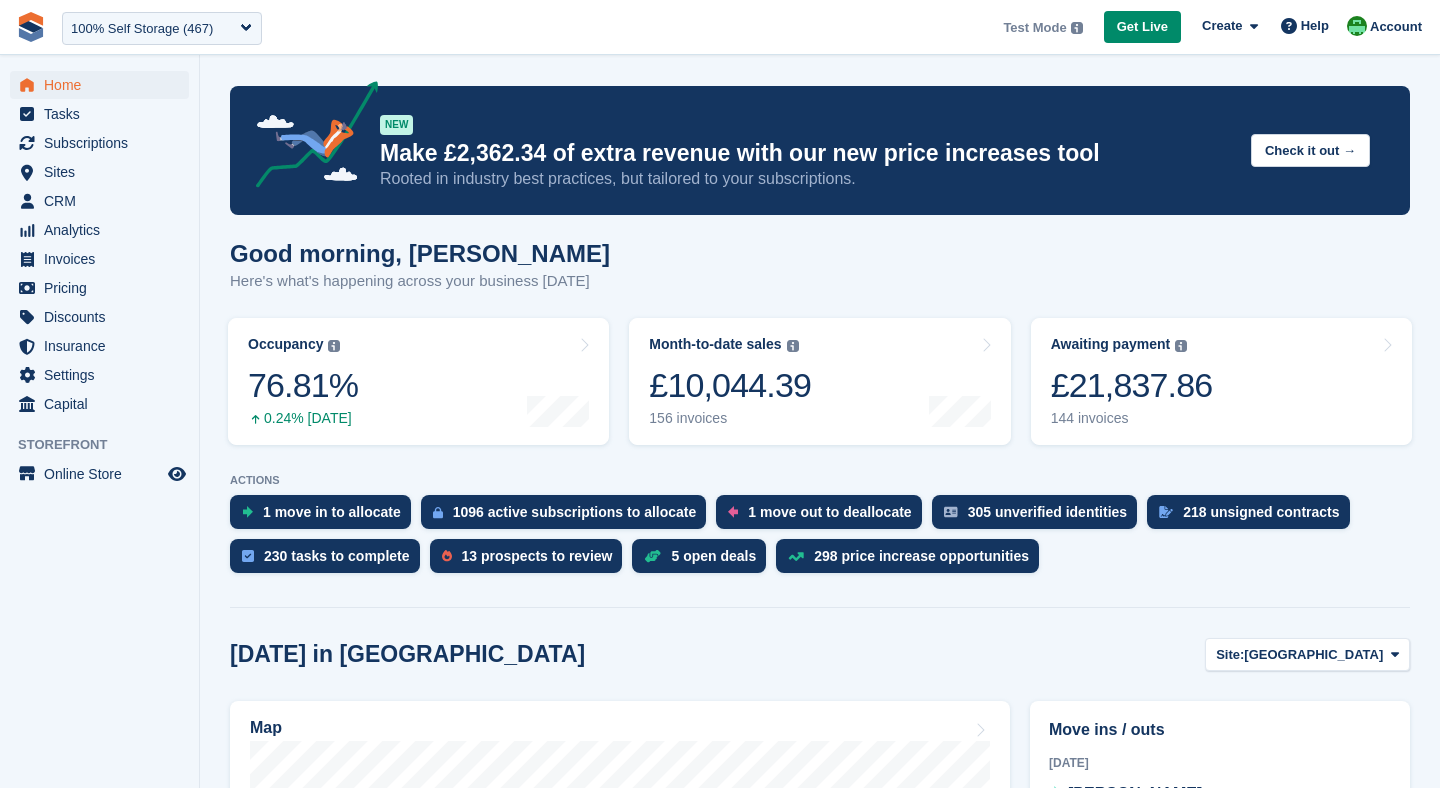 scroll, scrollTop: 169, scrollLeft: 0, axis: vertical 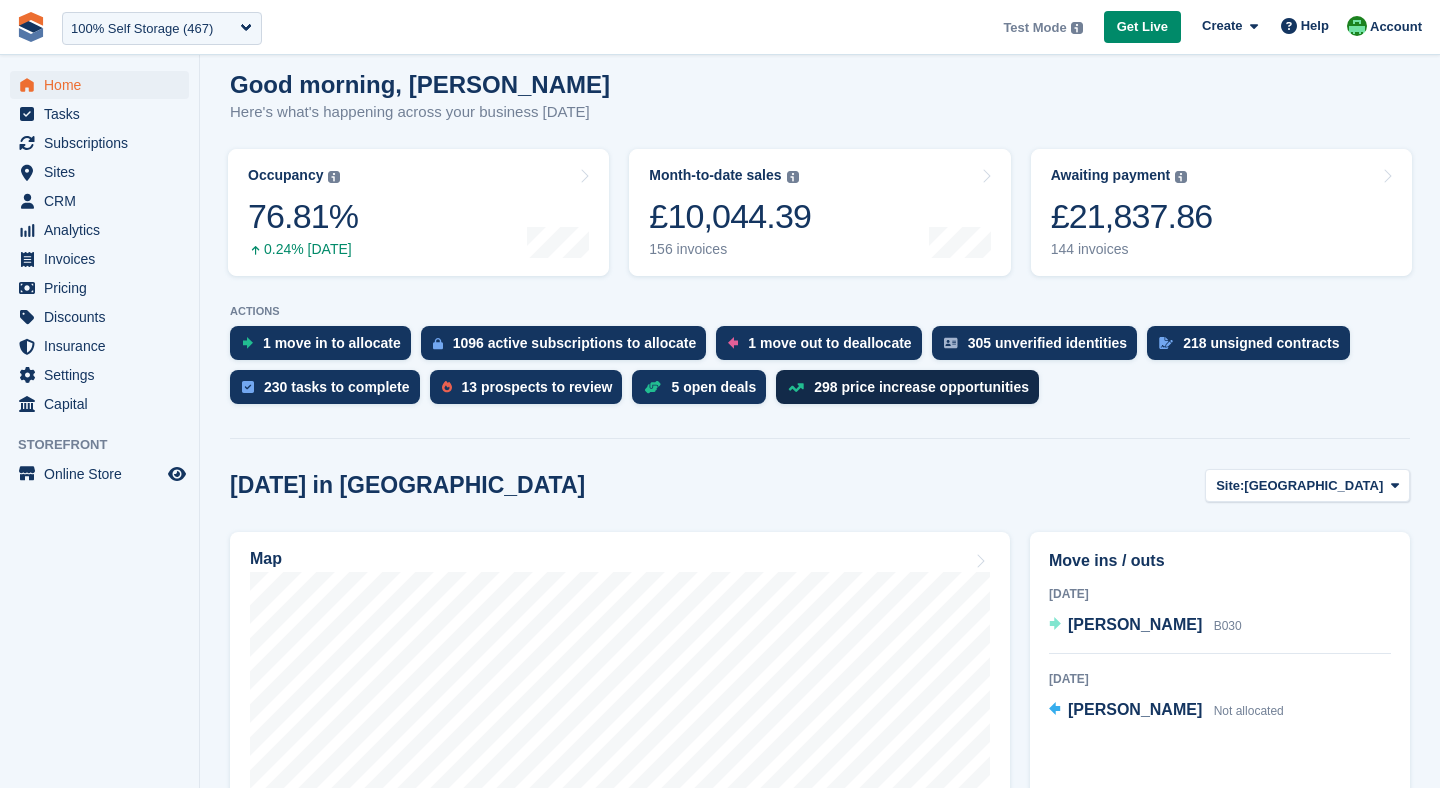 click on "298
price increase opportunities" at bounding box center (921, 387) 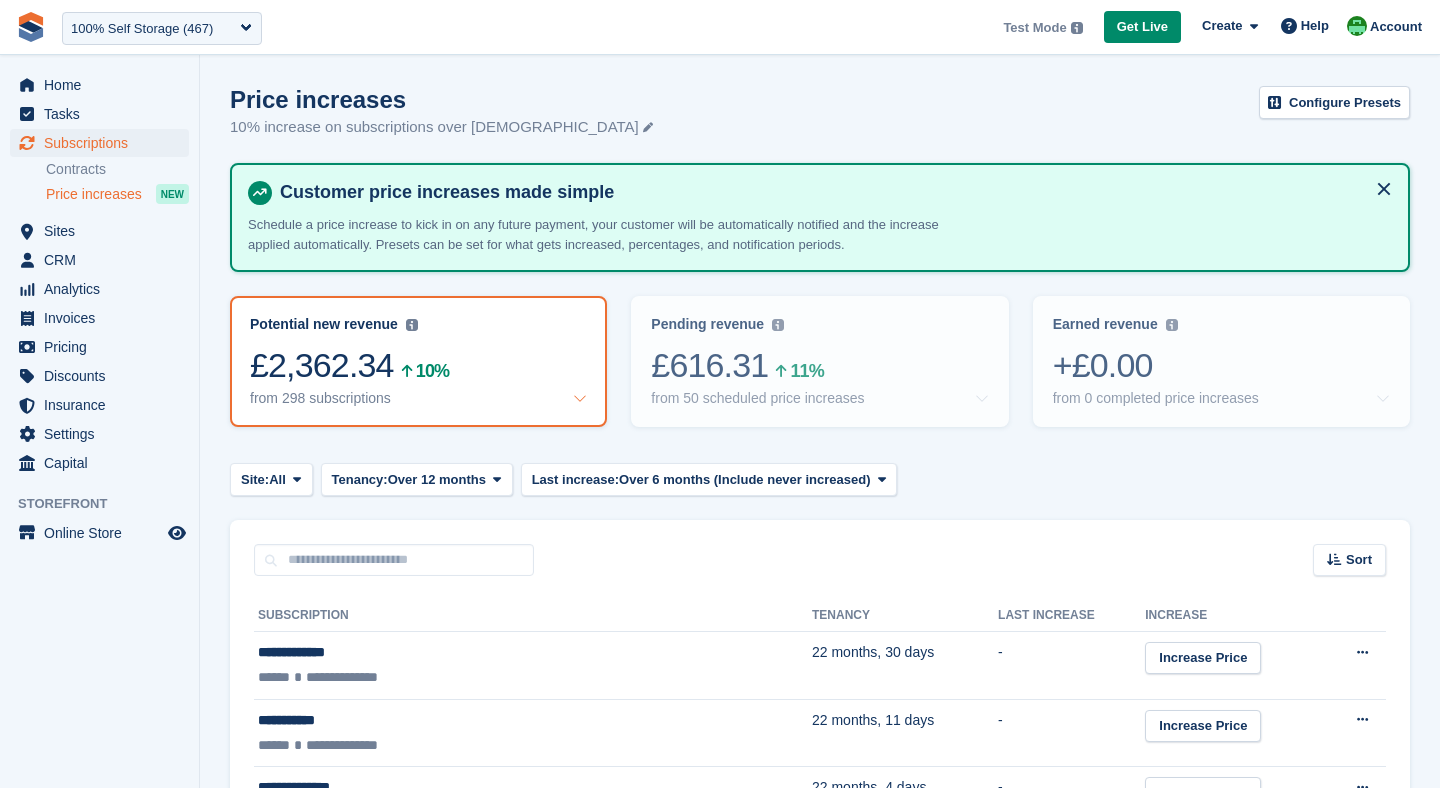 scroll, scrollTop: 0, scrollLeft: 0, axis: both 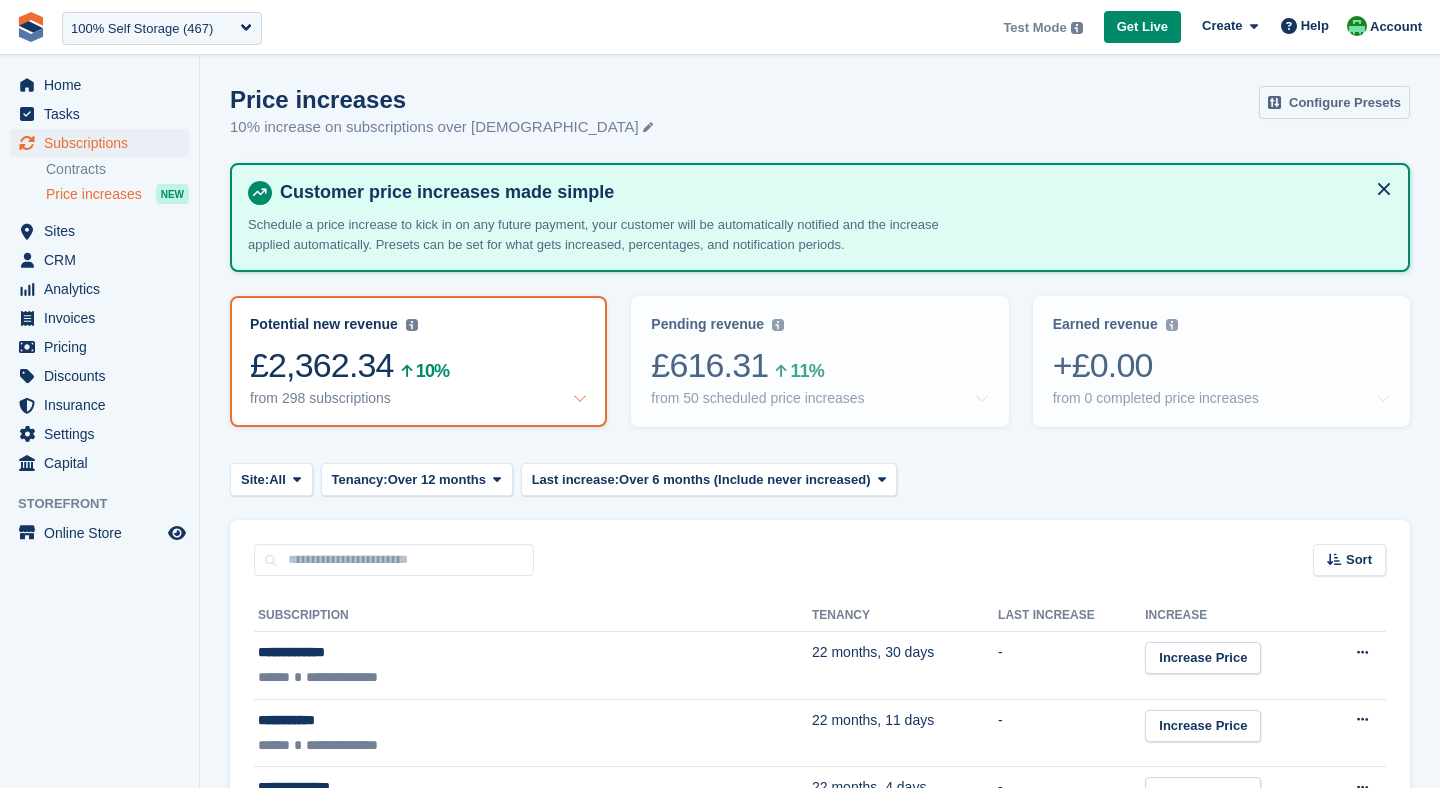 click on "Configure Presets" at bounding box center [1334, 102] 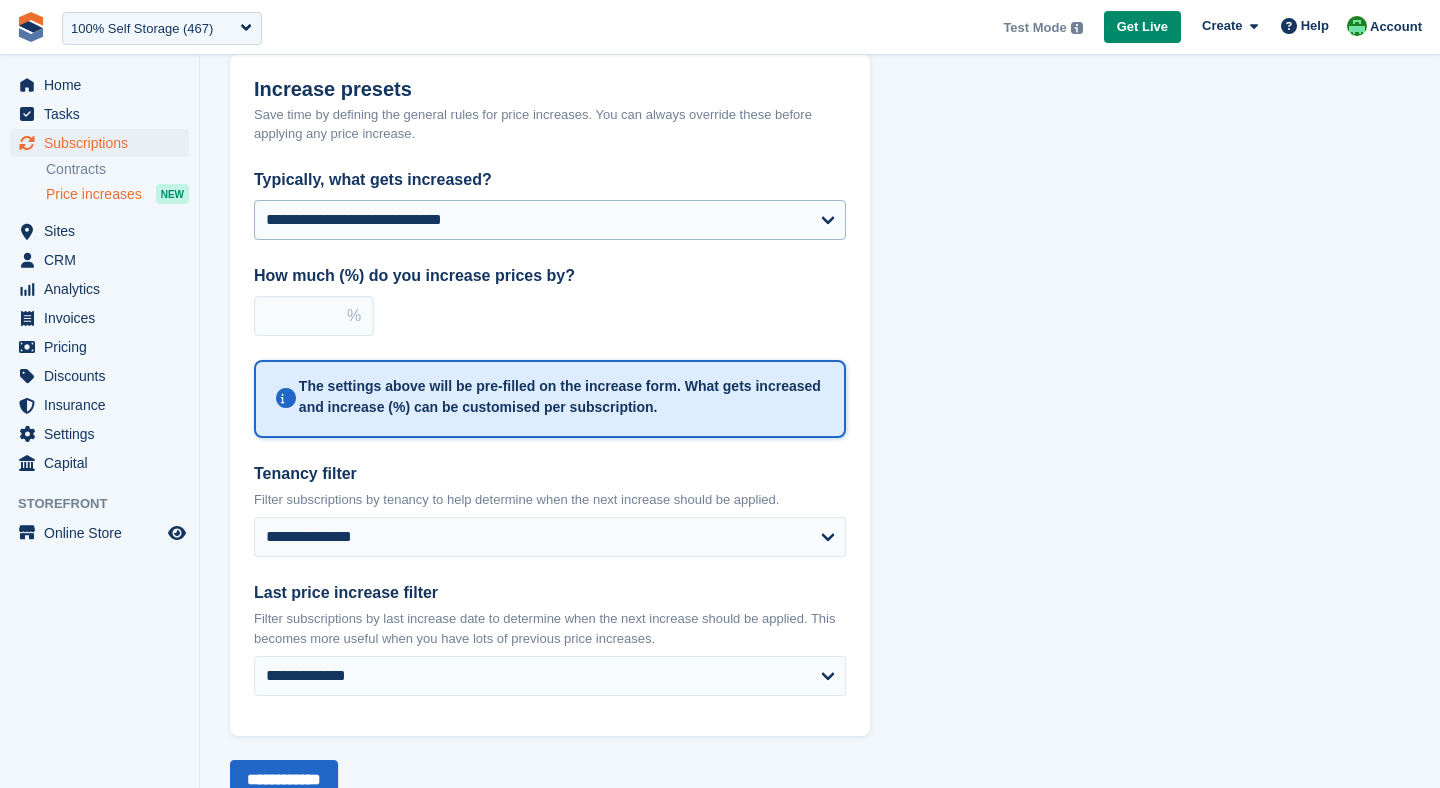 scroll, scrollTop: 129, scrollLeft: 0, axis: vertical 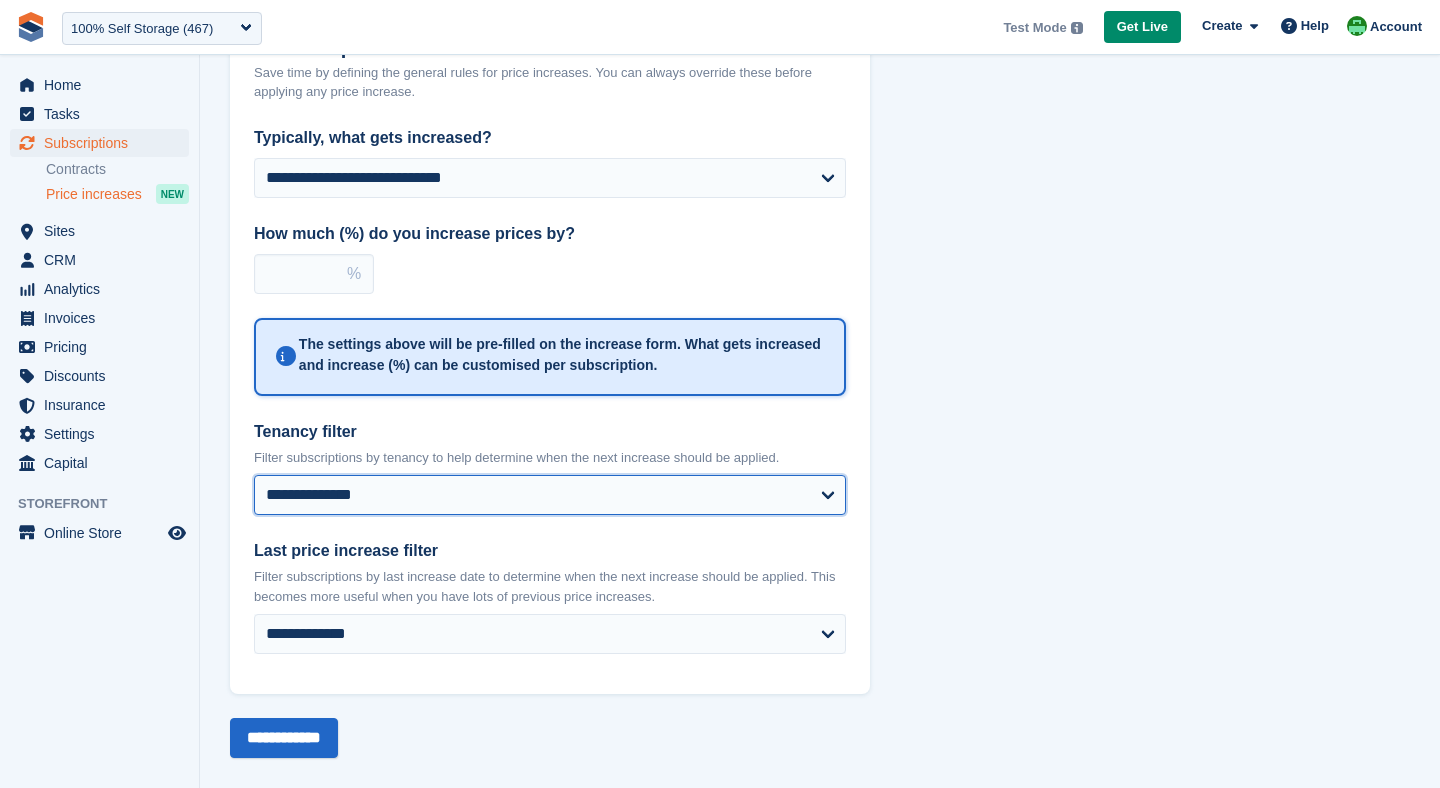 click on "**********" at bounding box center (550, 495) 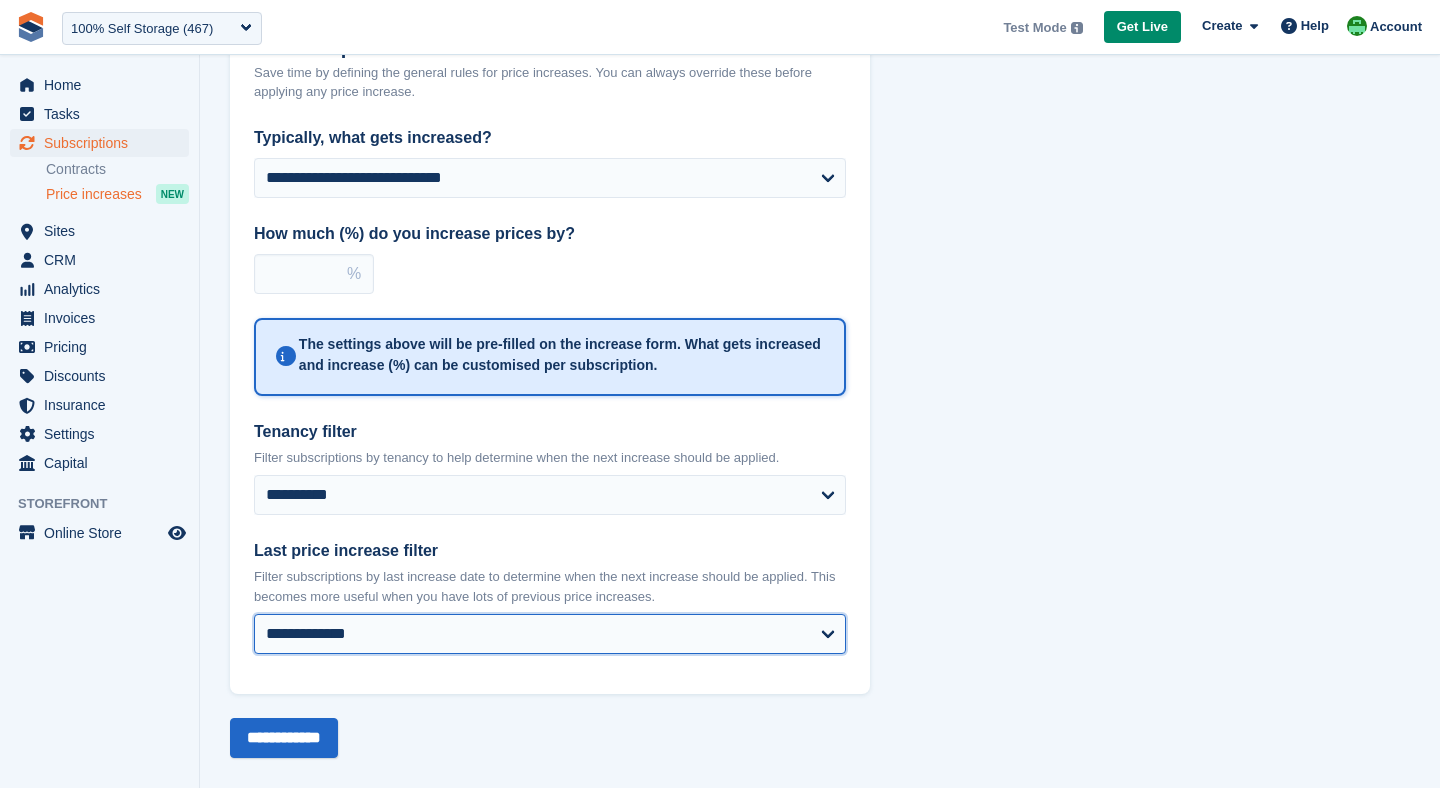 click on "**********" at bounding box center [550, 634] 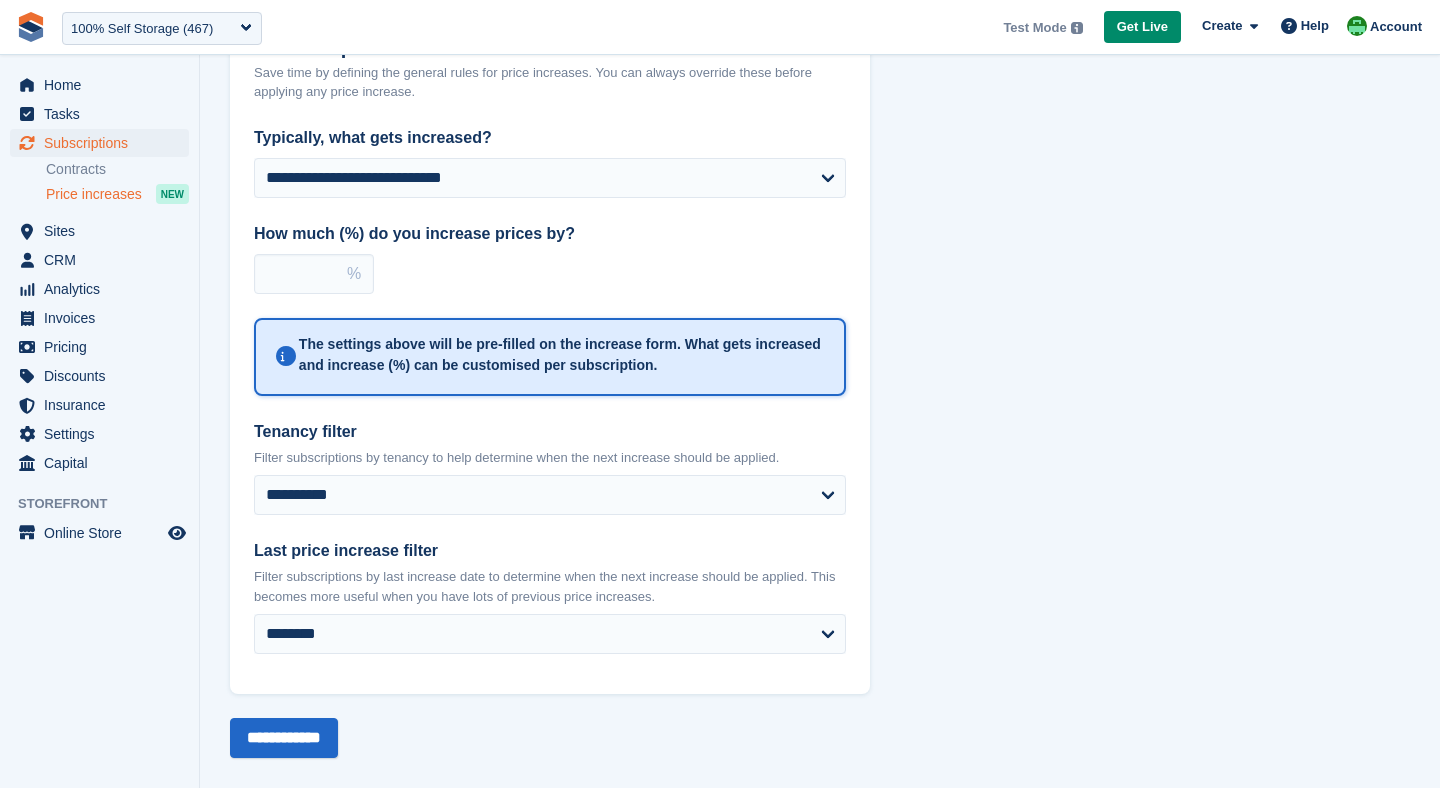 click on "**********" at bounding box center (550, 385) 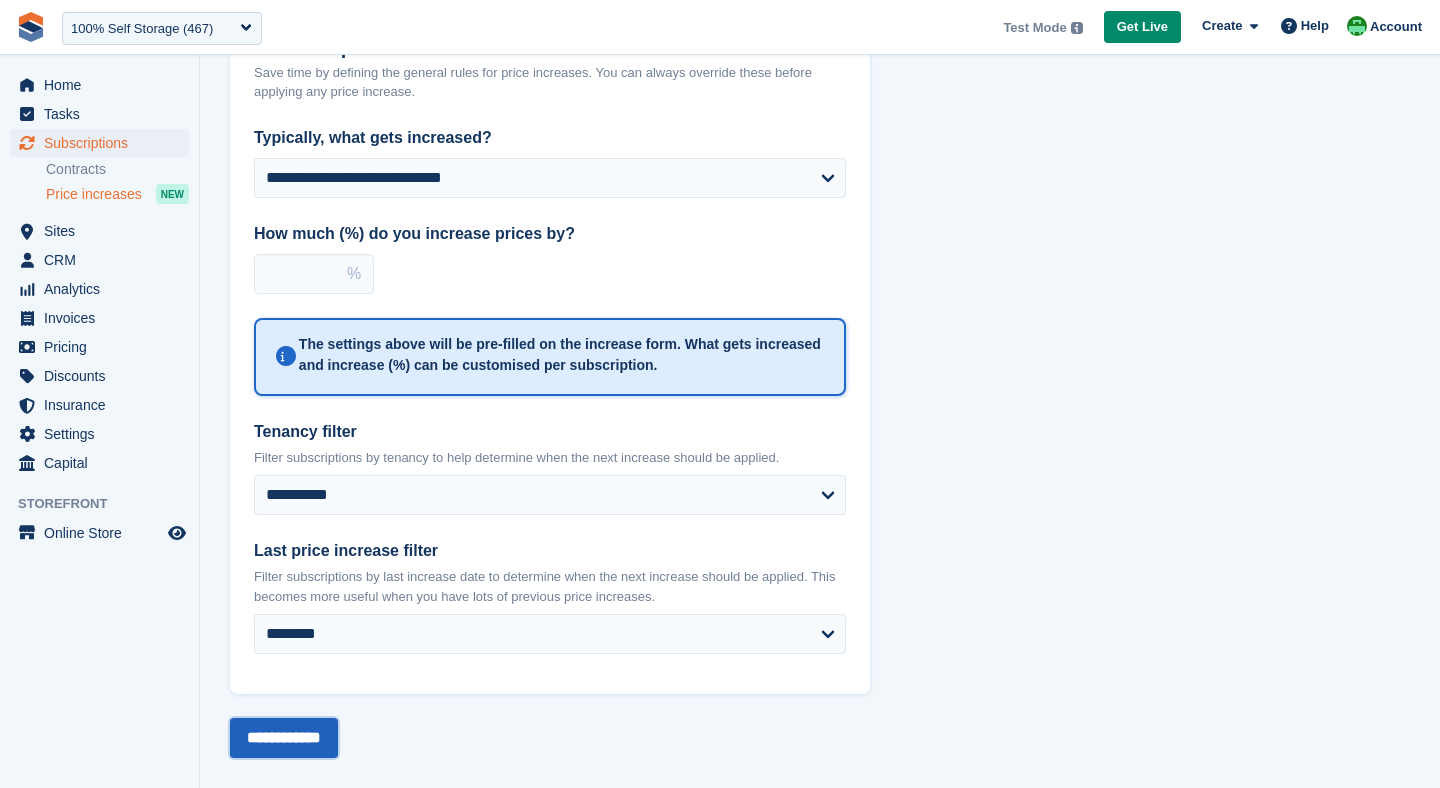 click on "**********" at bounding box center (284, 738) 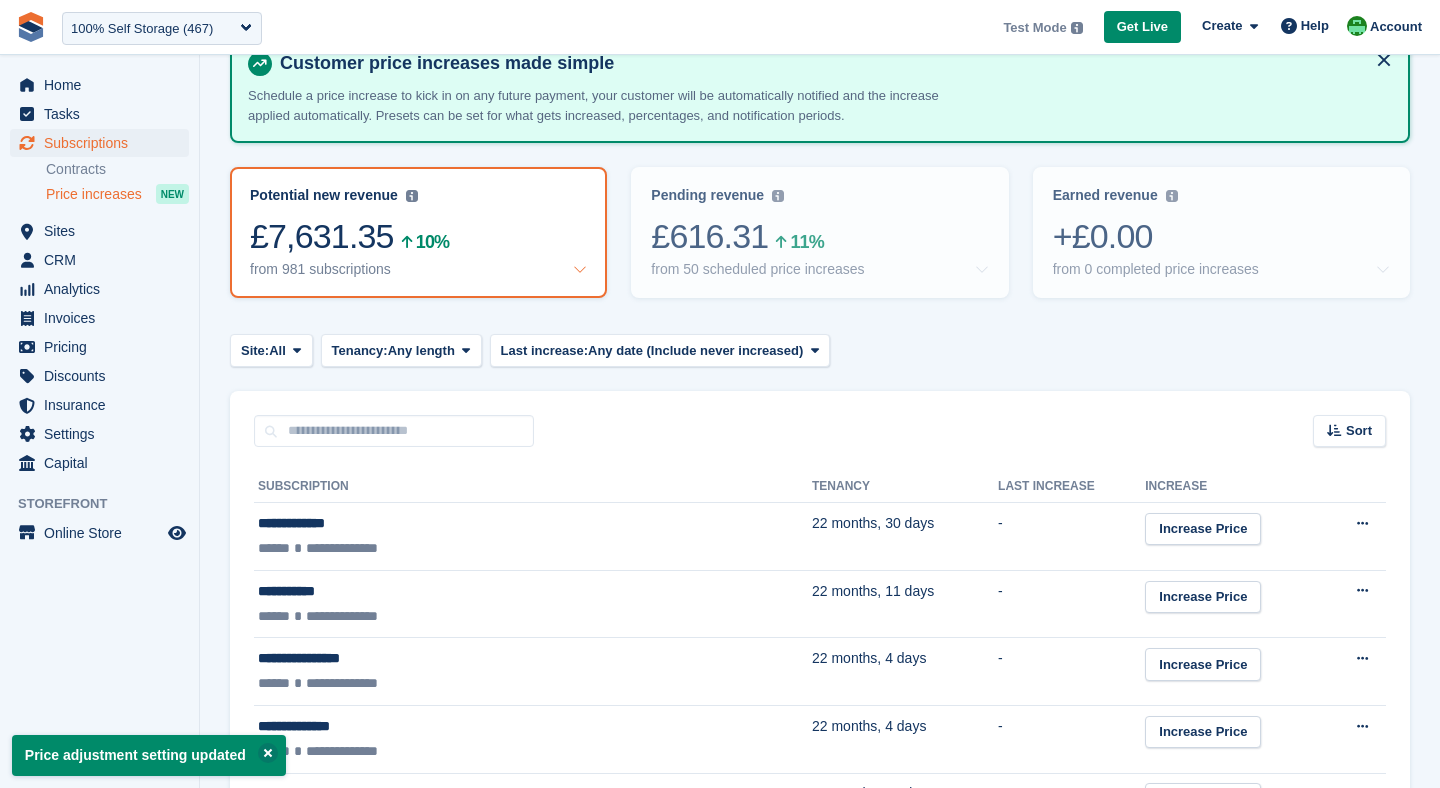scroll, scrollTop: 0, scrollLeft: 0, axis: both 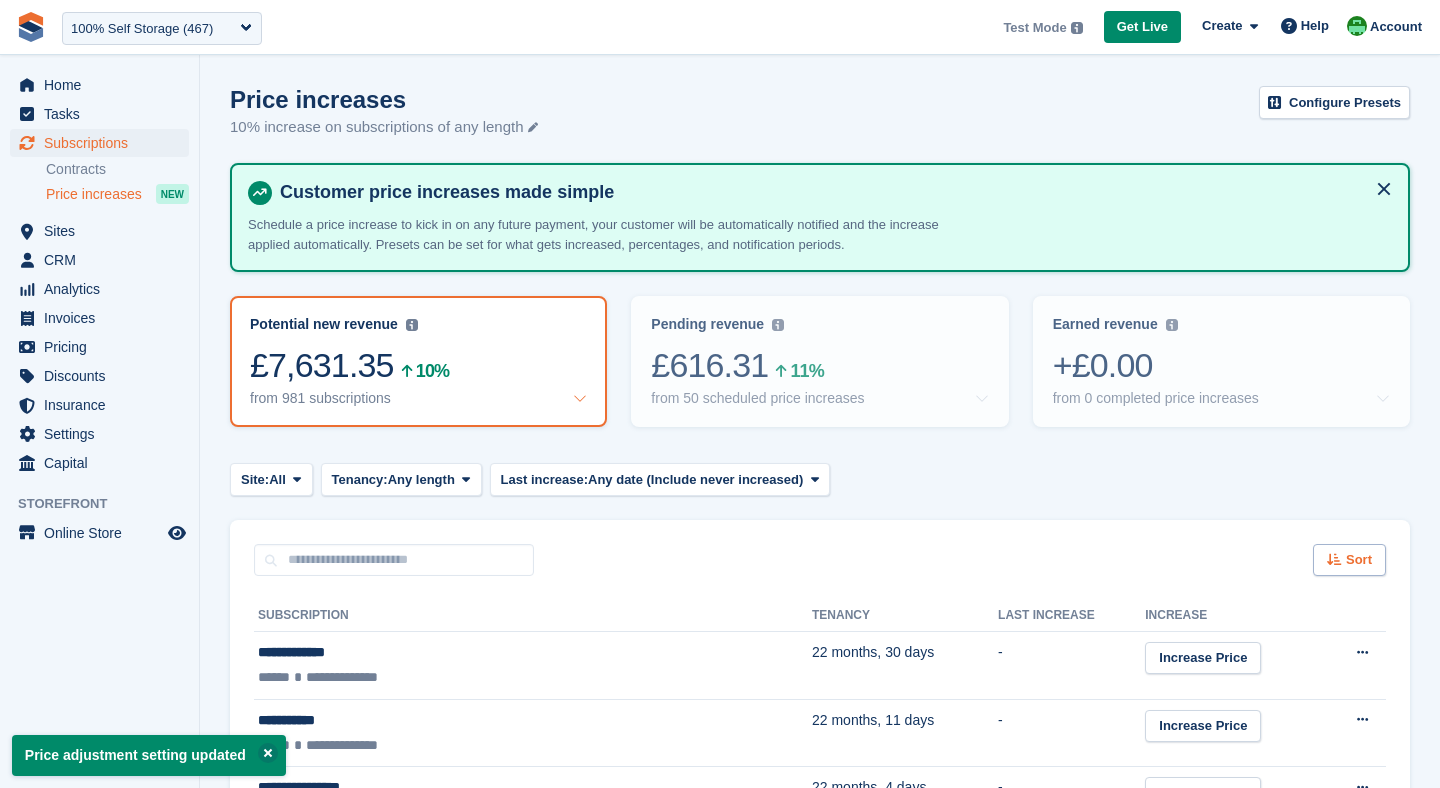 click on "Sort" at bounding box center (1349, 560) 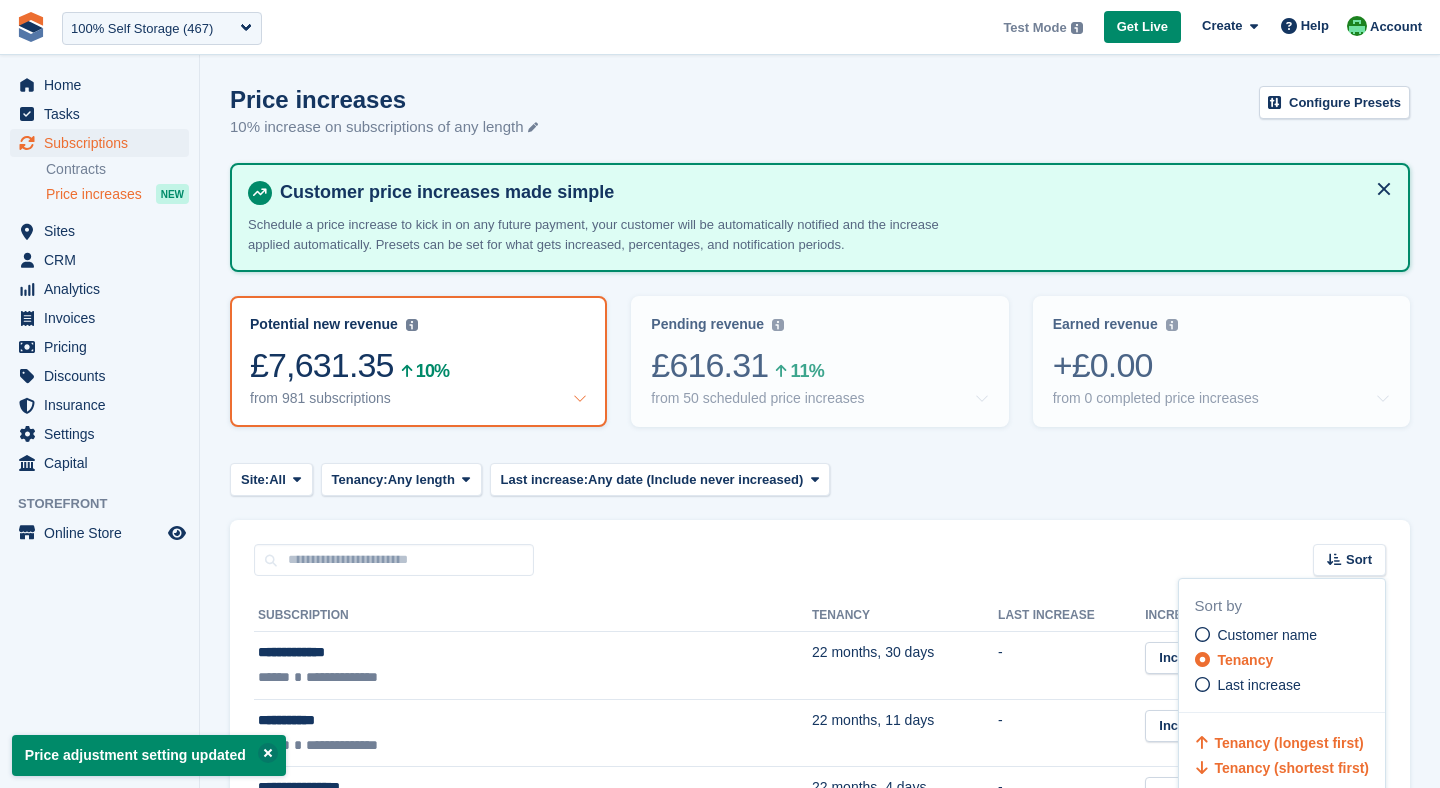 click on "Tenancy (shortest first)" at bounding box center [1291, 768] 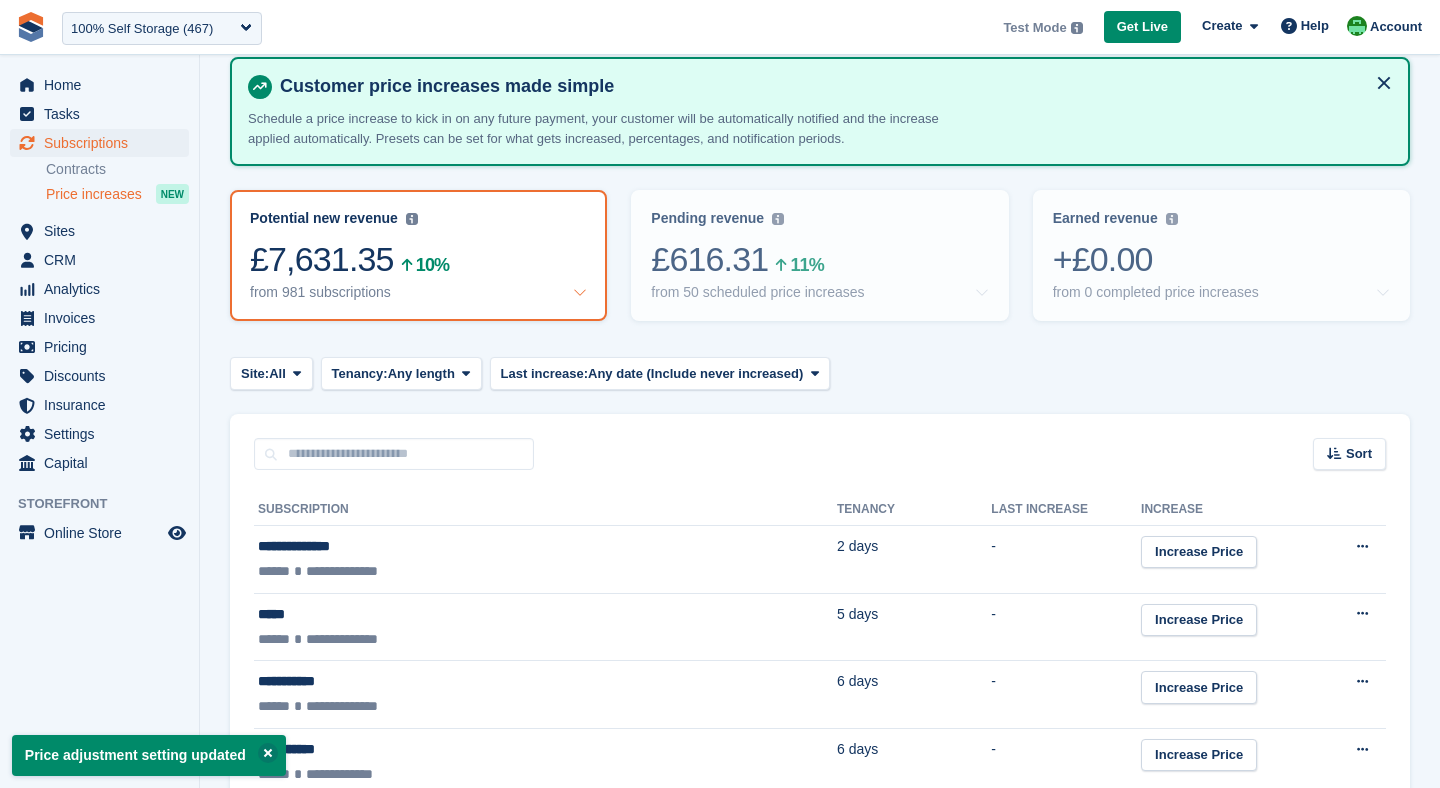 scroll, scrollTop: 216, scrollLeft: 0, axis: vertical 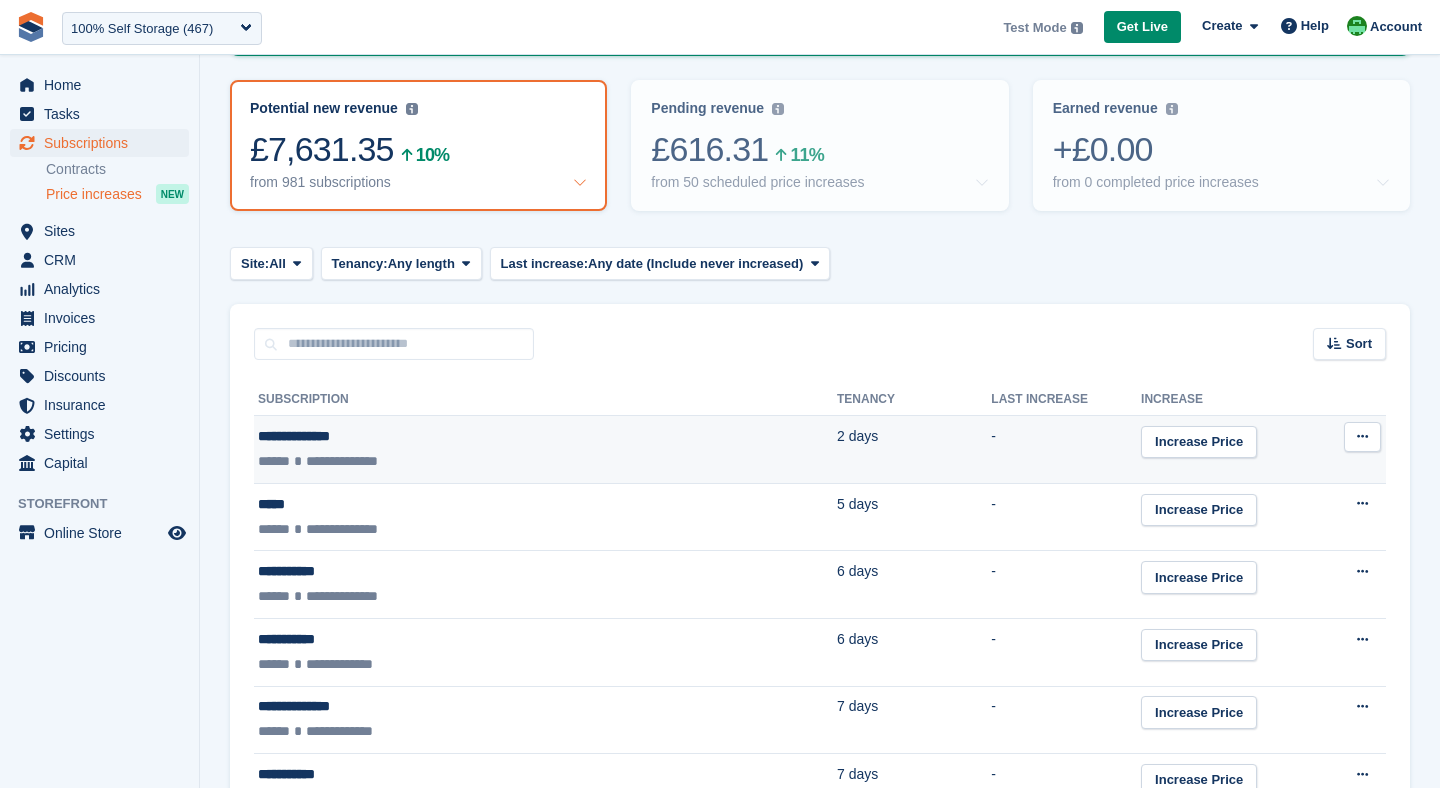 click on "Increase Price" at bounding box center (1231, 450) 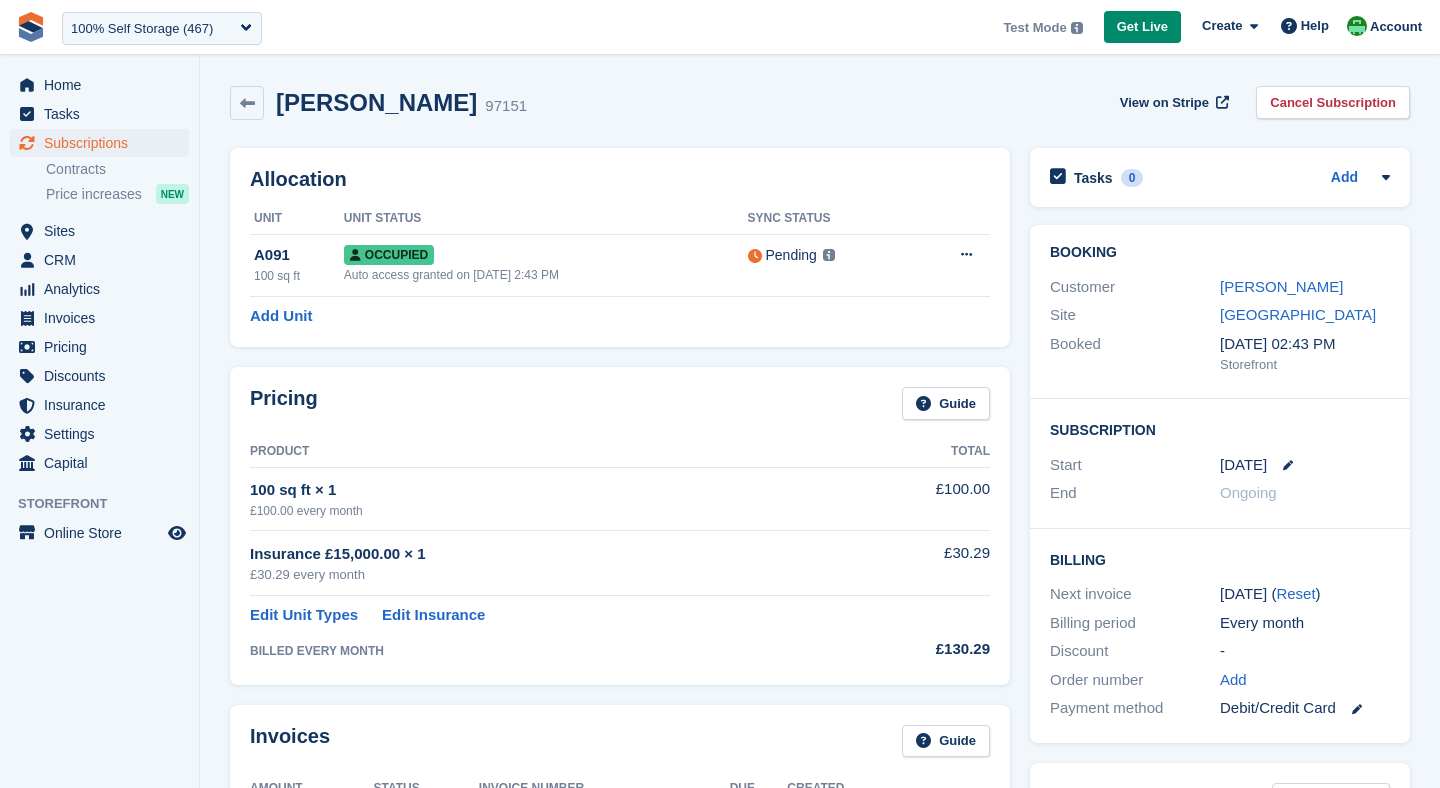 scroll, scrollTop: 0, scrollLeft: 0, axis: both 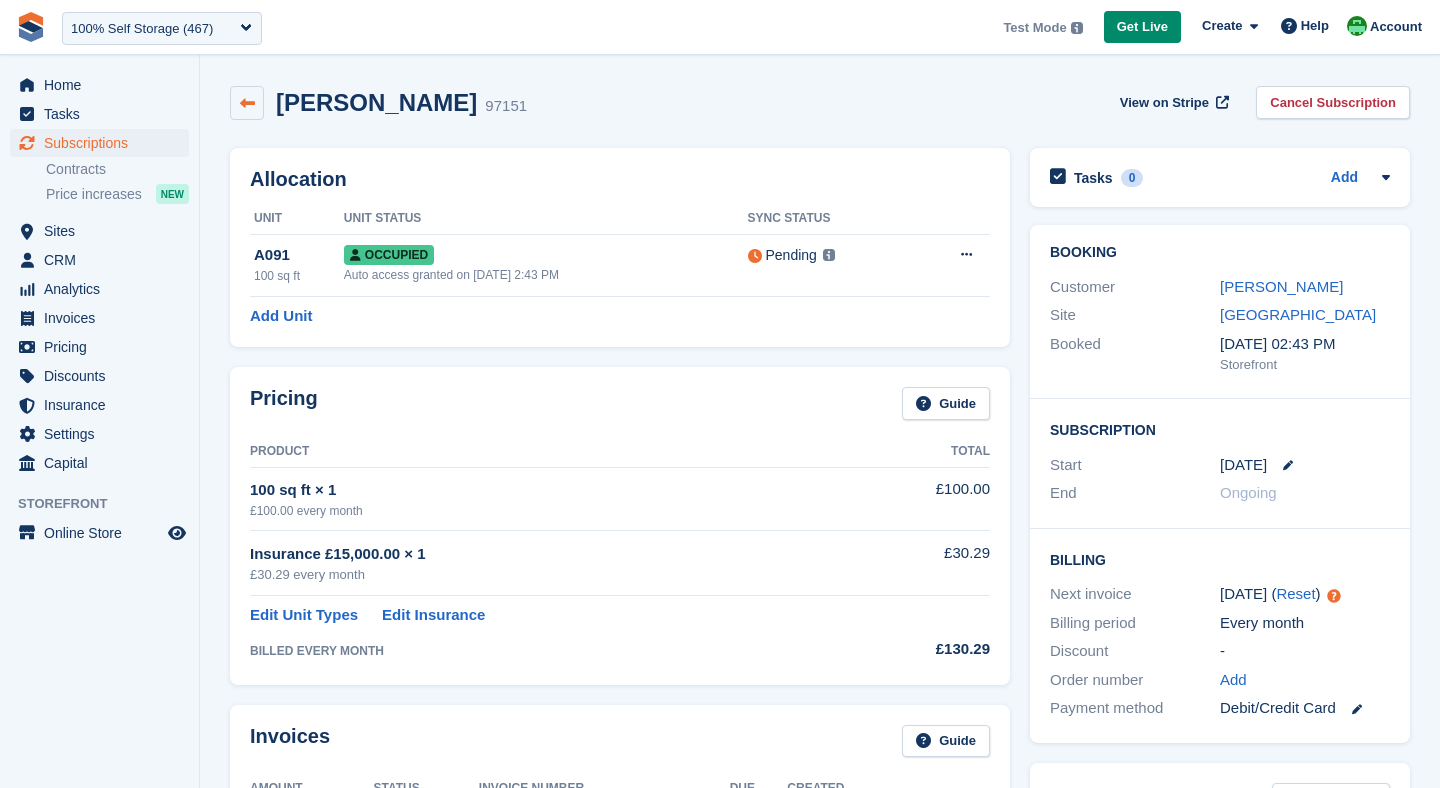 click at bounding box center [247, 103] 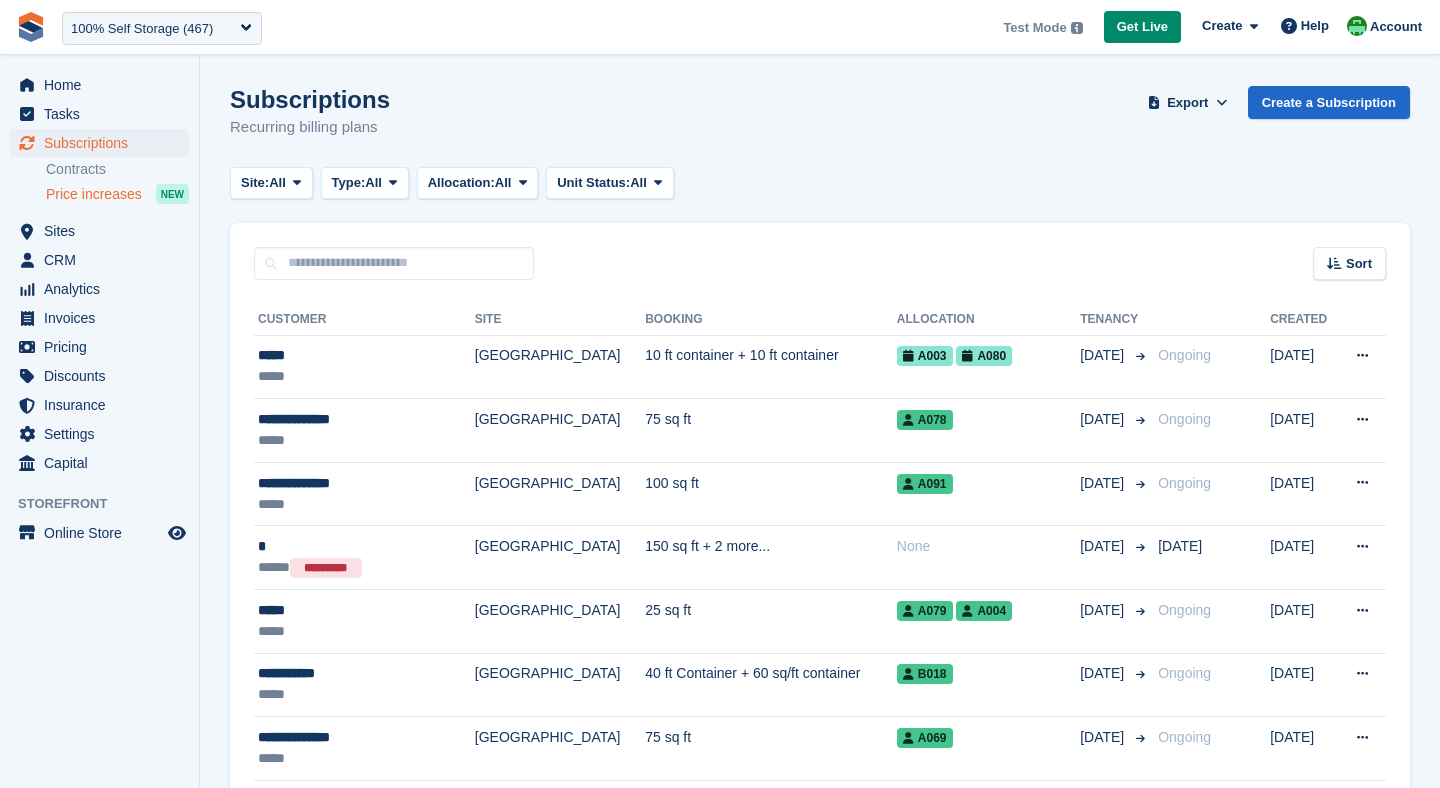 click on "Price increases" at bounding box center [94, 194] 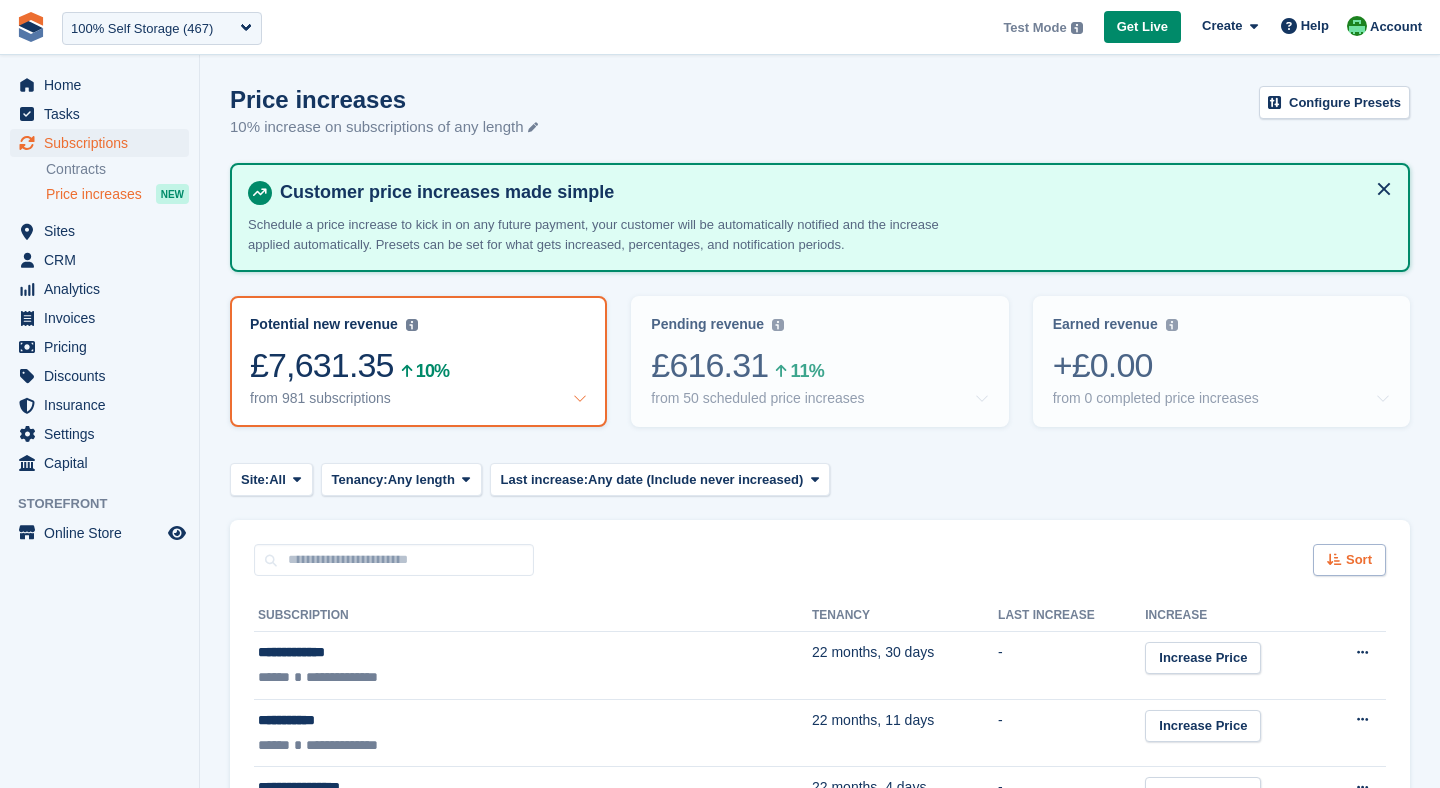 click on "Sort" at bounding box center (1359, 560) 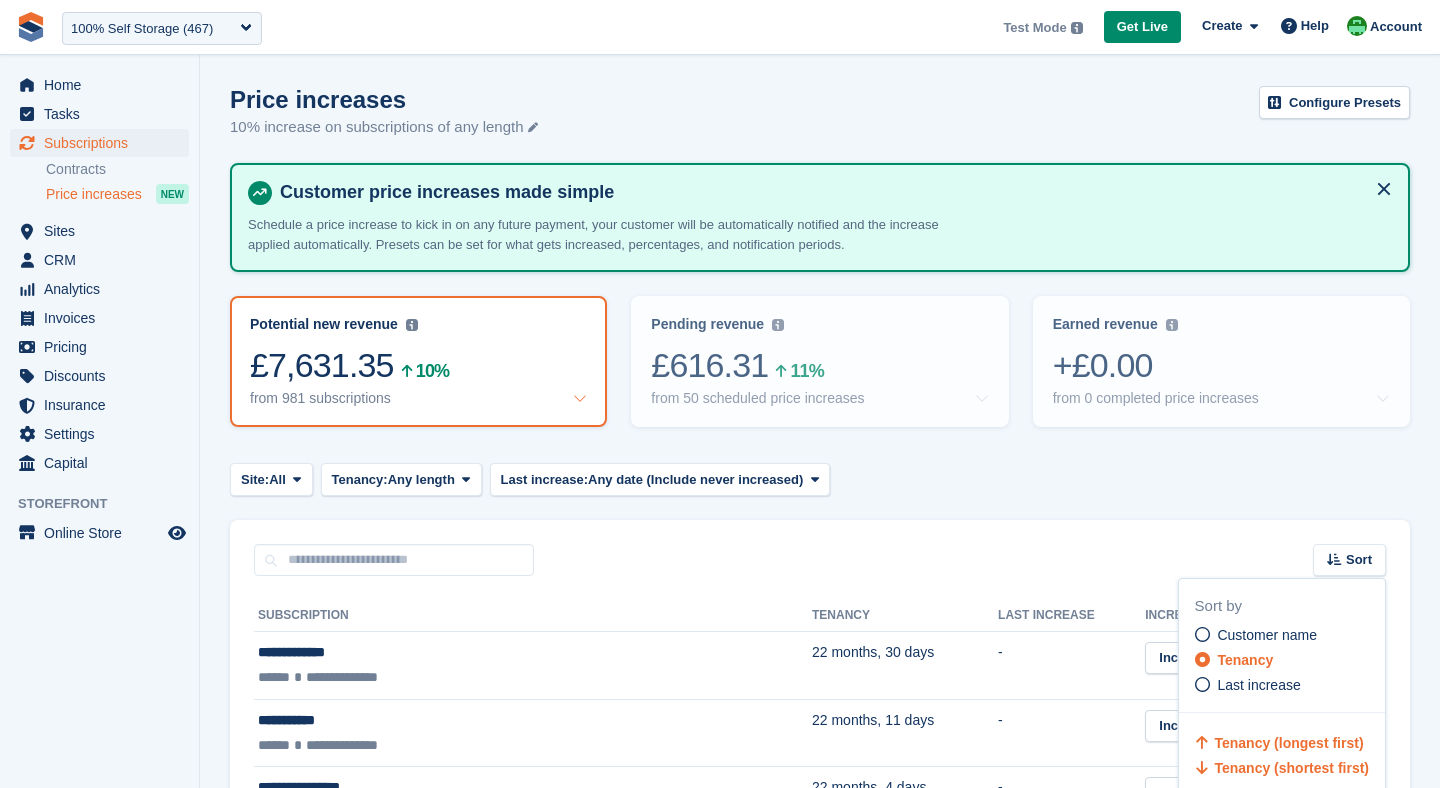 click on "Tenancy (shortest first)" at bounding box center [1291, 768] 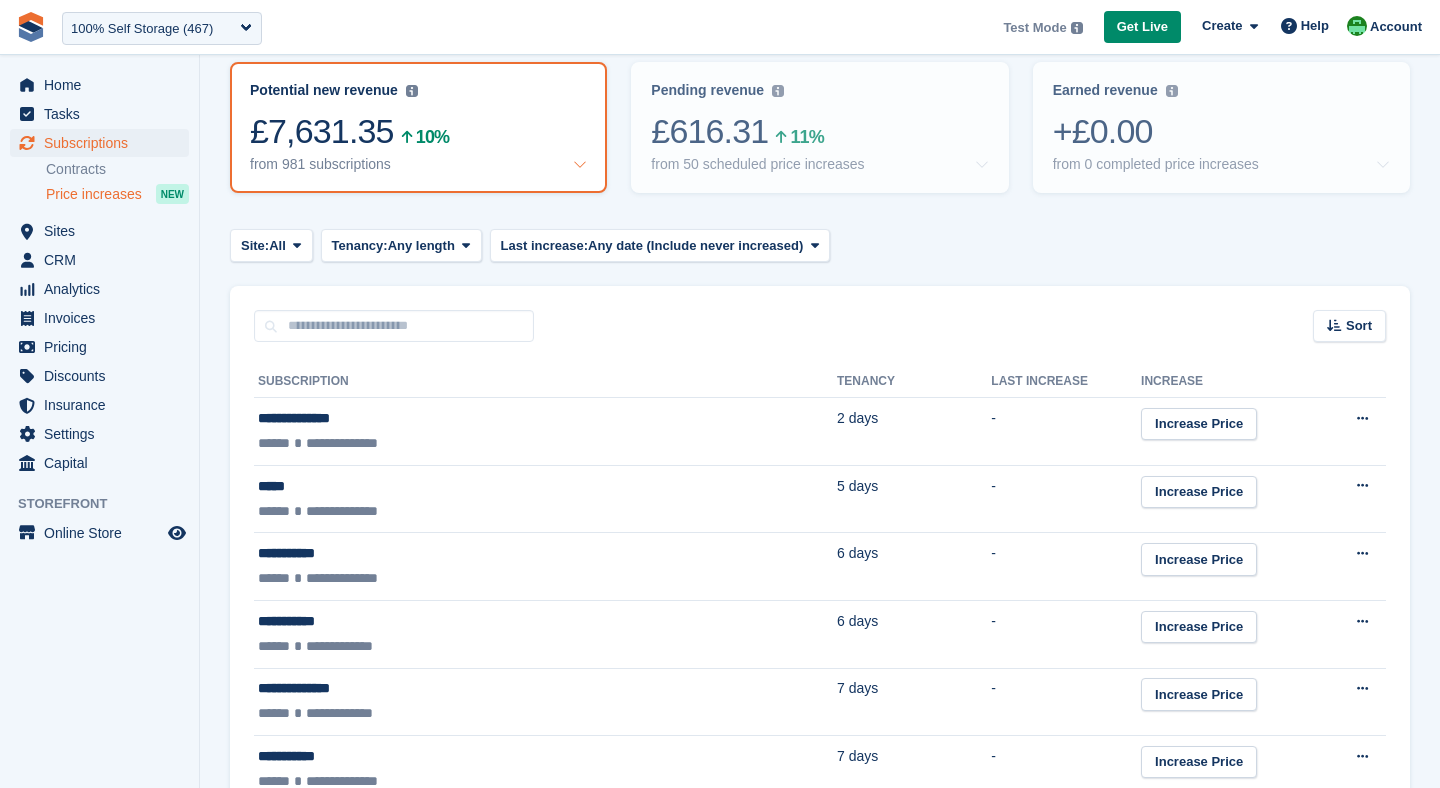 scroll, scrollTop: 235, scrollLeft: 0, axis: vertical 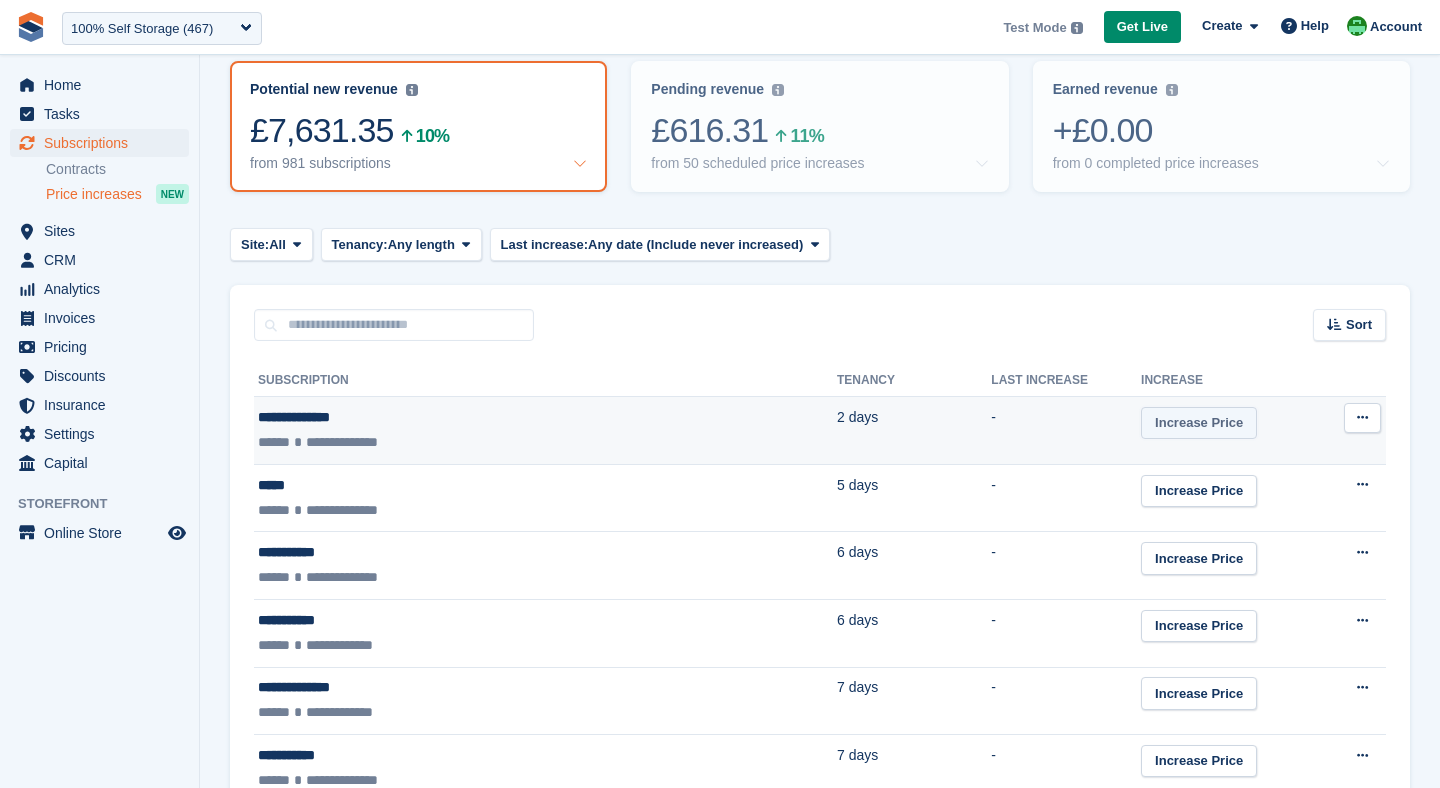 click on "Increase Price" at bounding box center (1199, 423) 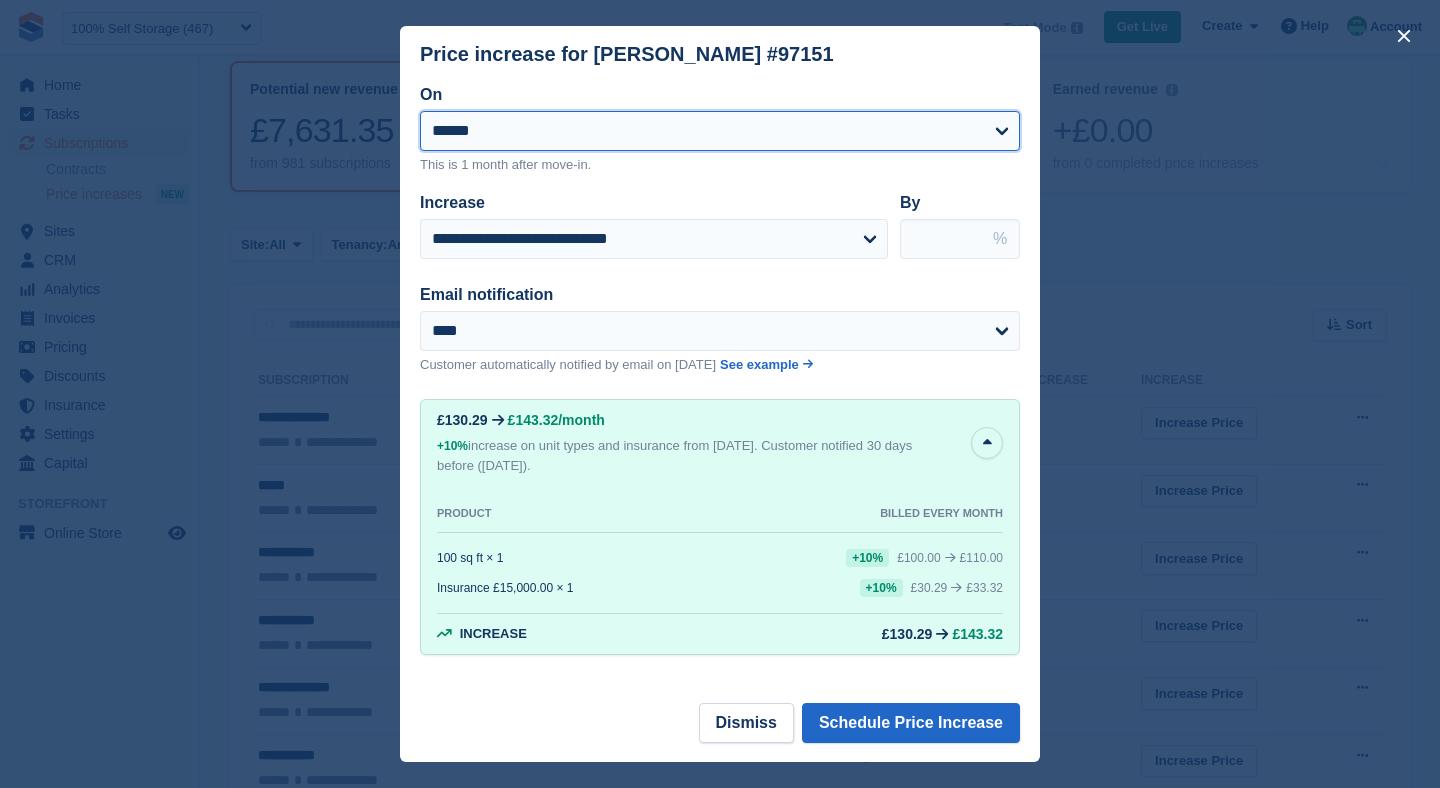 click on "**********" at bounding box center [720, 131] 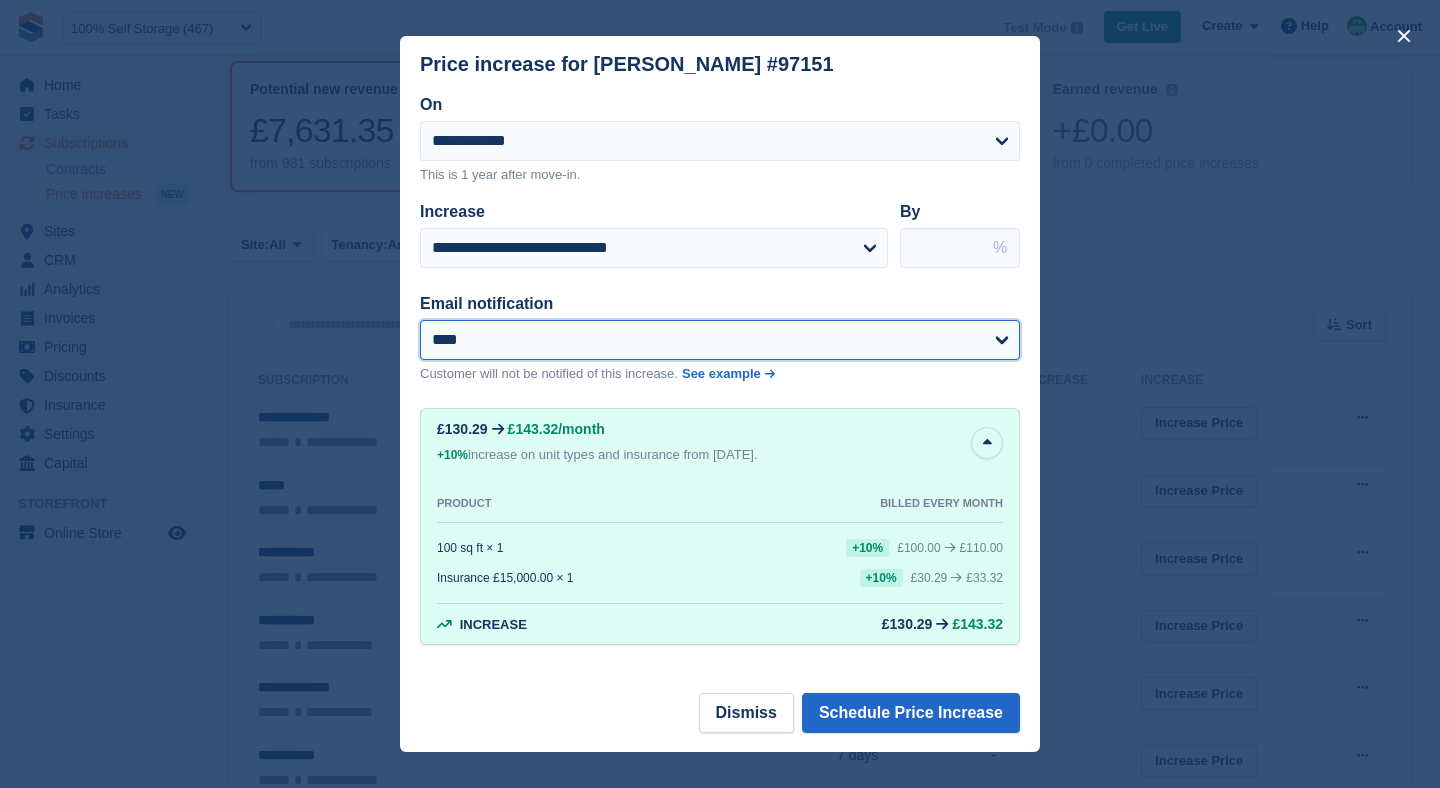 click on "**********" at bounding box center (720, 340) 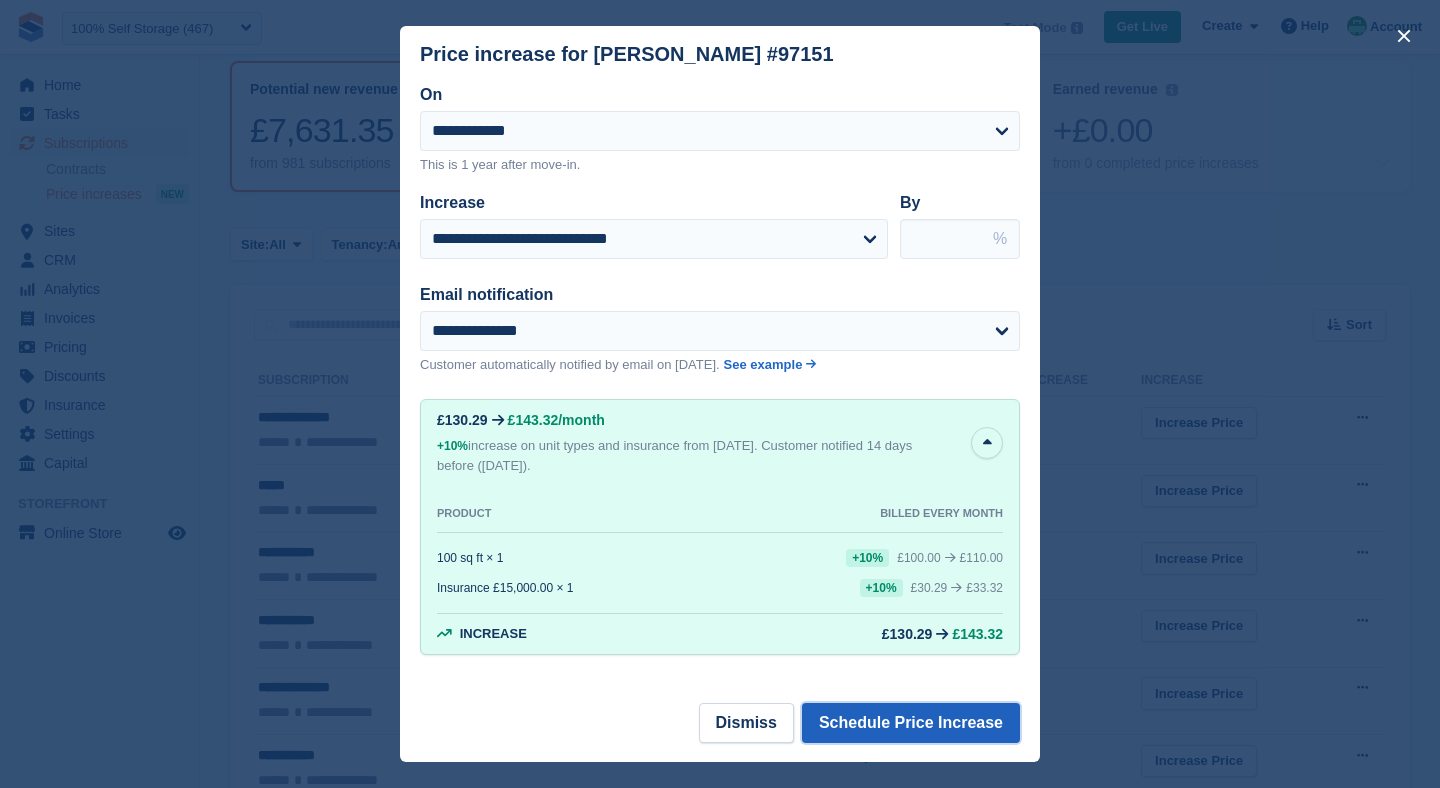 click on "Schedule Price Increase" at bounding box center (911, 723) 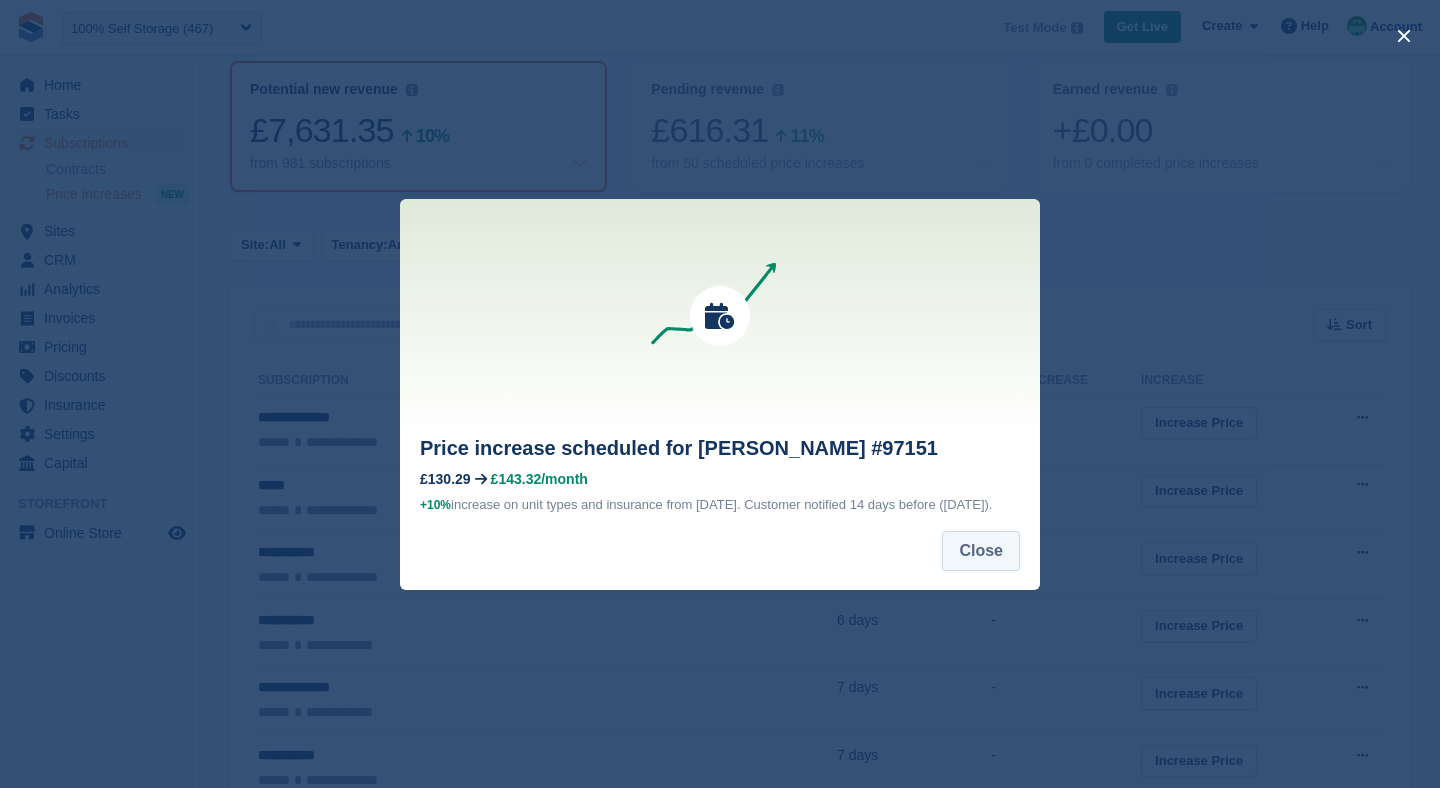 click on "Close" at bounding box center [981, 551] 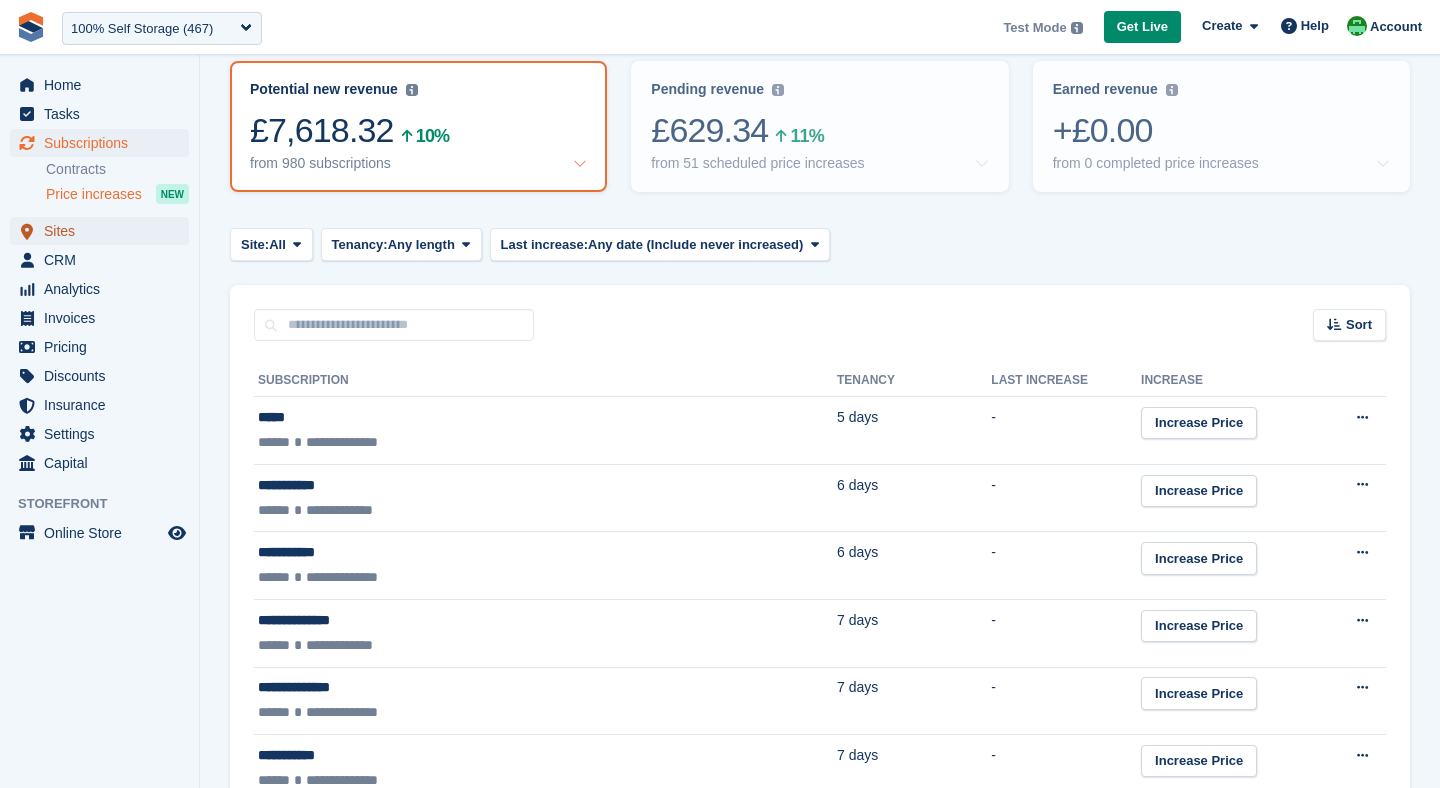 click on "Sites" at bounding box center [104, 231] 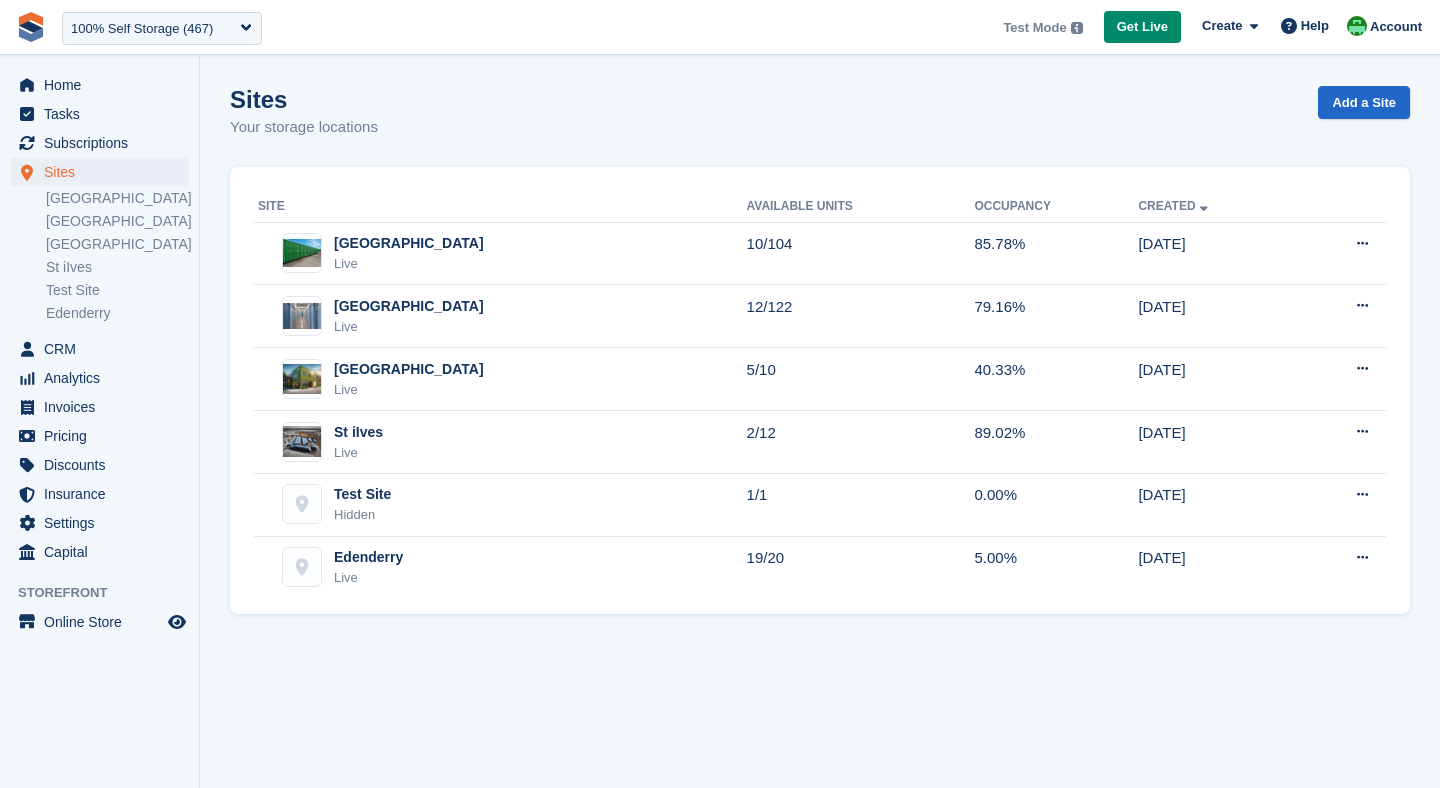 scroll, scrollTop: 0, scrollLeft: 0, axis: both 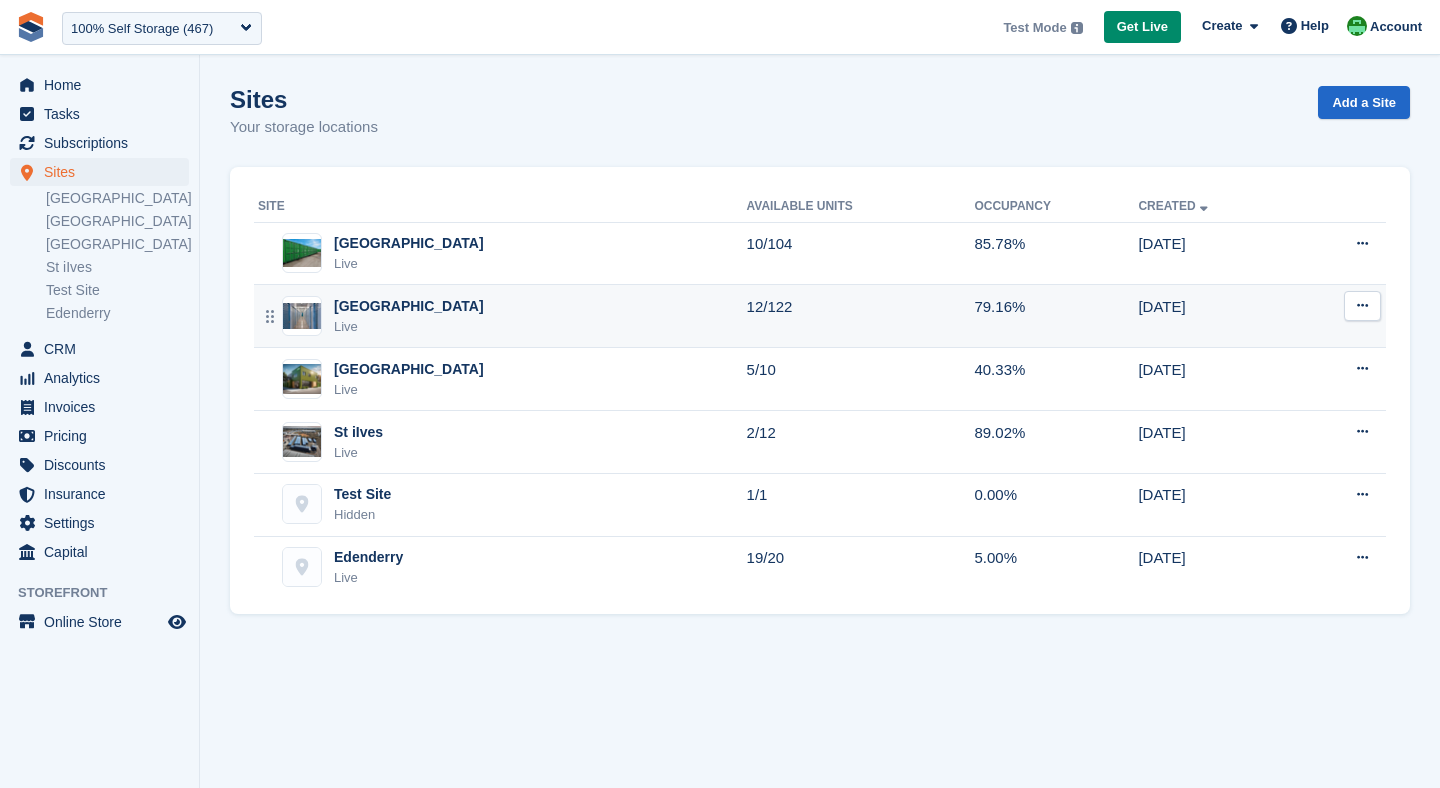 click on "Leicester
Live" at bounding box center [500, 316] 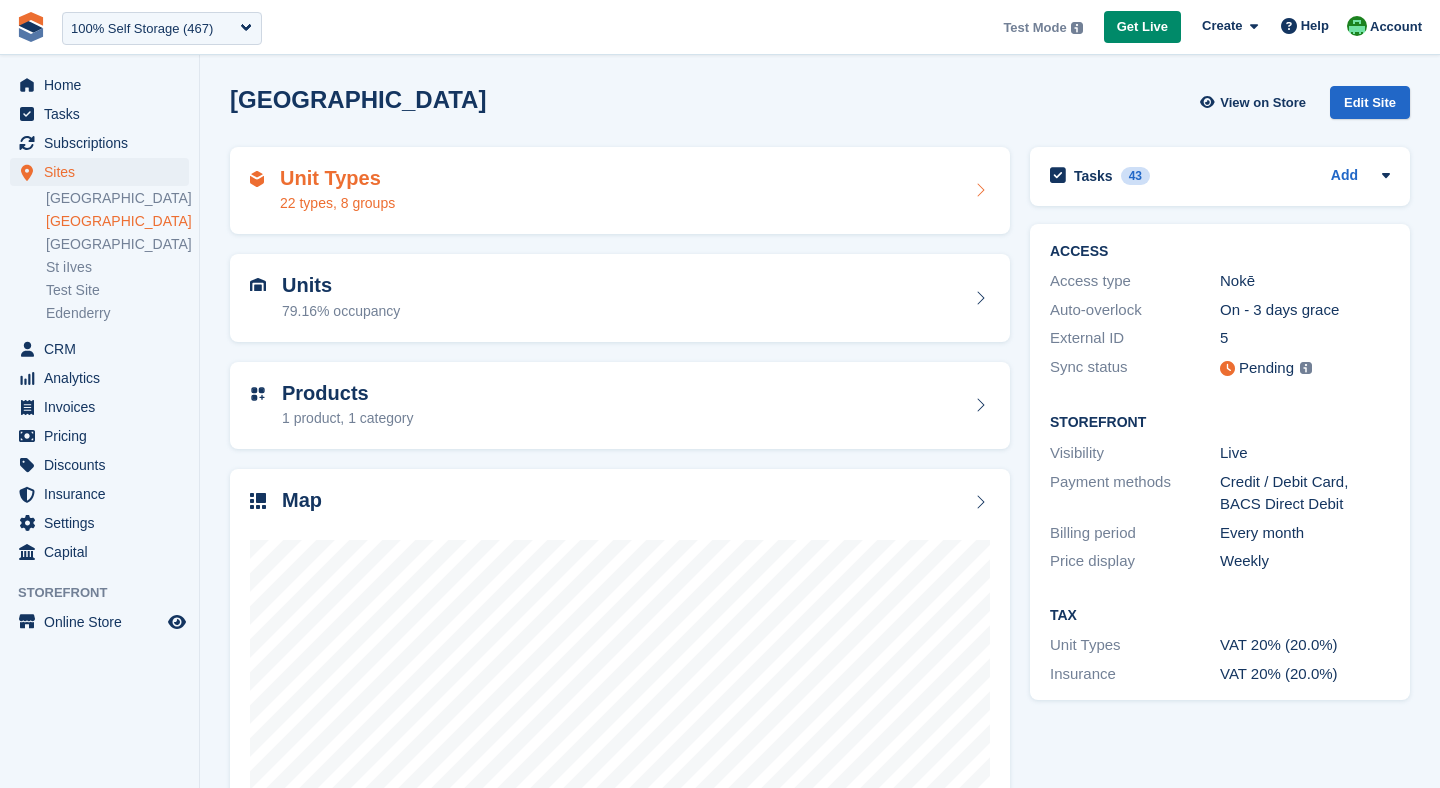 scroll, scrollTop: 0, scrollLeft: 0, axis: both 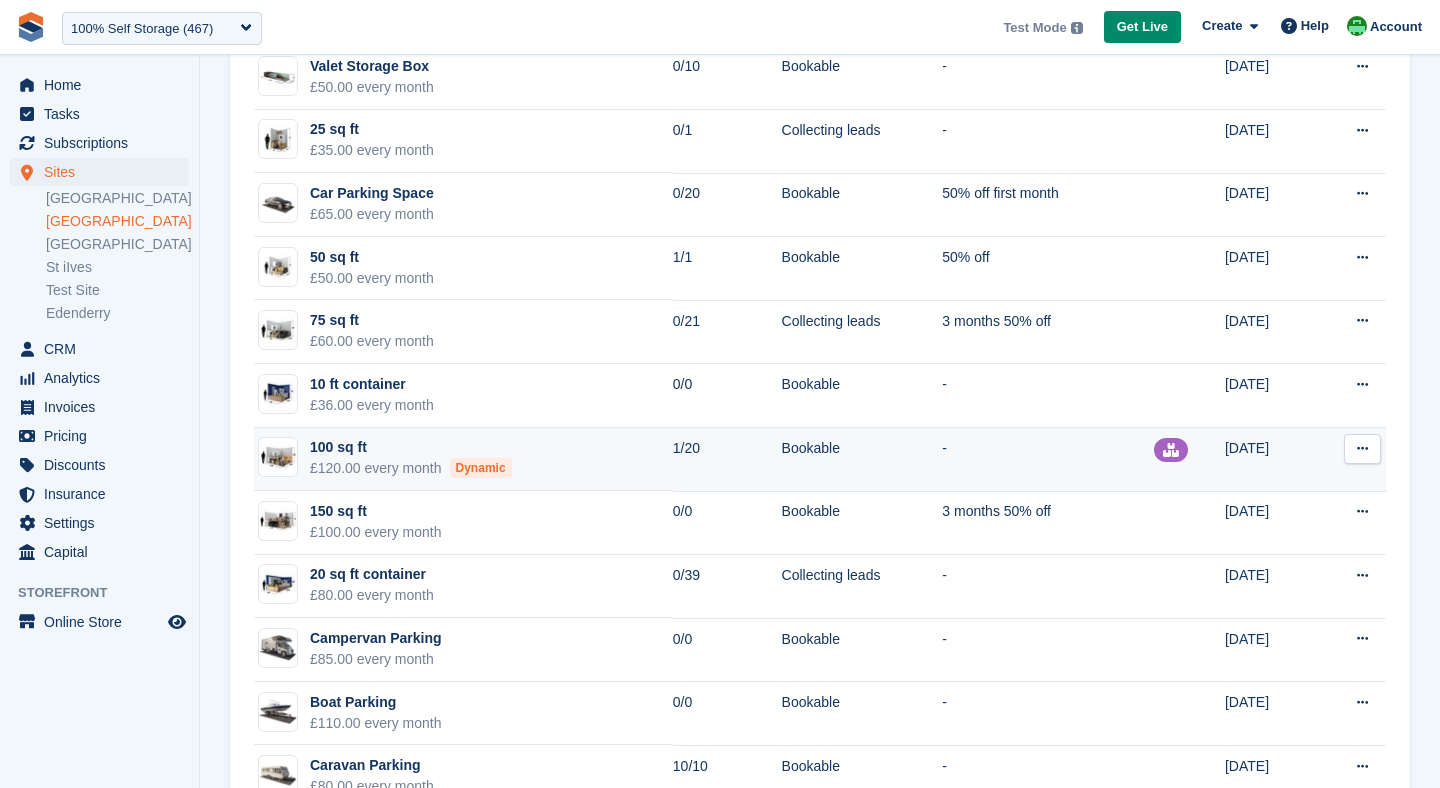 click at bounding box center (1362, 448) 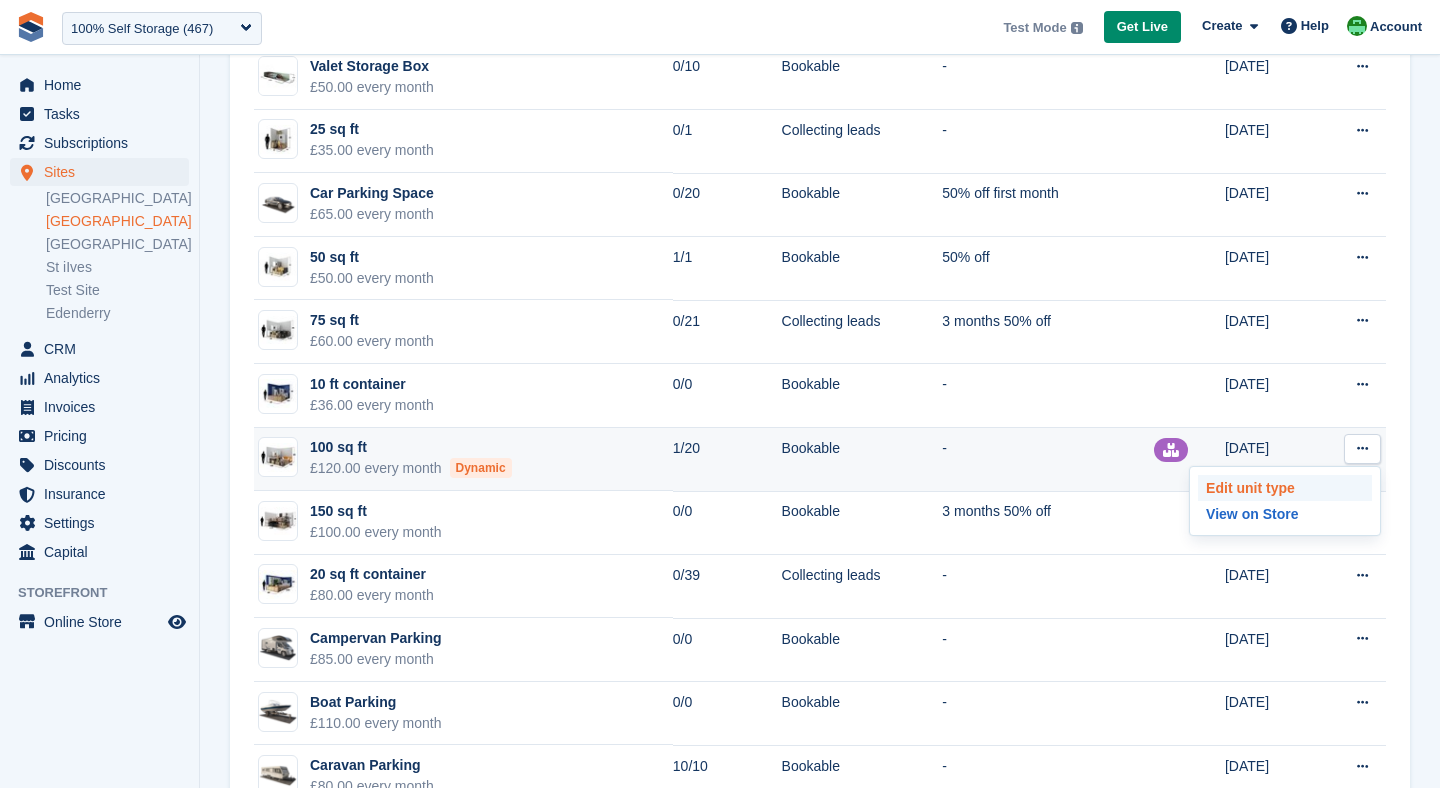 click on "Edit unit type" at bounding box center [1285, 488] 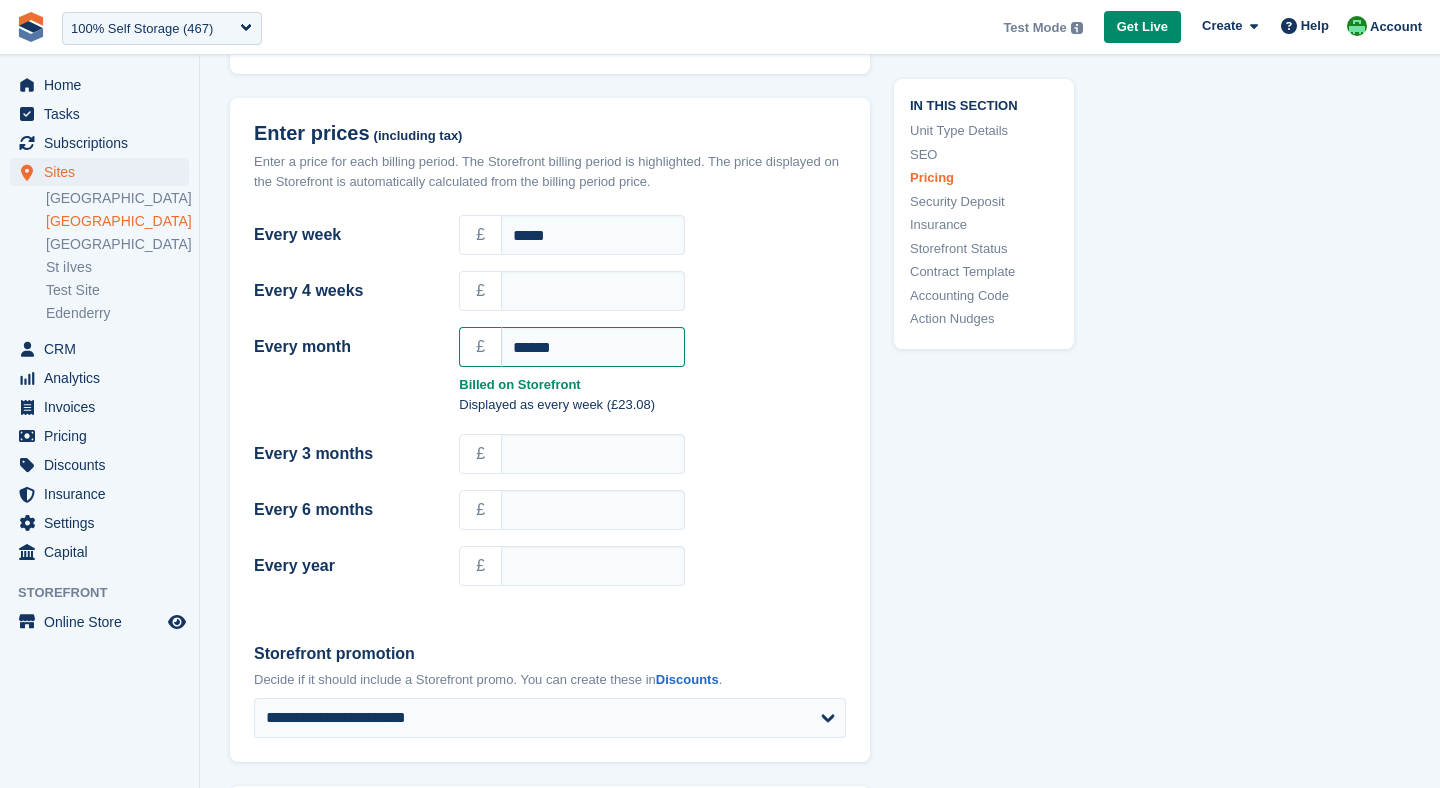 scroll, scrollTop: 1730, scrollLeft: 0, axis: vertical 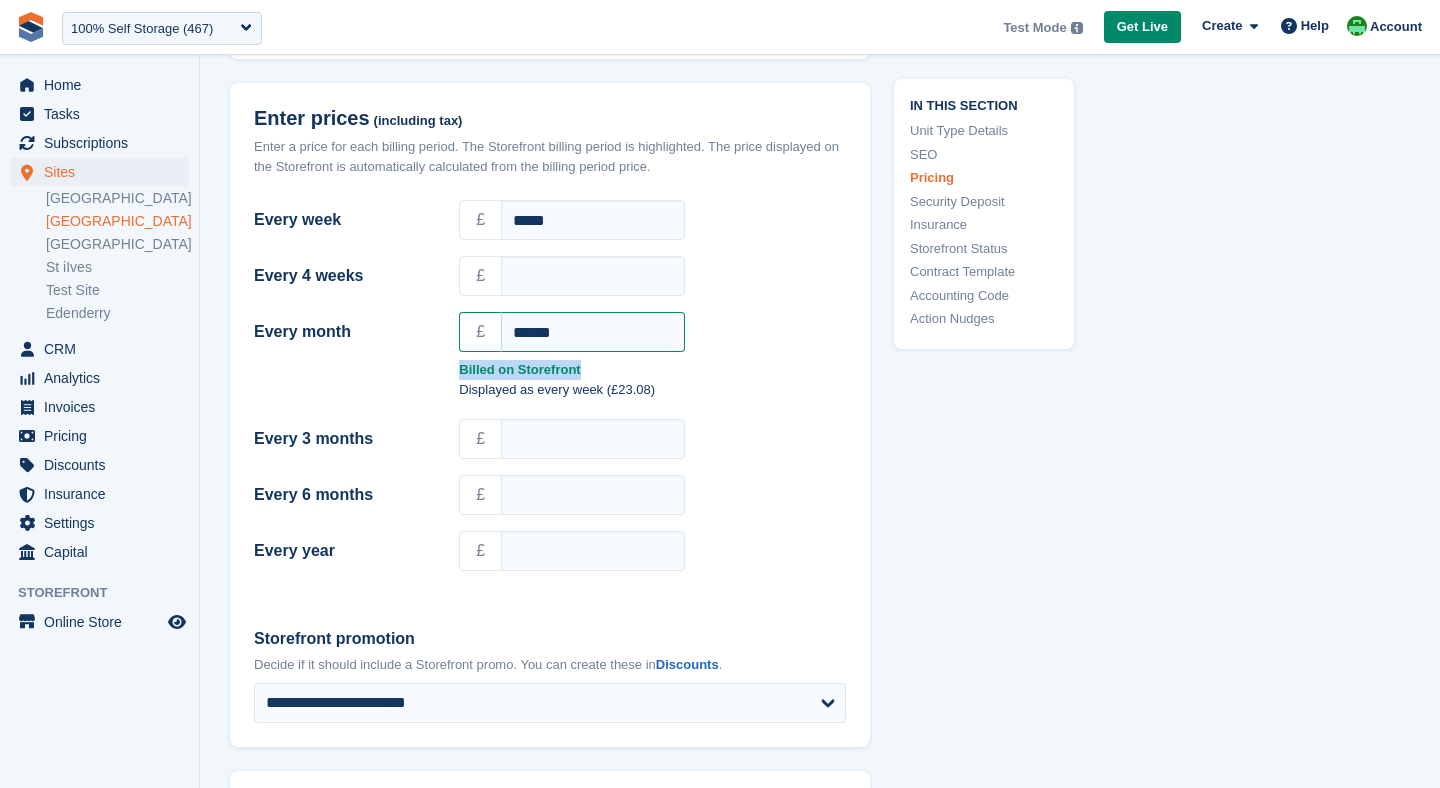 drag, startPoint x: 454, startPoint y: 367, endPoint x: 606, endPoint y: 371, distance: 152.05263 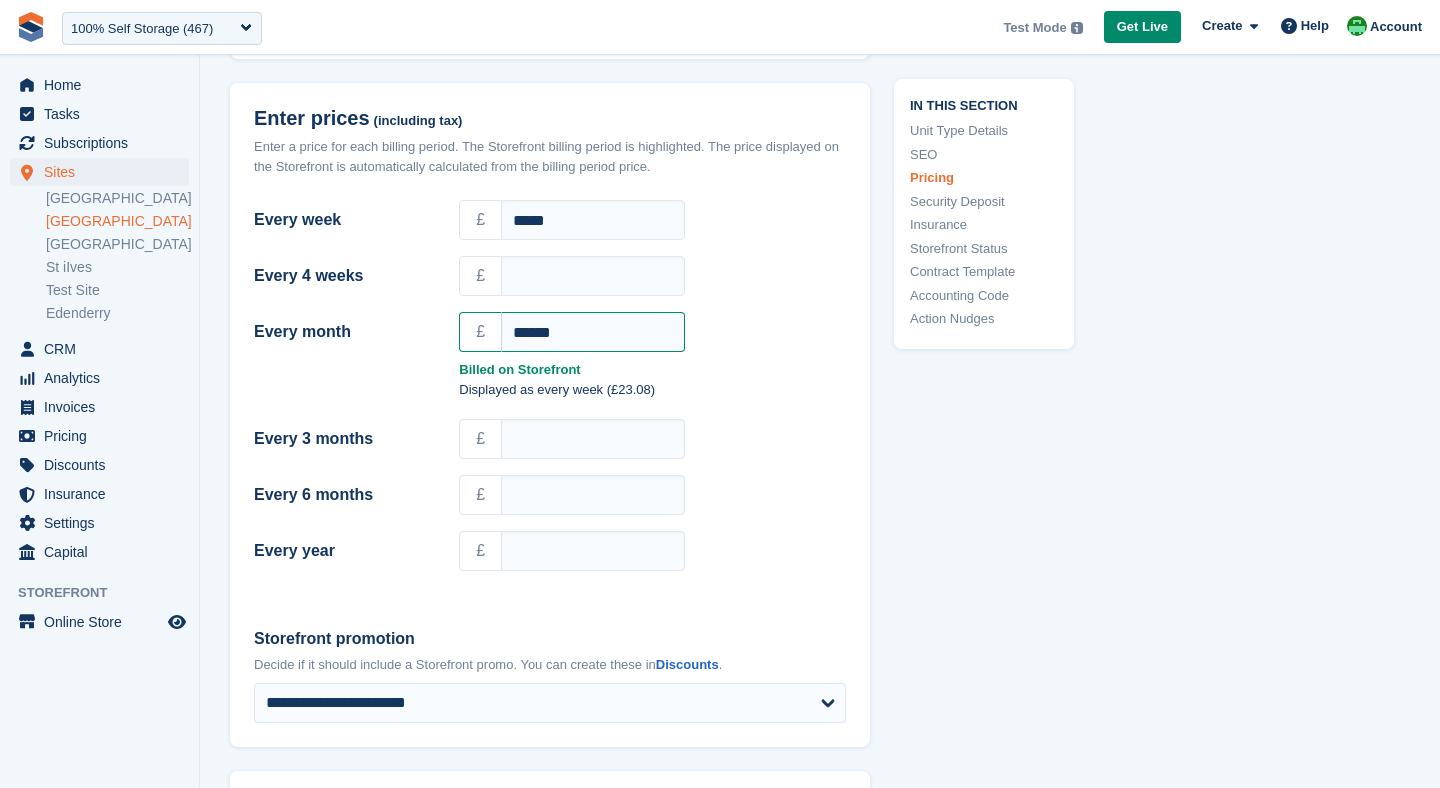 click on "In this section
Unit Type Details
SEO
Pricing
Security Deposit
Insurance
Storefront Status
Contract Template
Accounting Code
Action Nudges" at bounding box center (972, 1217) 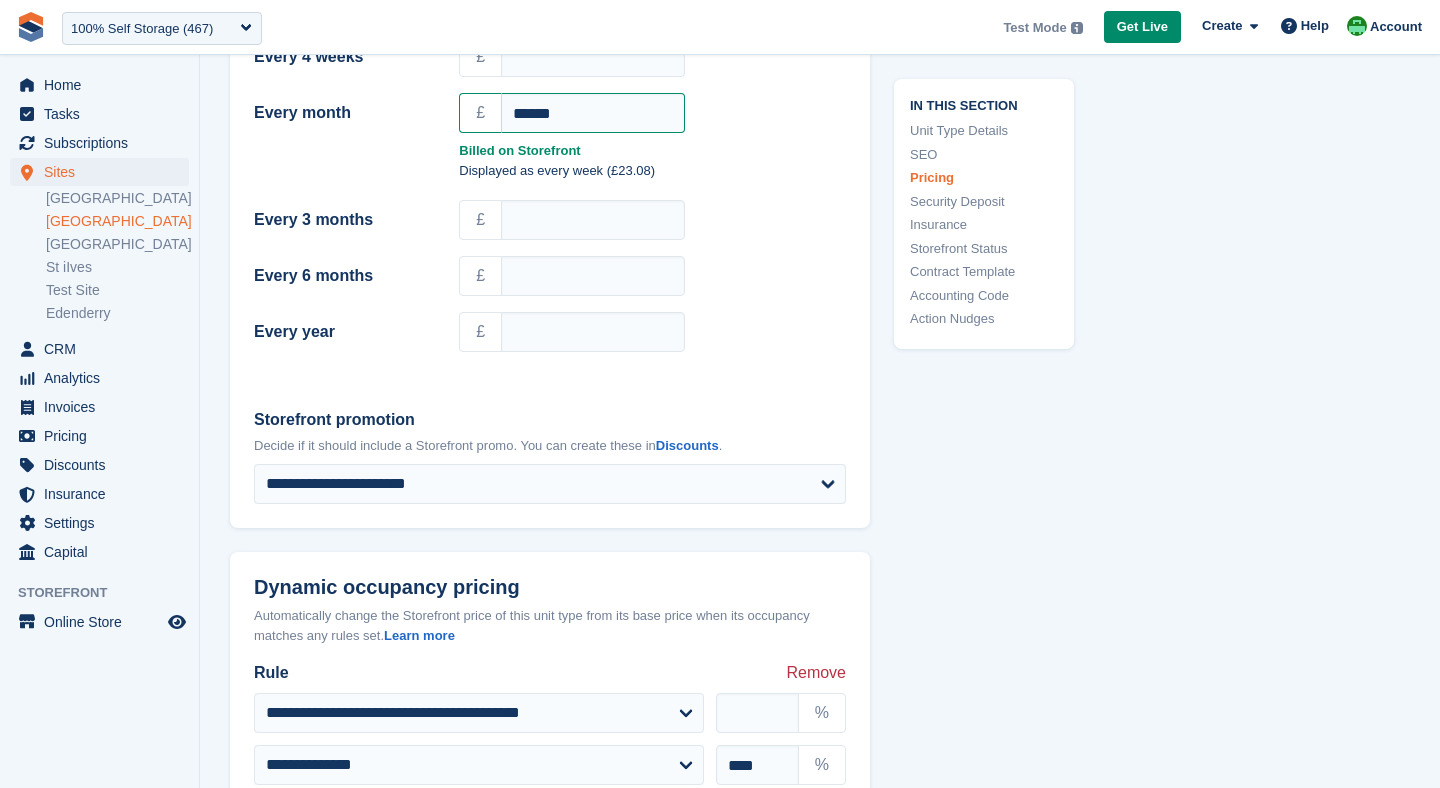 scroll, scrollTop: 1999, scrollLeft: 0, axis: vertical 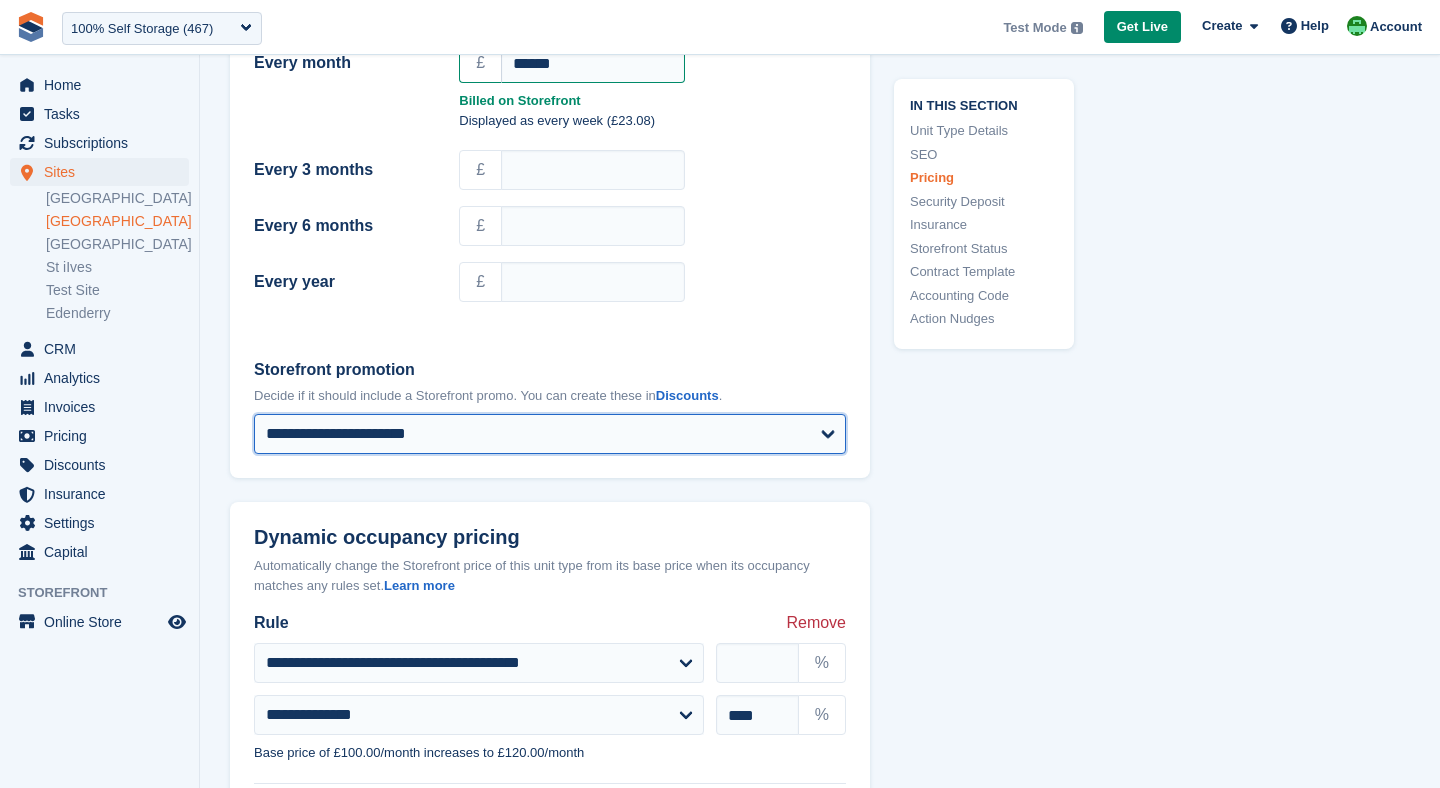 click on "**********" at bounding box center (550, 434) 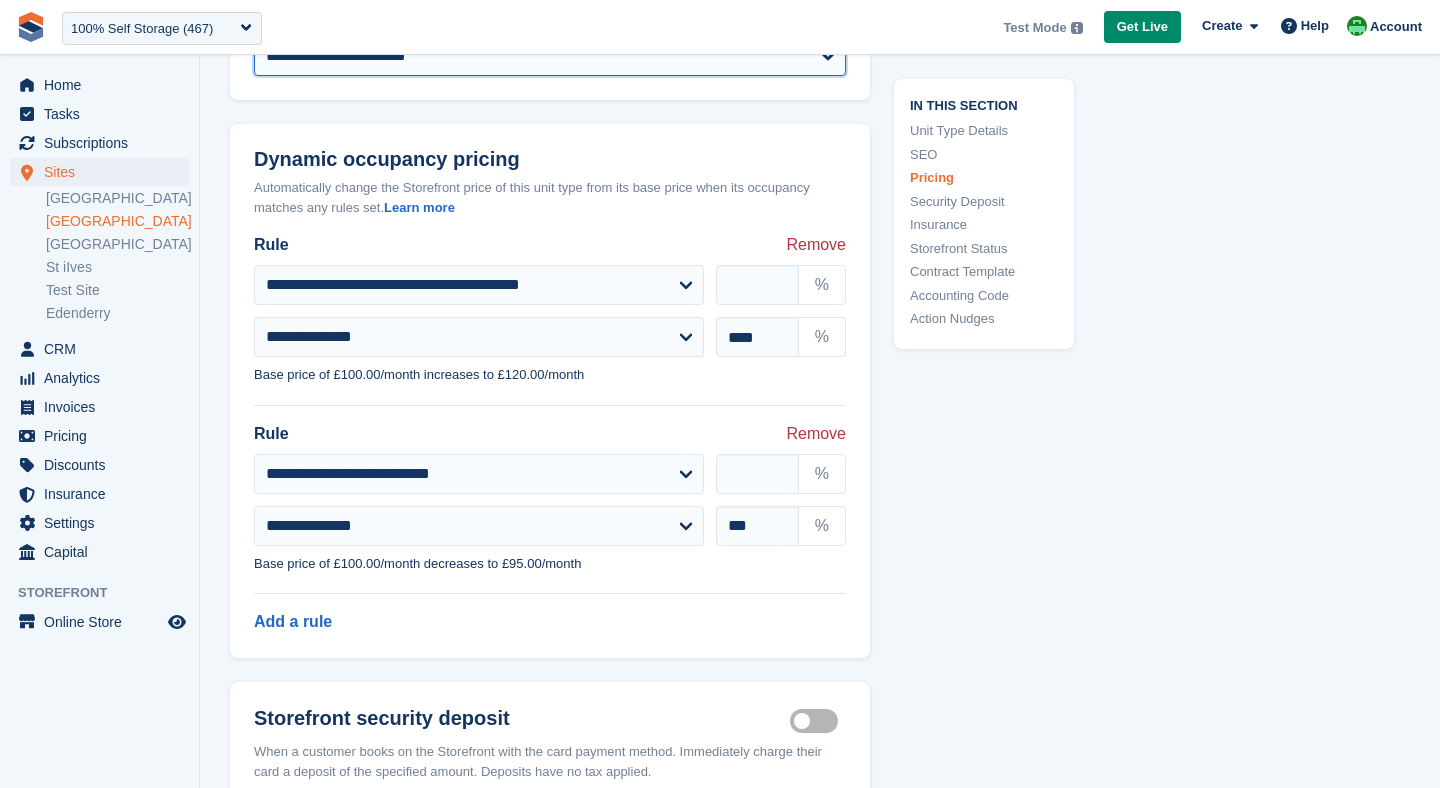 scroll, scrollTop: 2382, scrollLeft: 0, axis: vertical 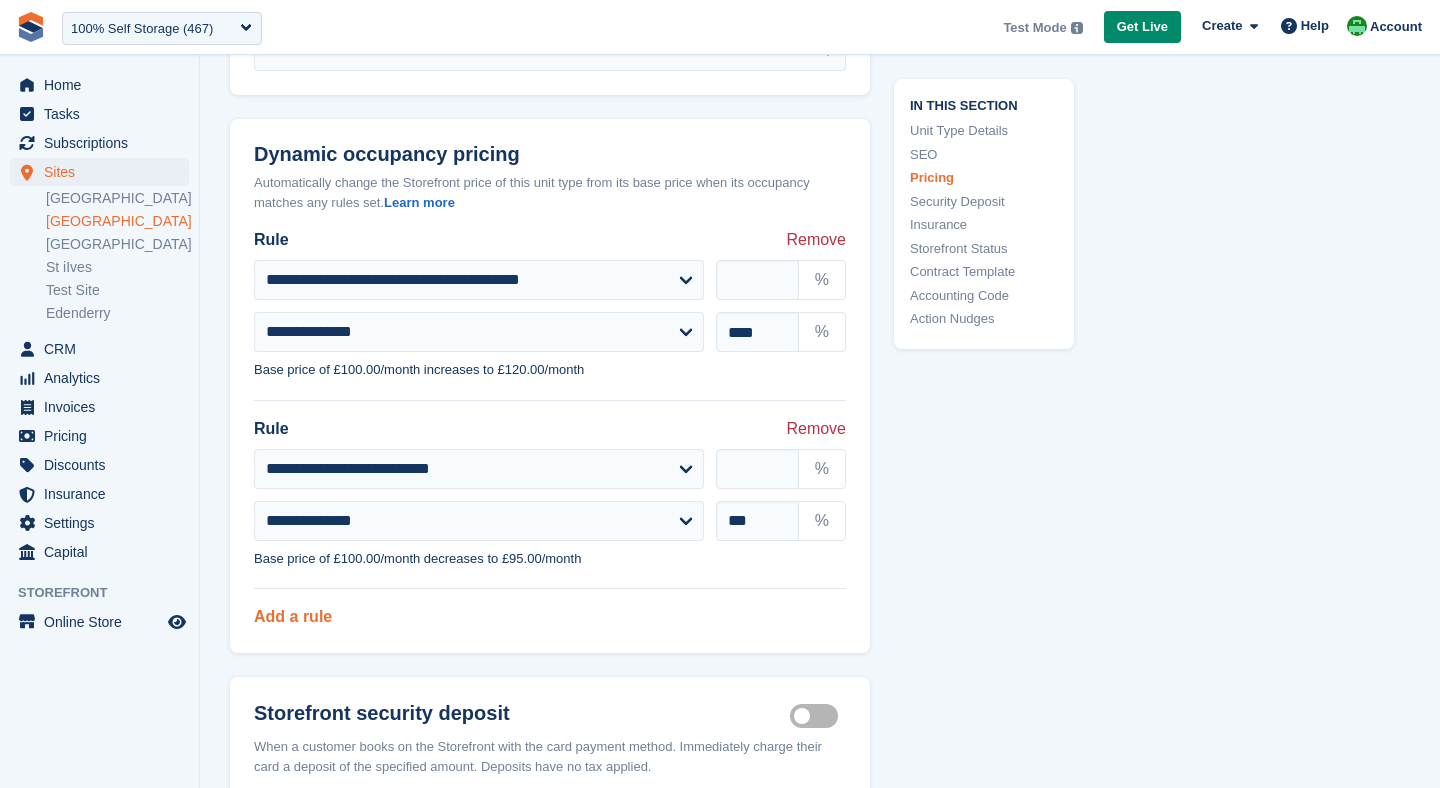 click on "Add a rule" at bounding box center [293, 616] 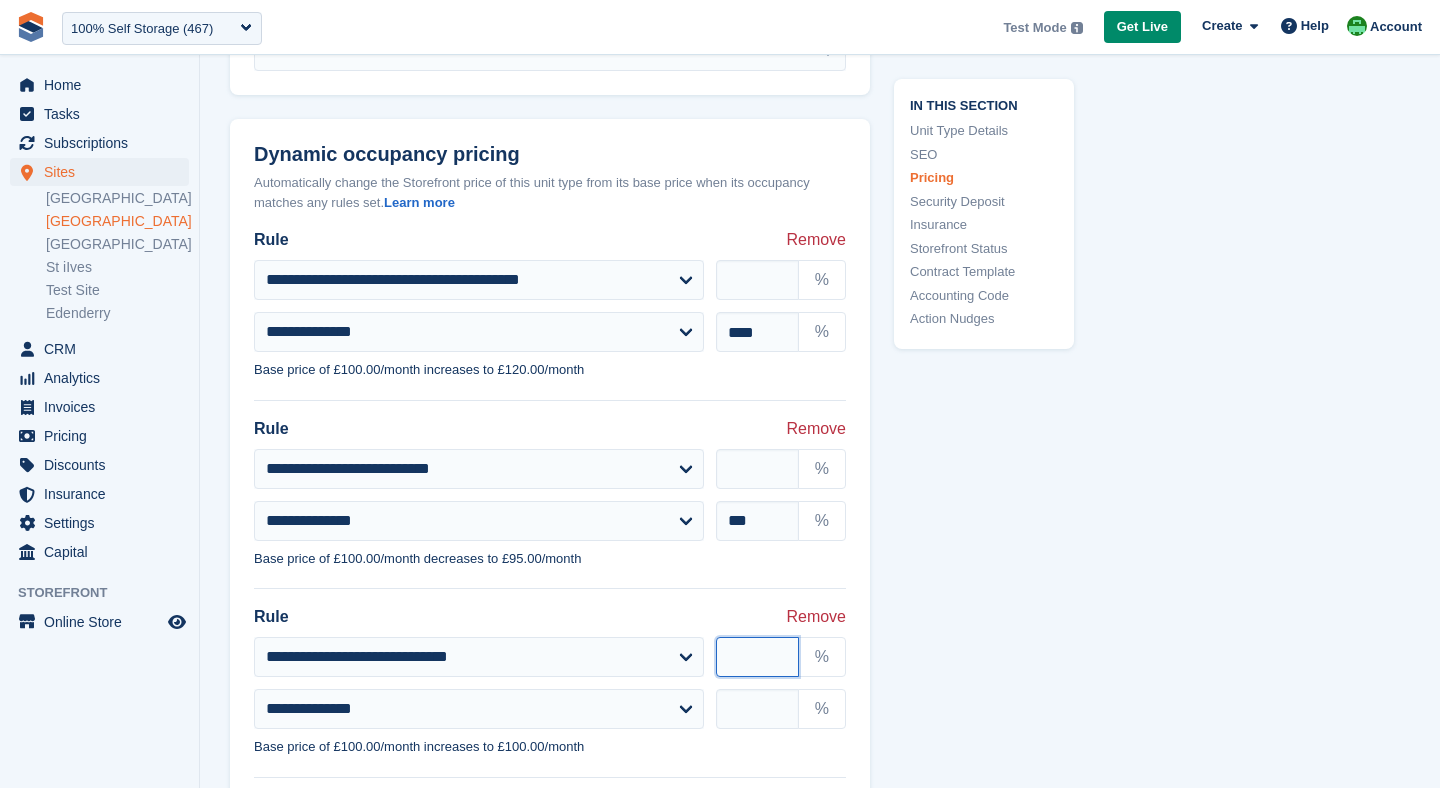 click at bounding box center [757, 657] 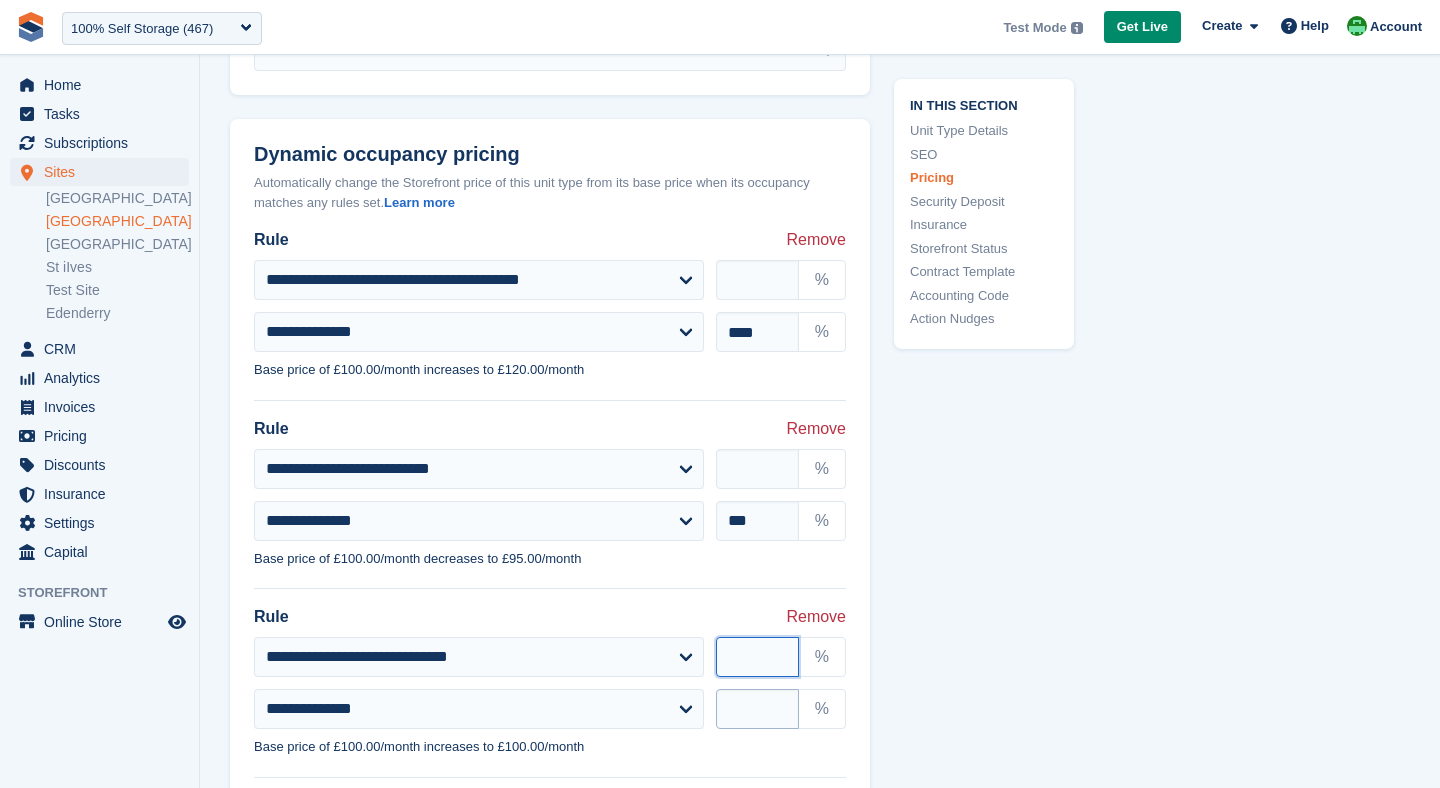 type on "**" 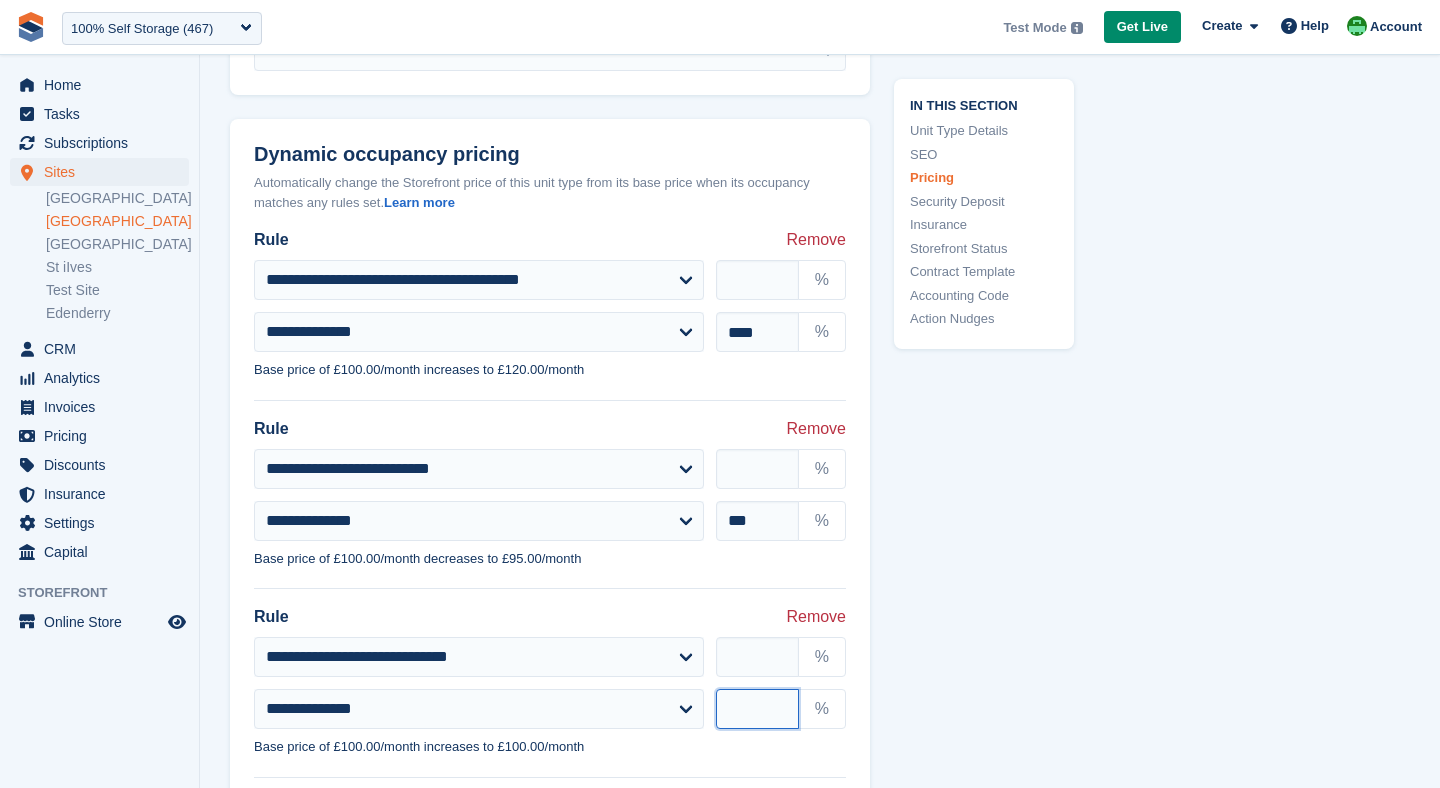 click at bounding box center [757, 709] 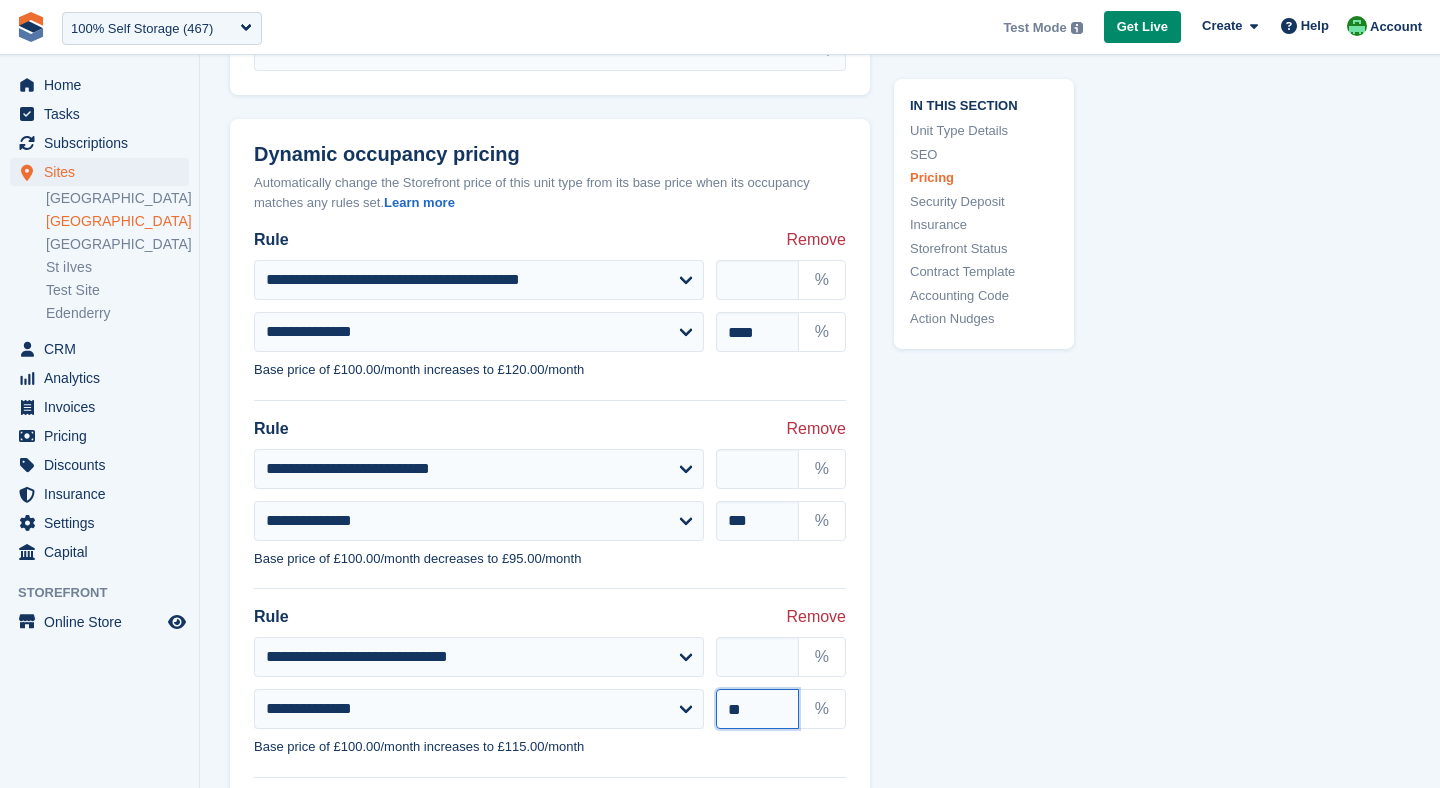 type on "**" 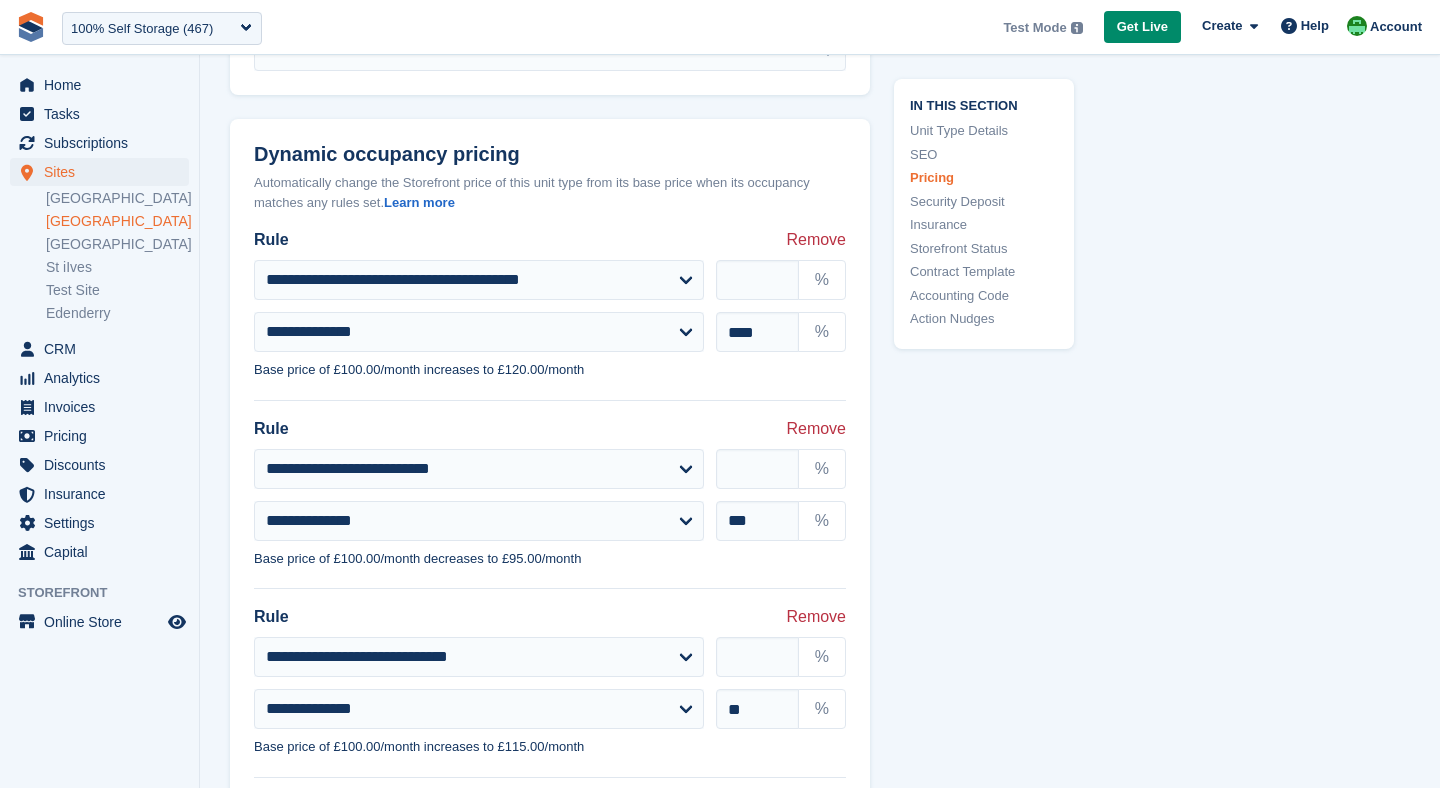 click on "In this section
Unit Type Details
SEO
Pricing
Security Deposit
Insurance
Storefront Status
Contract Template
Accounting Code
Action Nudges" at bounding box center [972, 659] 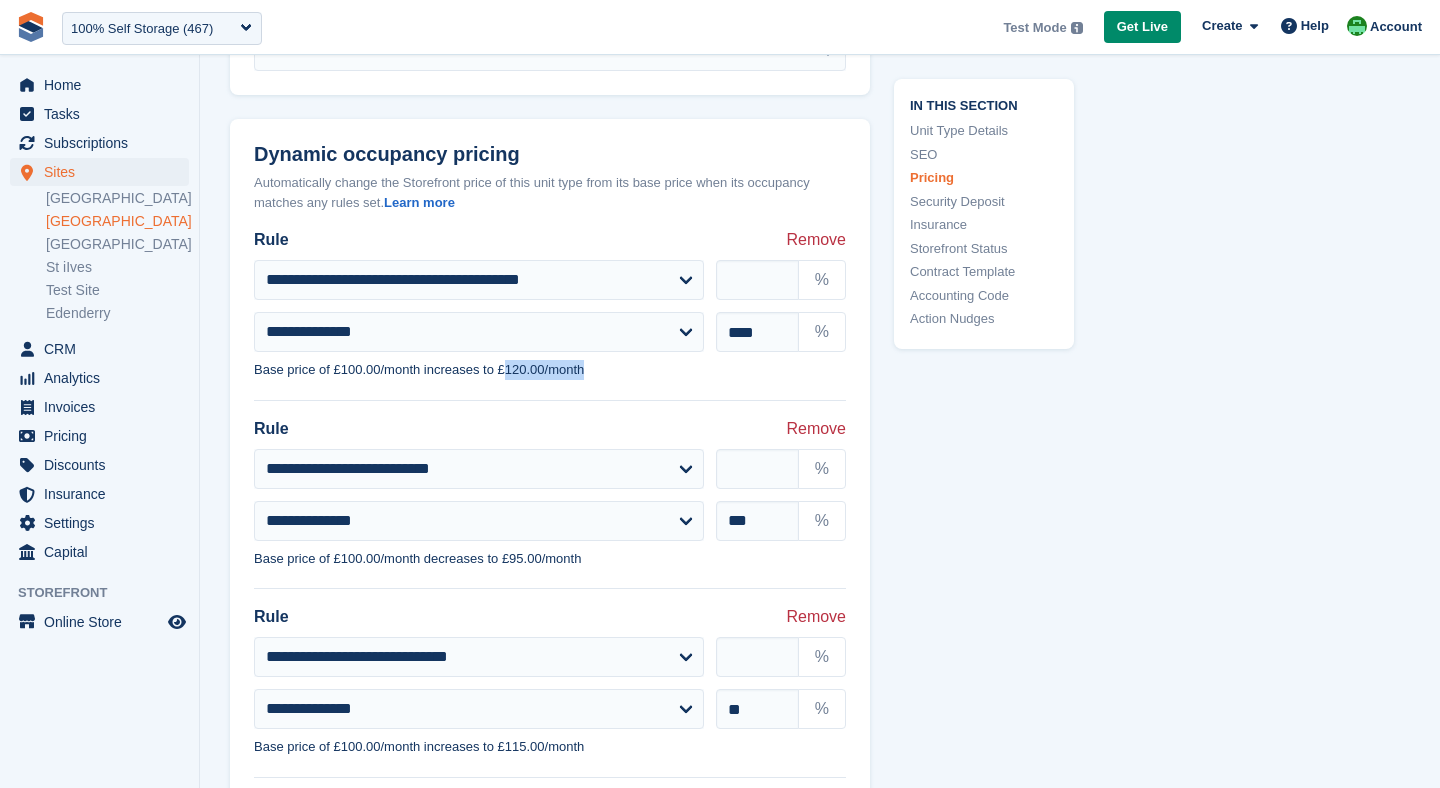 drag, startPoint x: 514, startPoint y: 372, endPoint x: 627, endPoint y: 379, distance: 113.216606 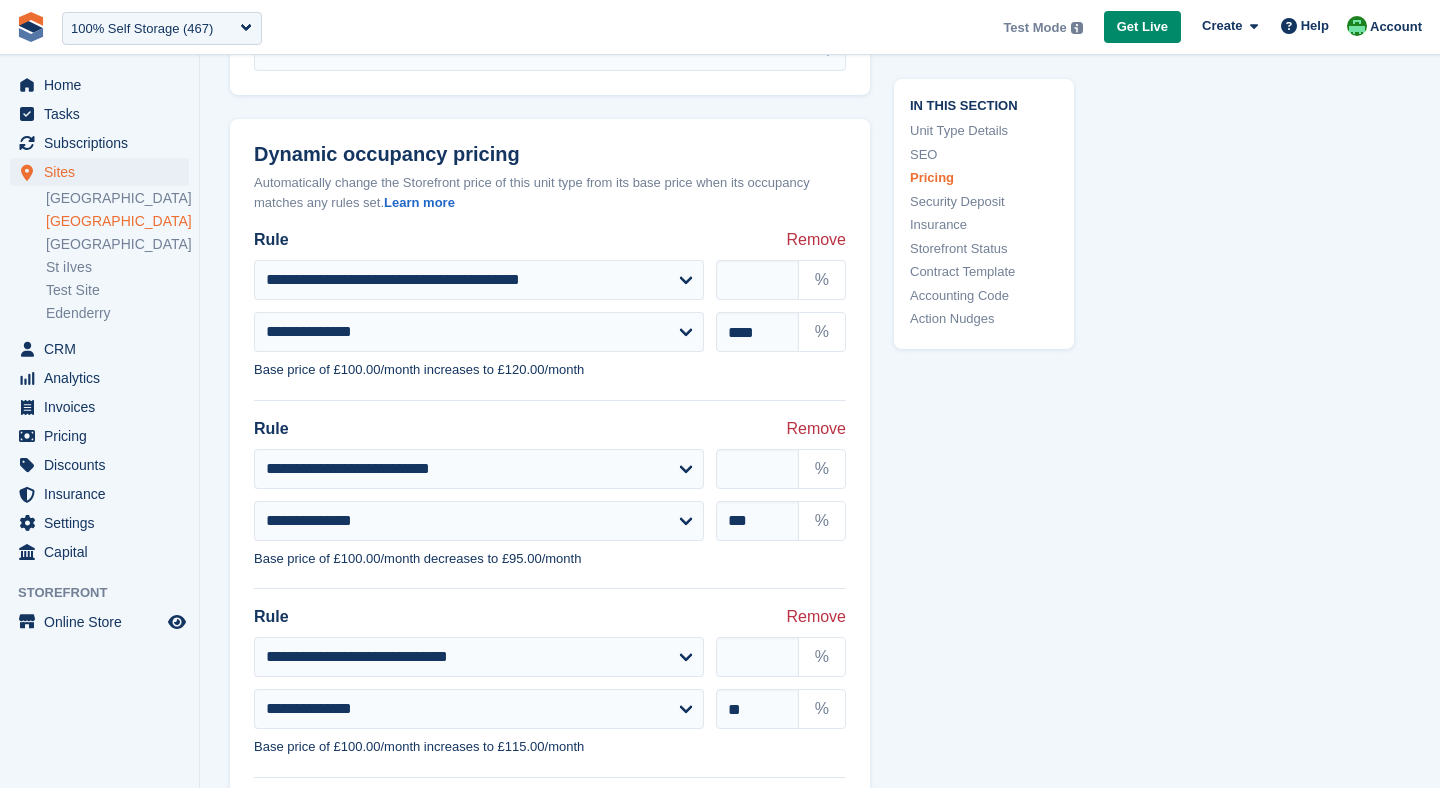 click on "In this section
Unit Type Details
SEO
Pricing
Security Deposit
Insurance
Storefront Status
Contract Template
Accounting Code
Action Nudges" at bounding box center (972, 659) 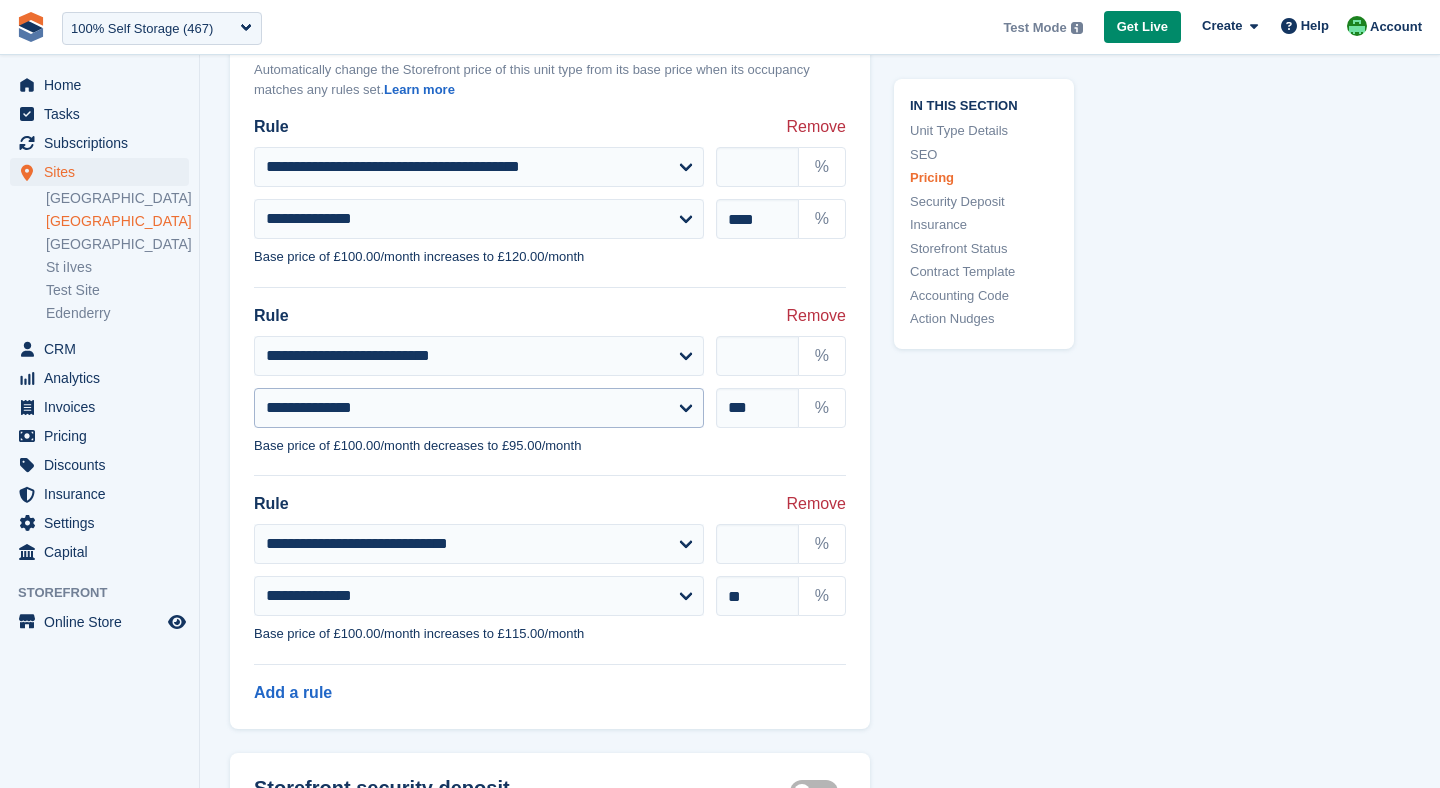 scroll, scrollTop: 2477, scrollLeft: 0, axis: vertical 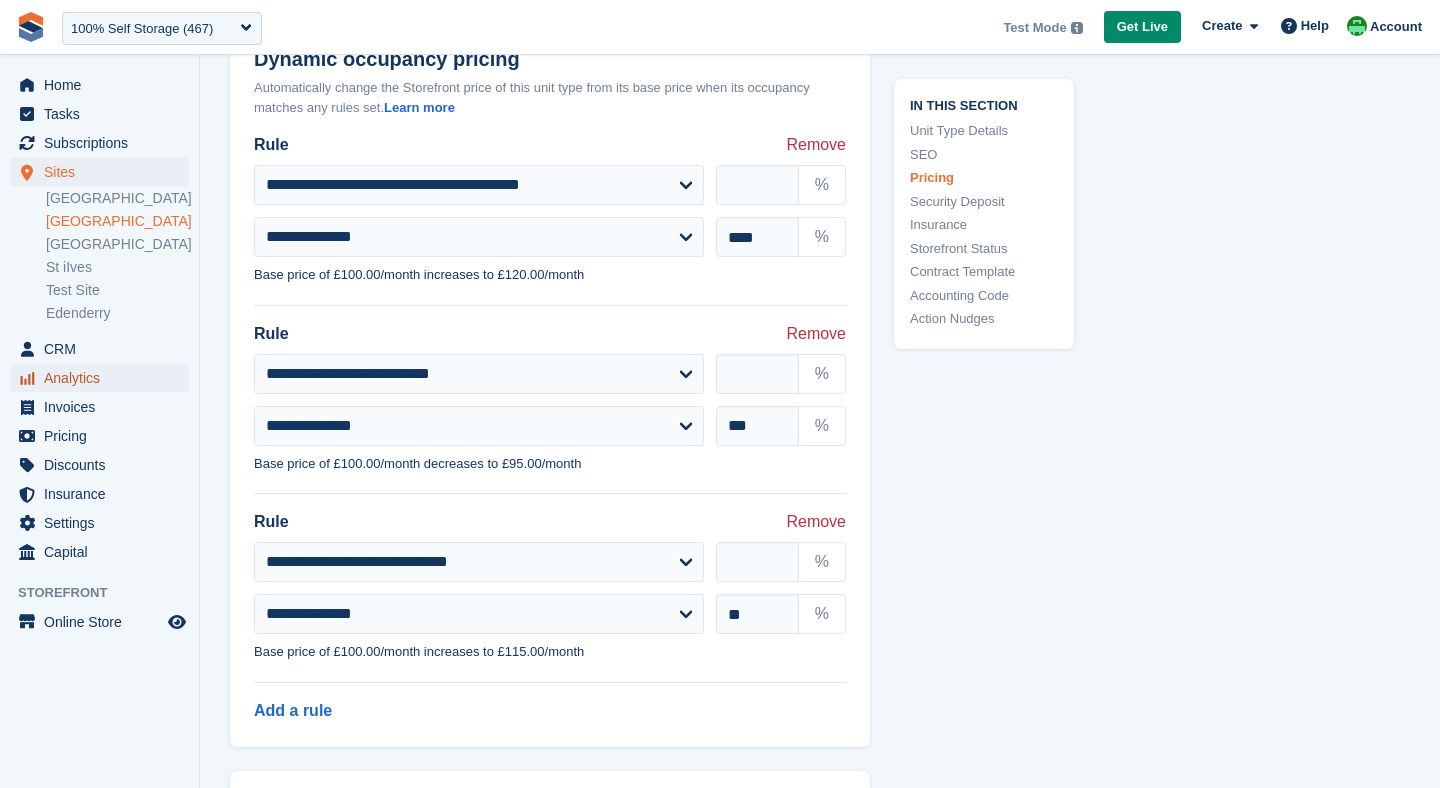 click on "Analytics" at bounding box center (104, 378) 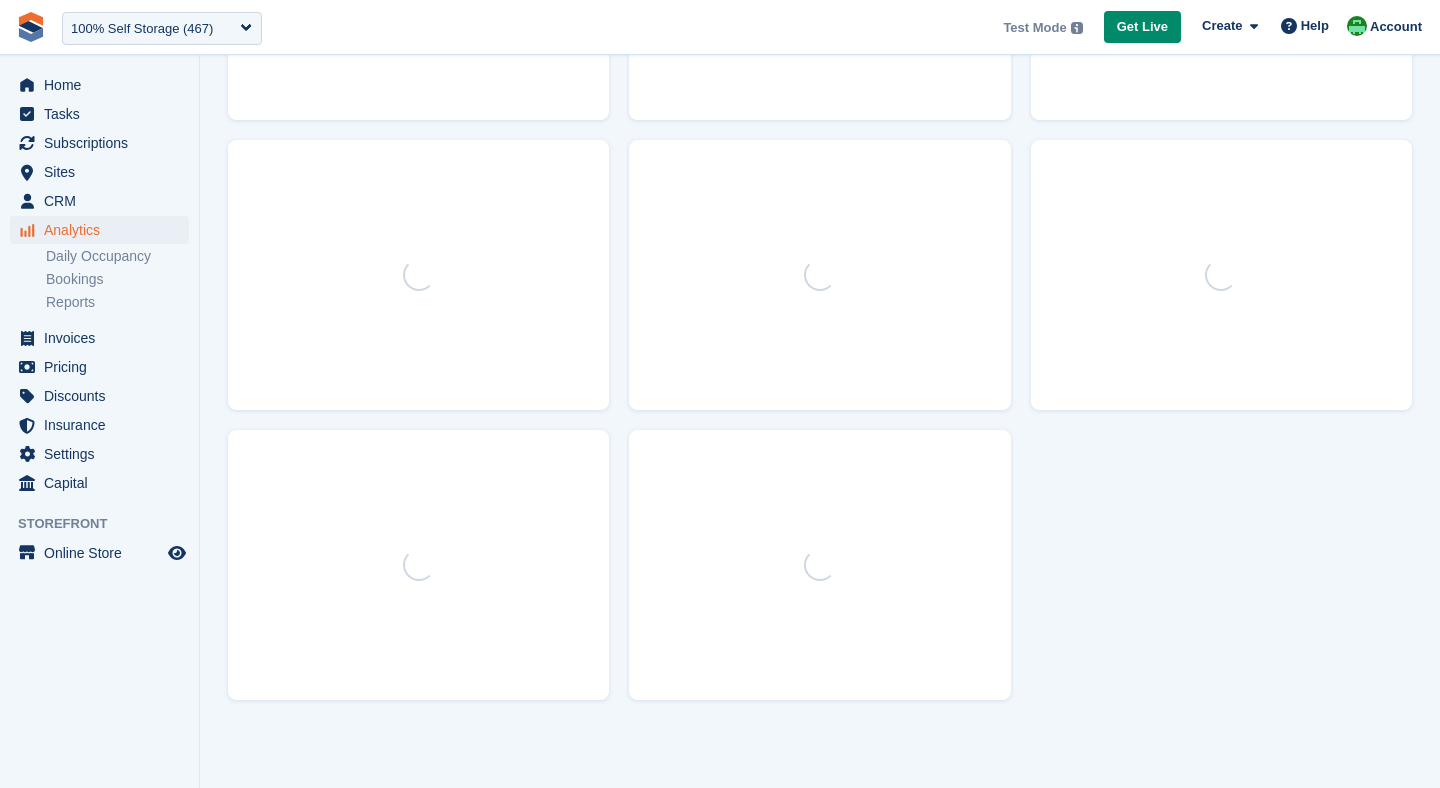 scroll, scrollTop: 0, scrollLeft: 0, axis: both 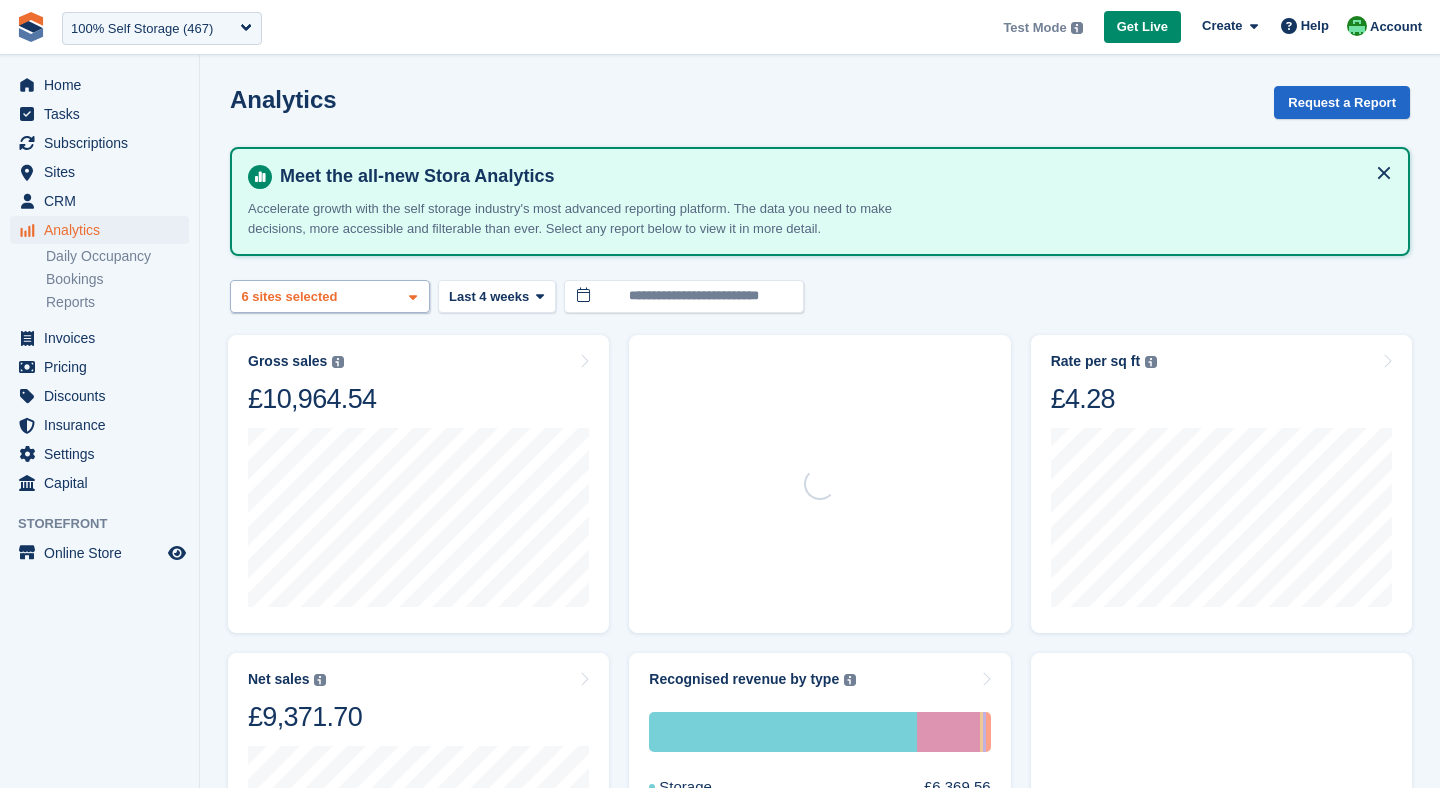click on "Nottingham 2 sites selected 3 sites selected 4 sites selected 5 sites selected 6 sites selected" at bounding box center [330, 296] 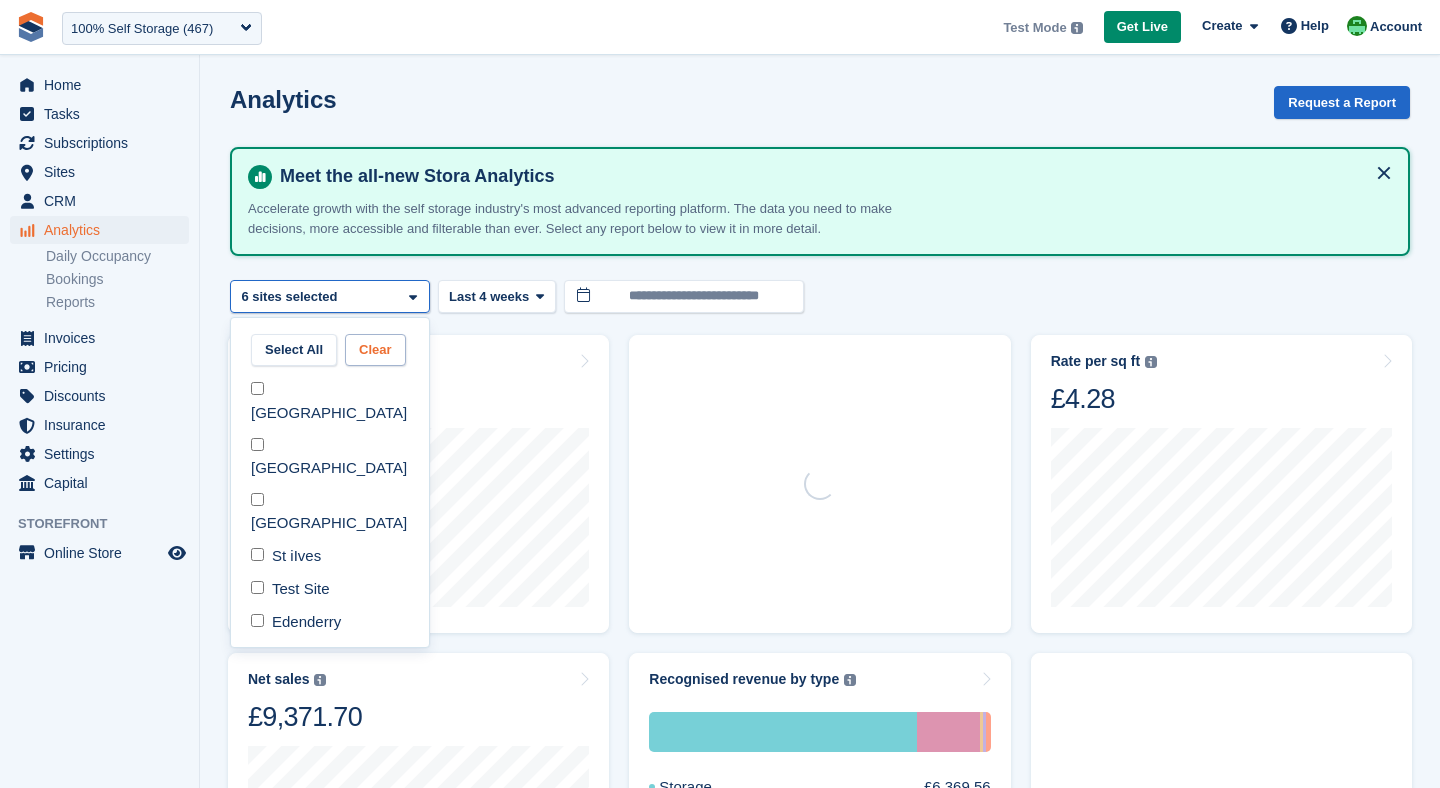 click on "Clear" at bounding box center [375, 350] 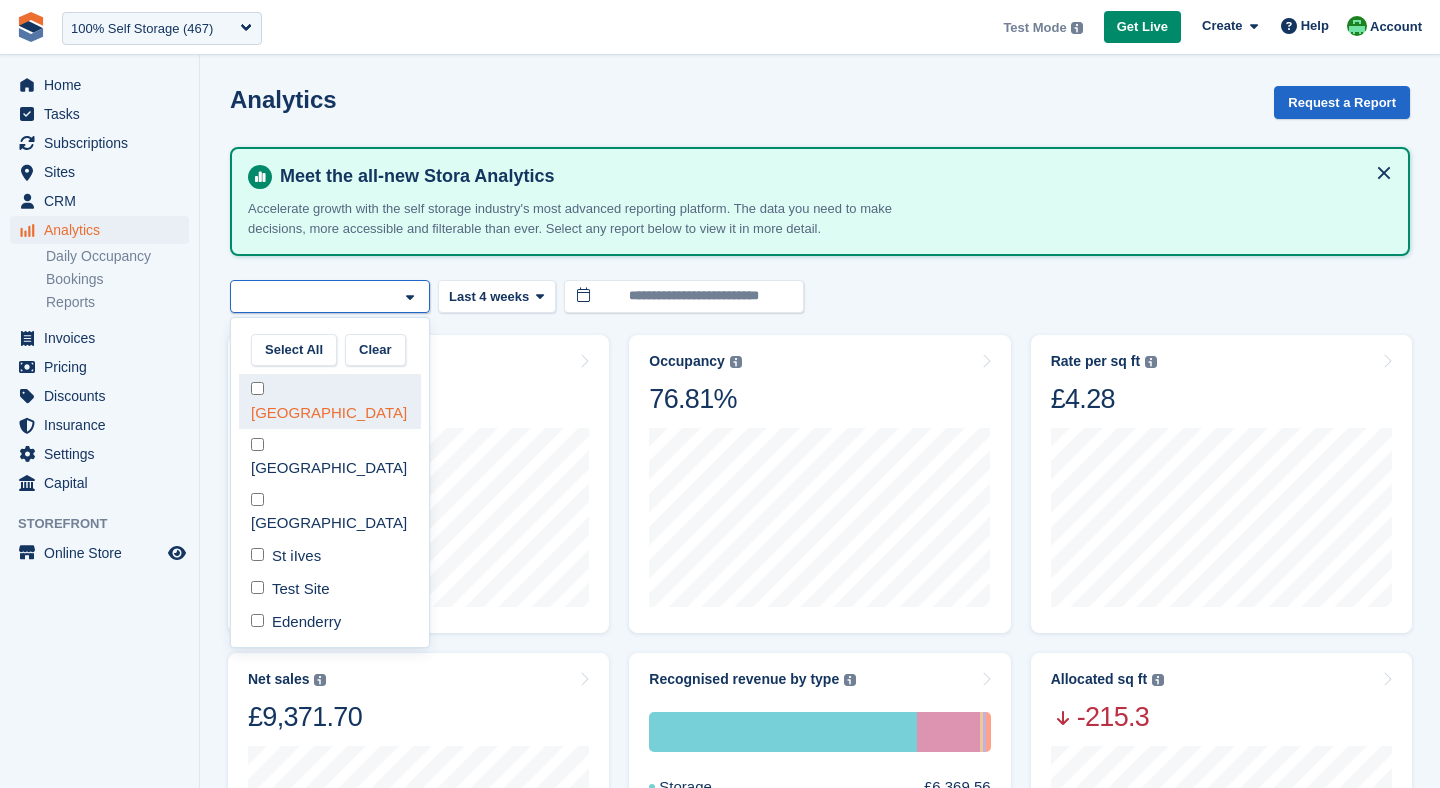 click on "[GEOGRAPHIC_DATA]" at bounding box center (330, 401) 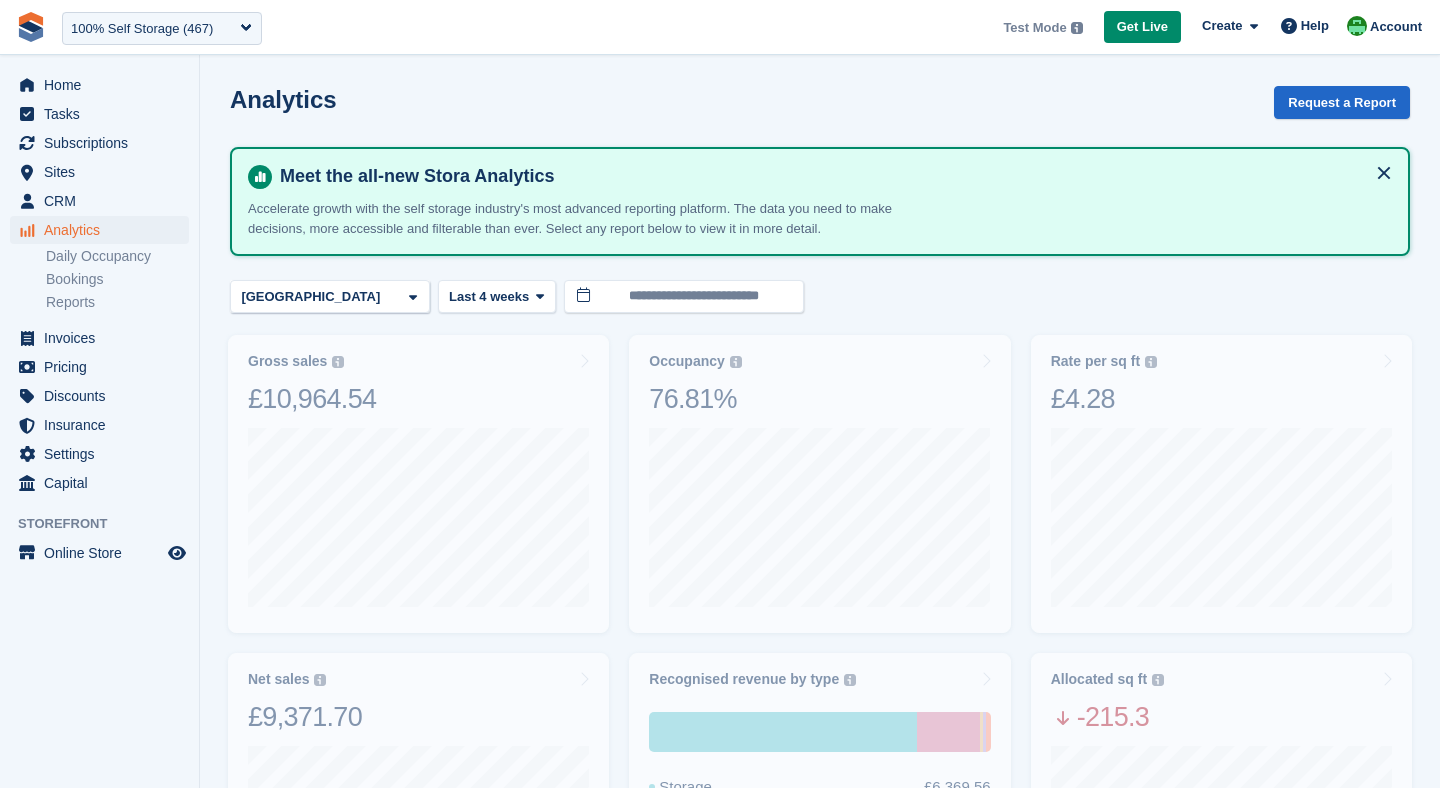 click at bounding box center (950, 1091) 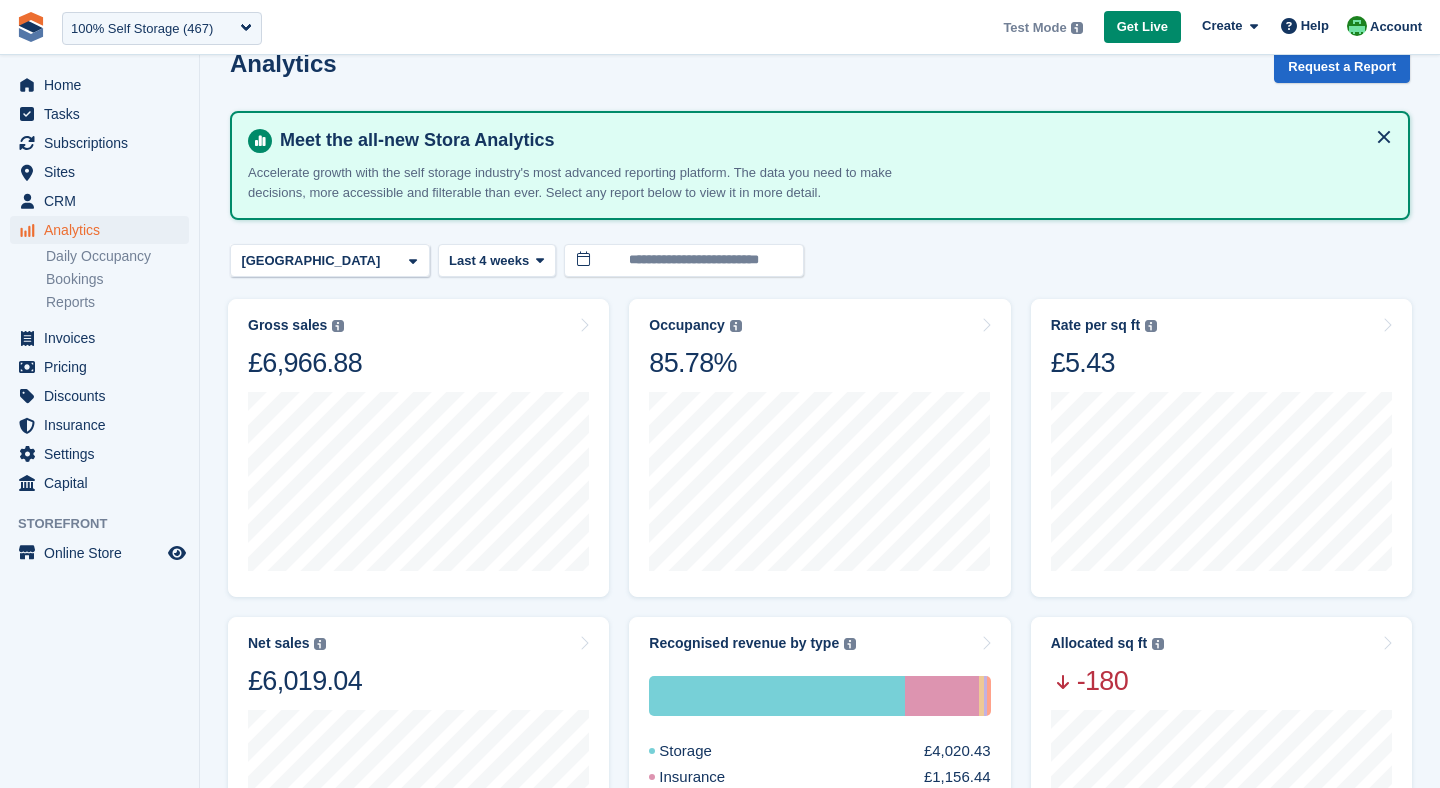 scroll, scrollTop: 19, scrollLeft: 0, axis: vertical 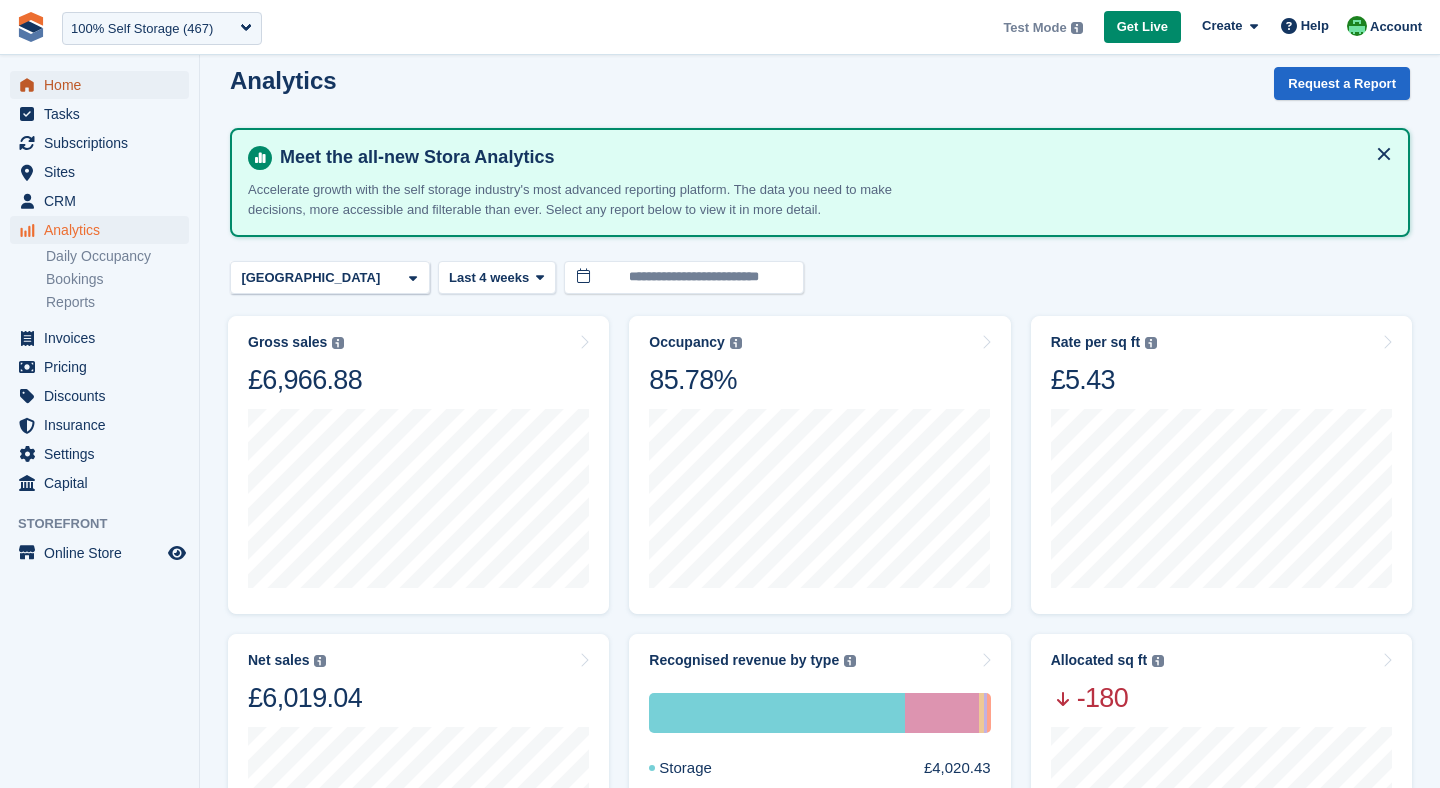 click on "Home" at bounding box center [104, 85] 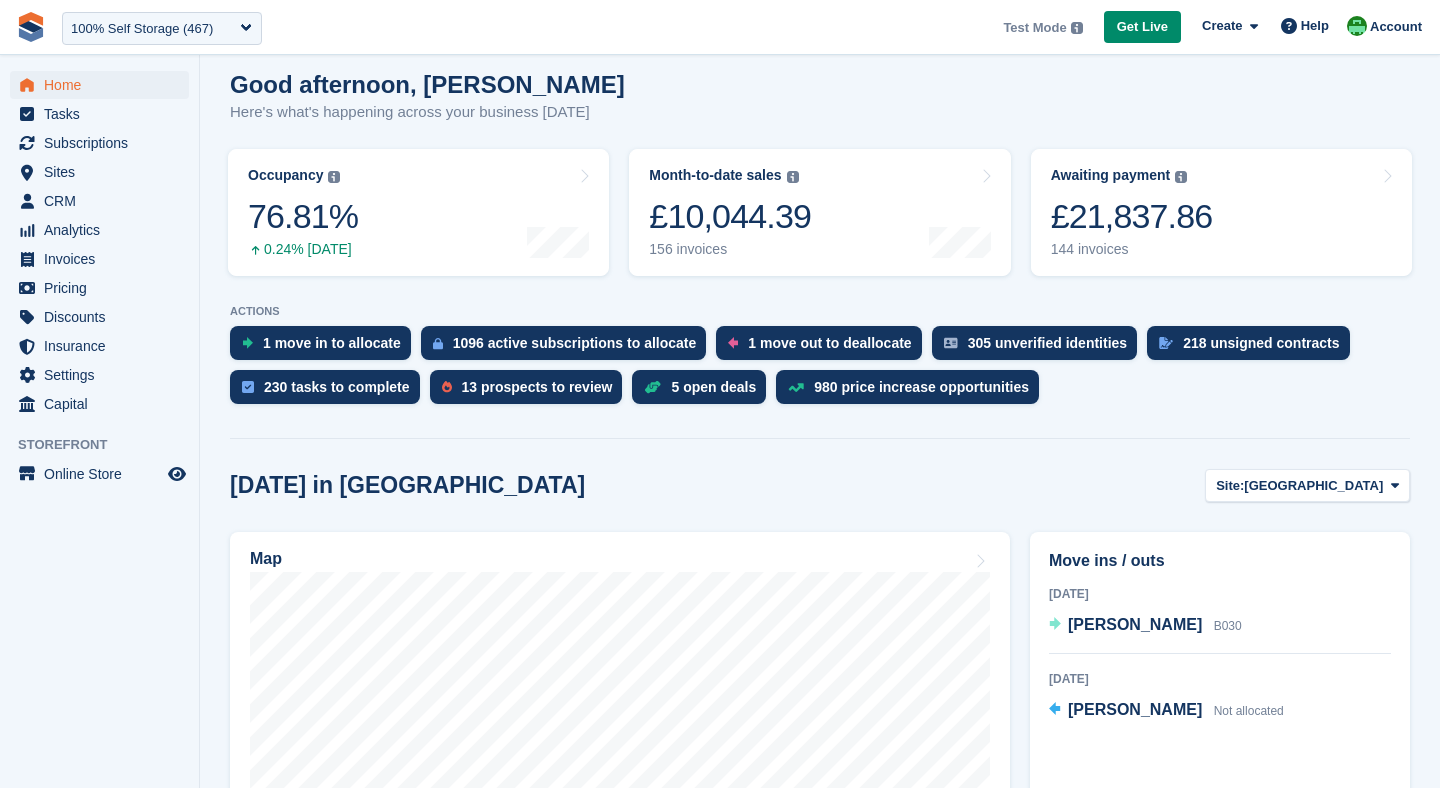 scroll, scrollTop: 179, scrollLeft: 0, axis: vertical 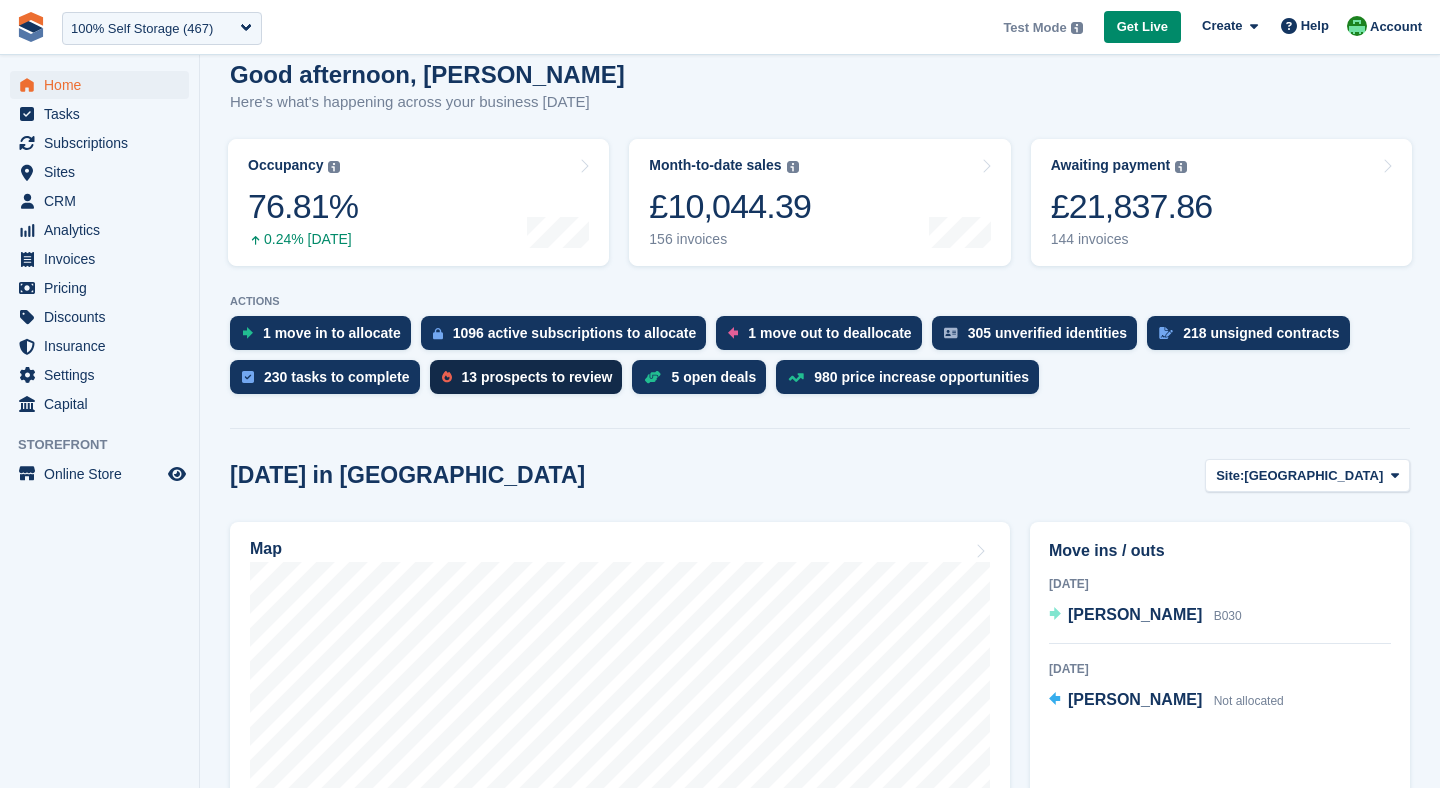 click on "13
prospects to review" at bounding box center (537, 377) 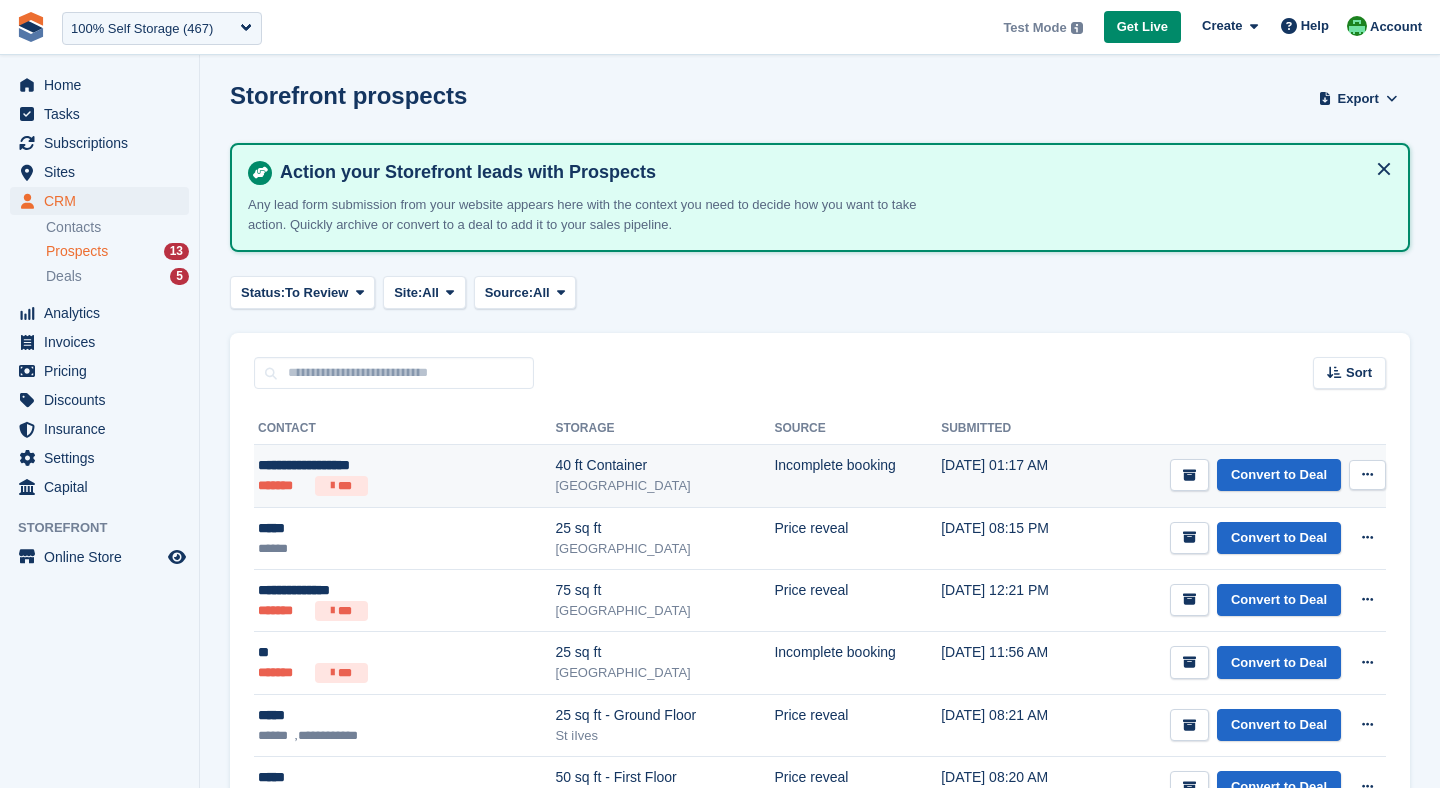 scroll, scrollTop: 0, scrollLeft: 0, axis: both 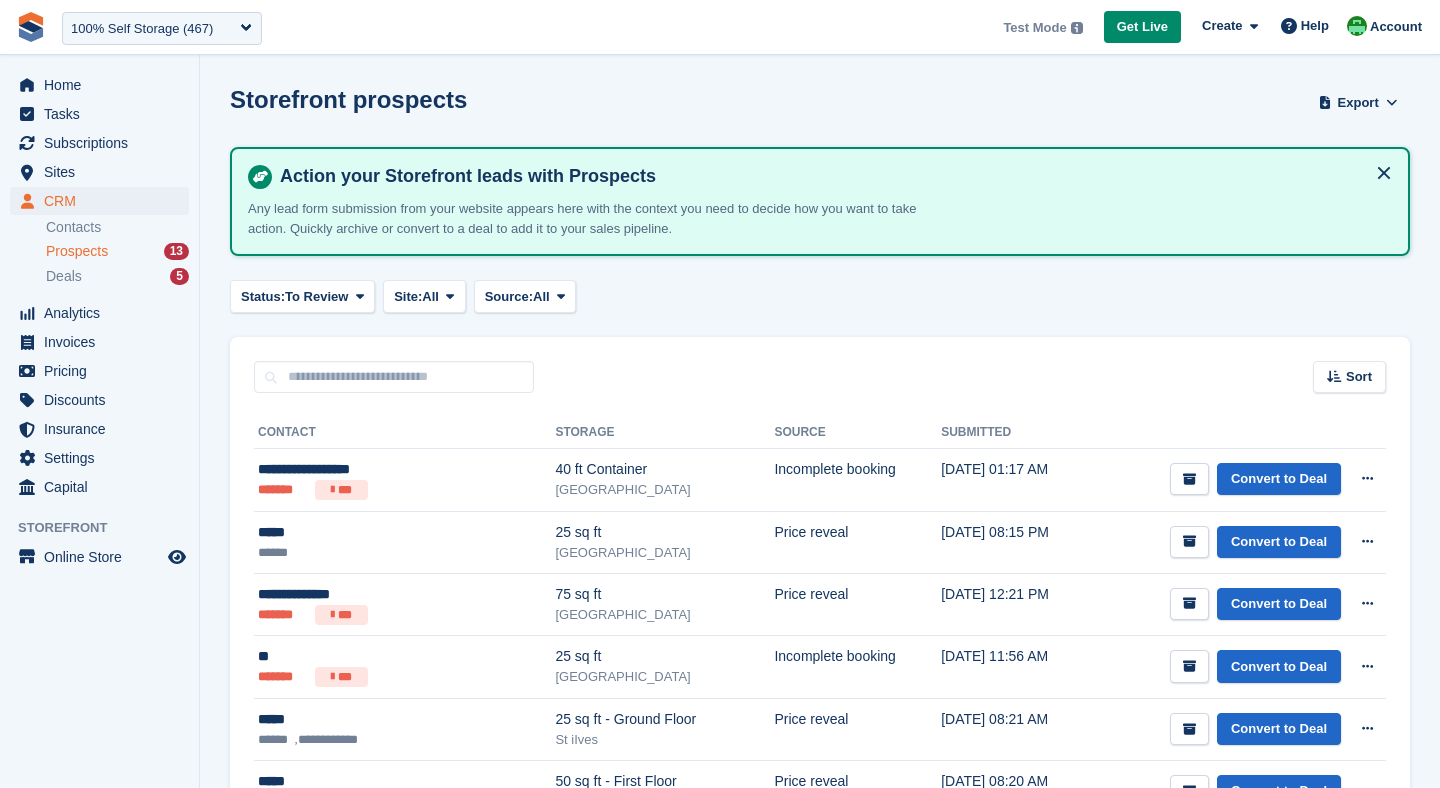 click on "Deals
5" at bounding box center [122, 276] 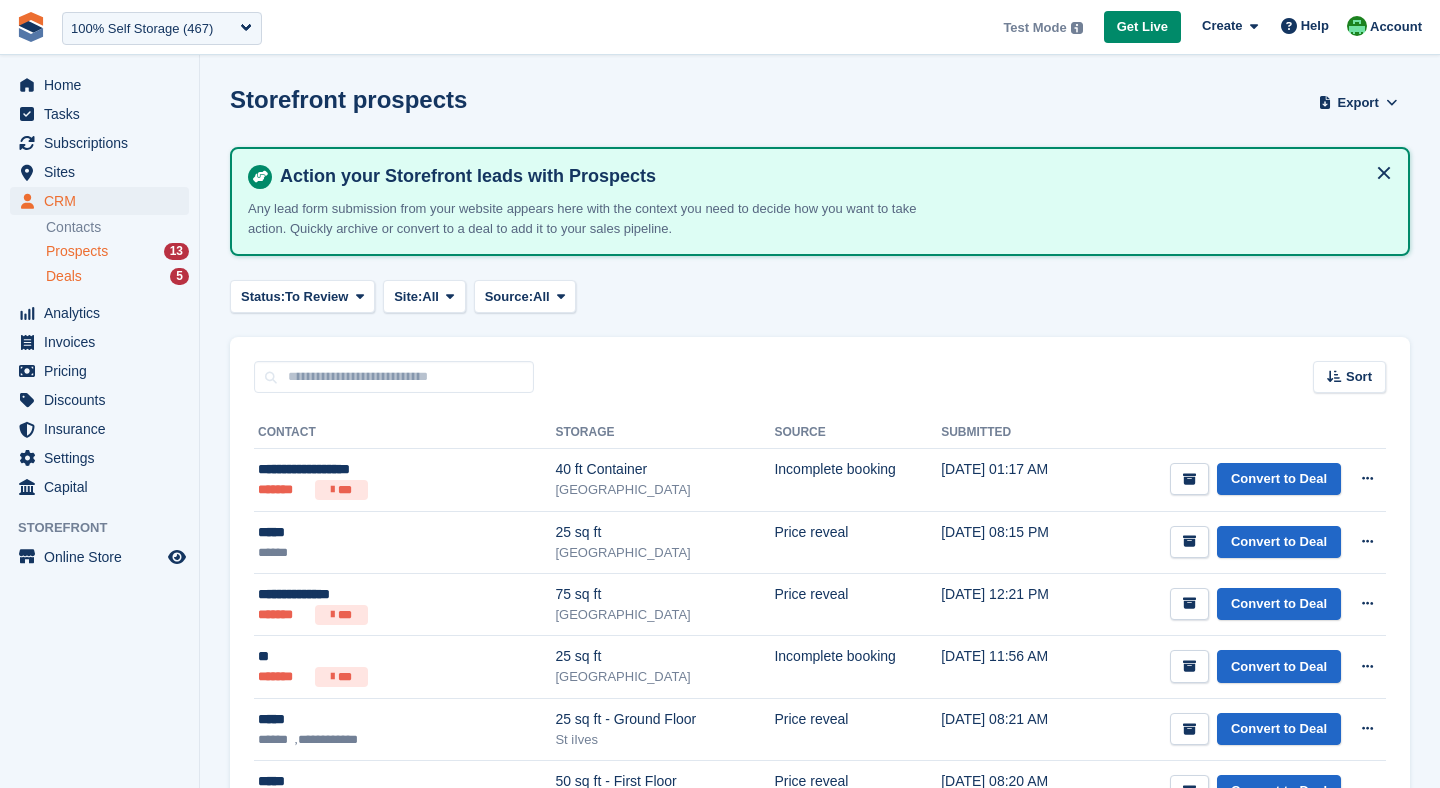 click on "Deals" at bounding box center [64, 276] 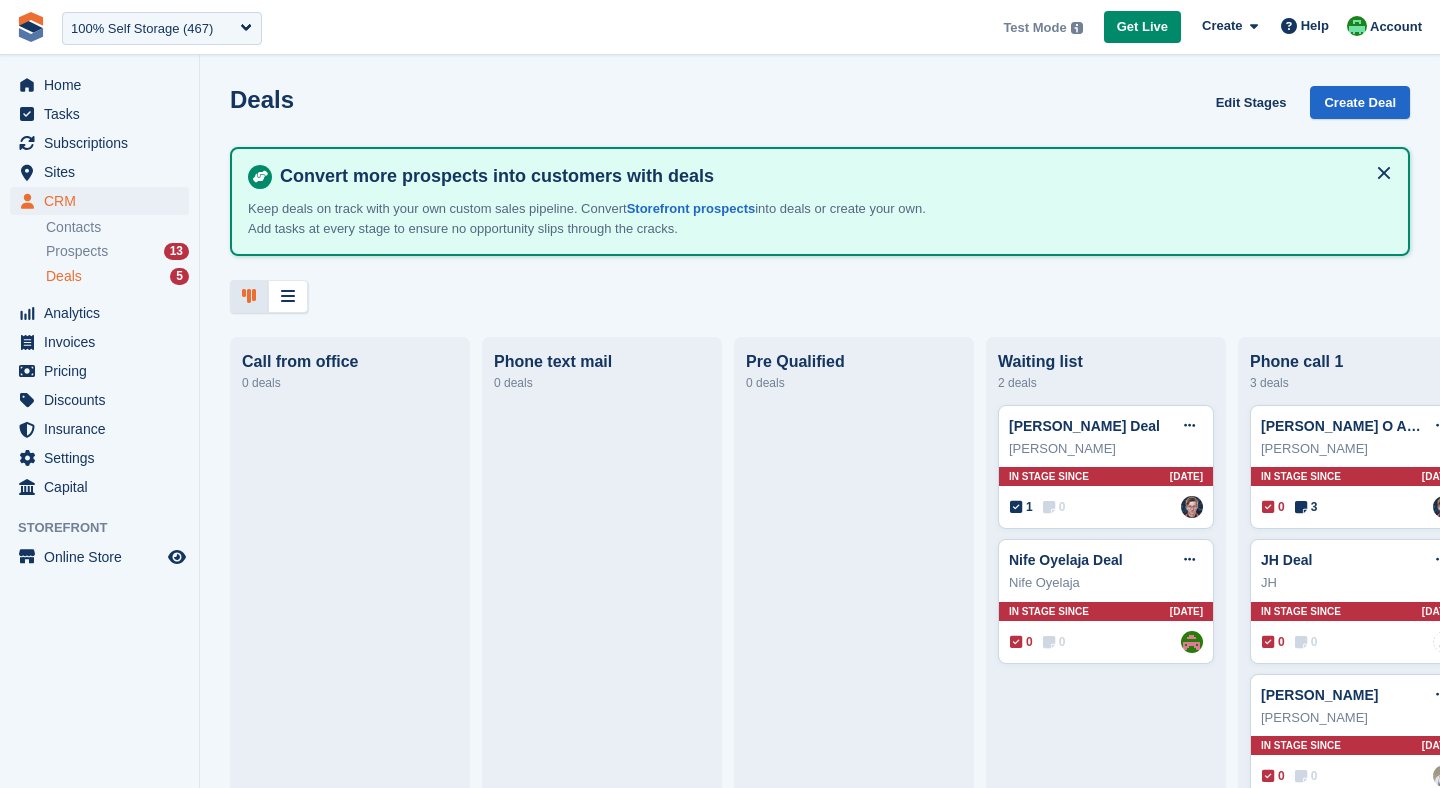 scroll, scrollTop: 0, scrollLeft: 50, axis: horizontal 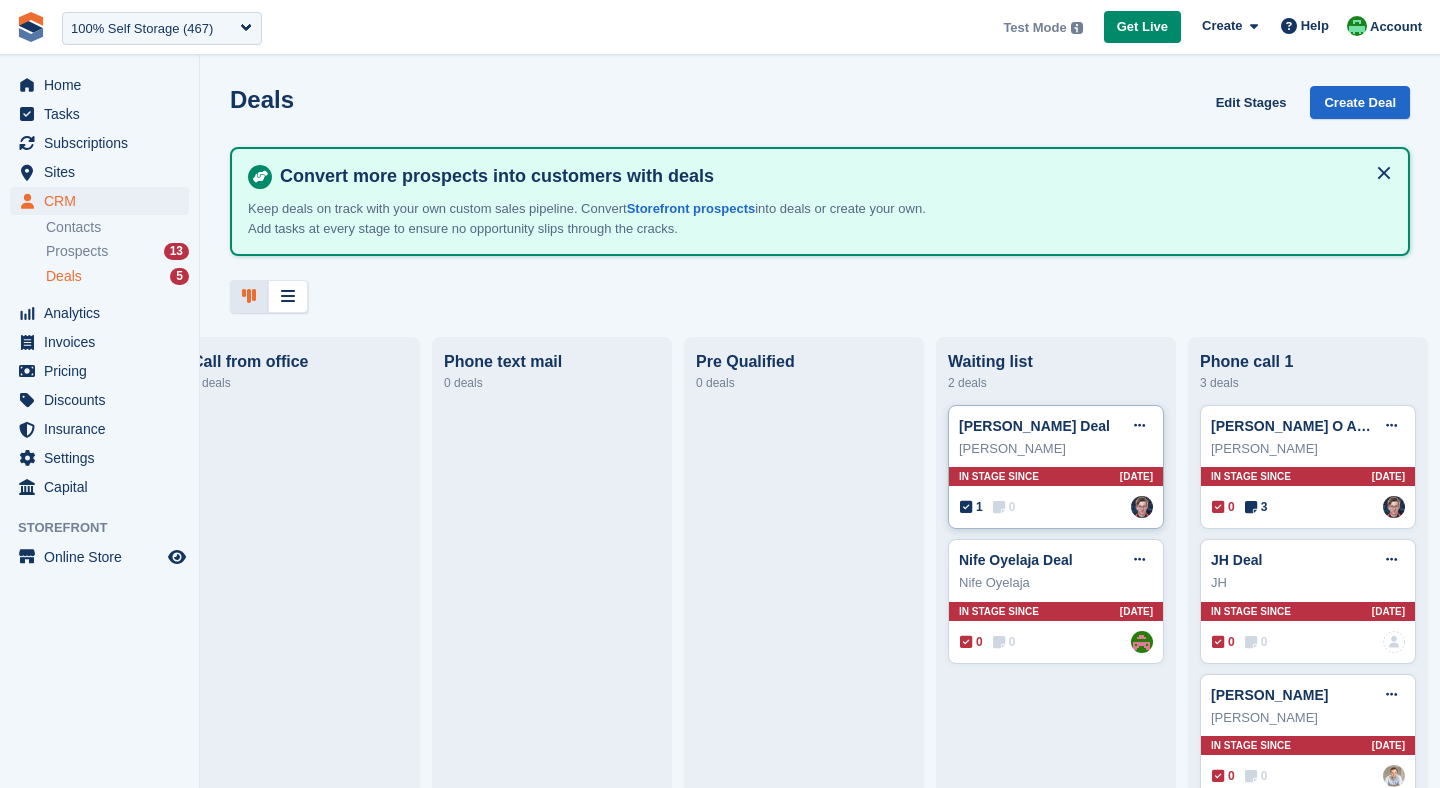 click on "[PERSON_NAME] Deal
Edit deal
[PERSON_NAME] as won
[PERSON_NAME] as lost
Delete deal
[PERSON_NAME]
In stage since [DATE]
1
0
Assigned to [PERSON_NAME]" at bounding box center [1056, 467] 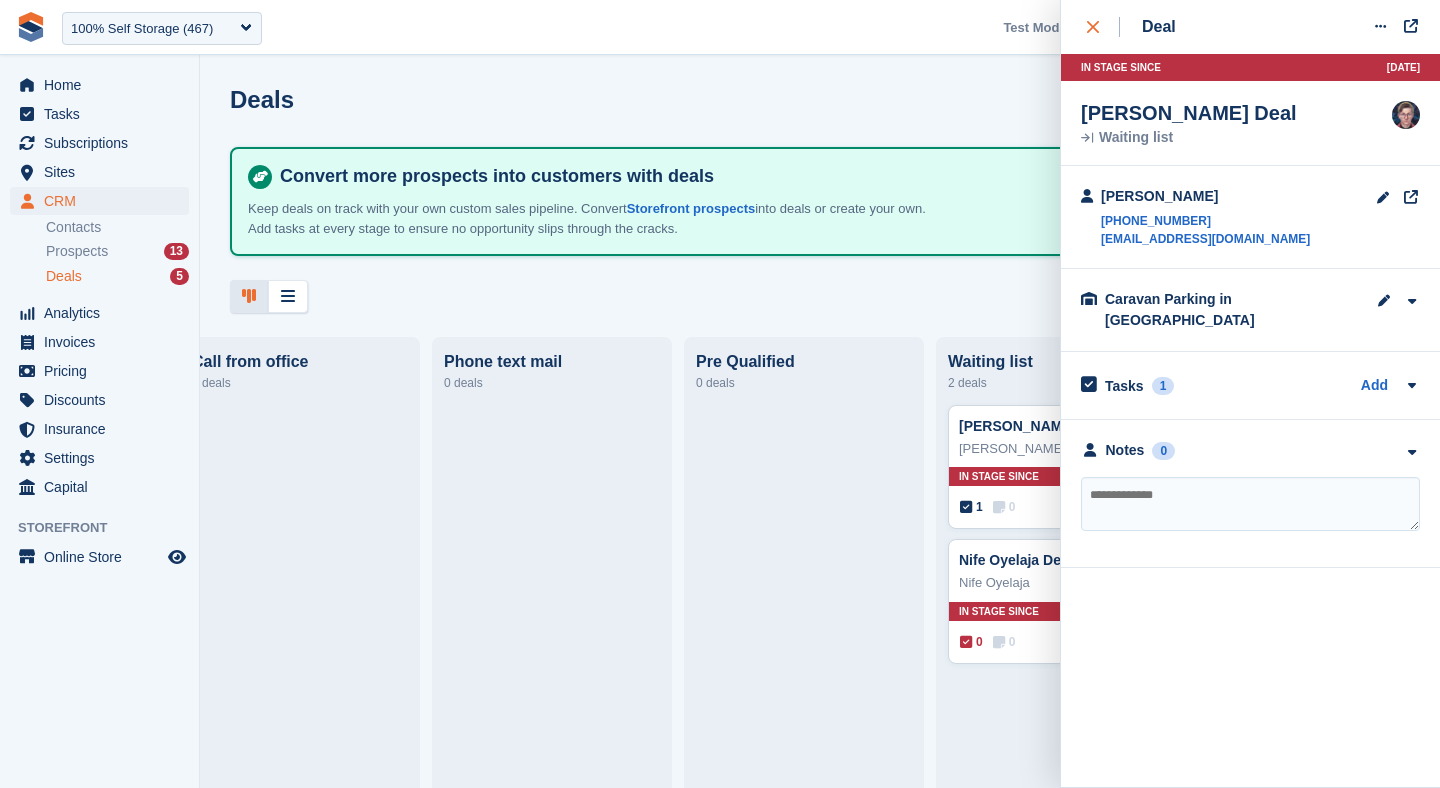 click 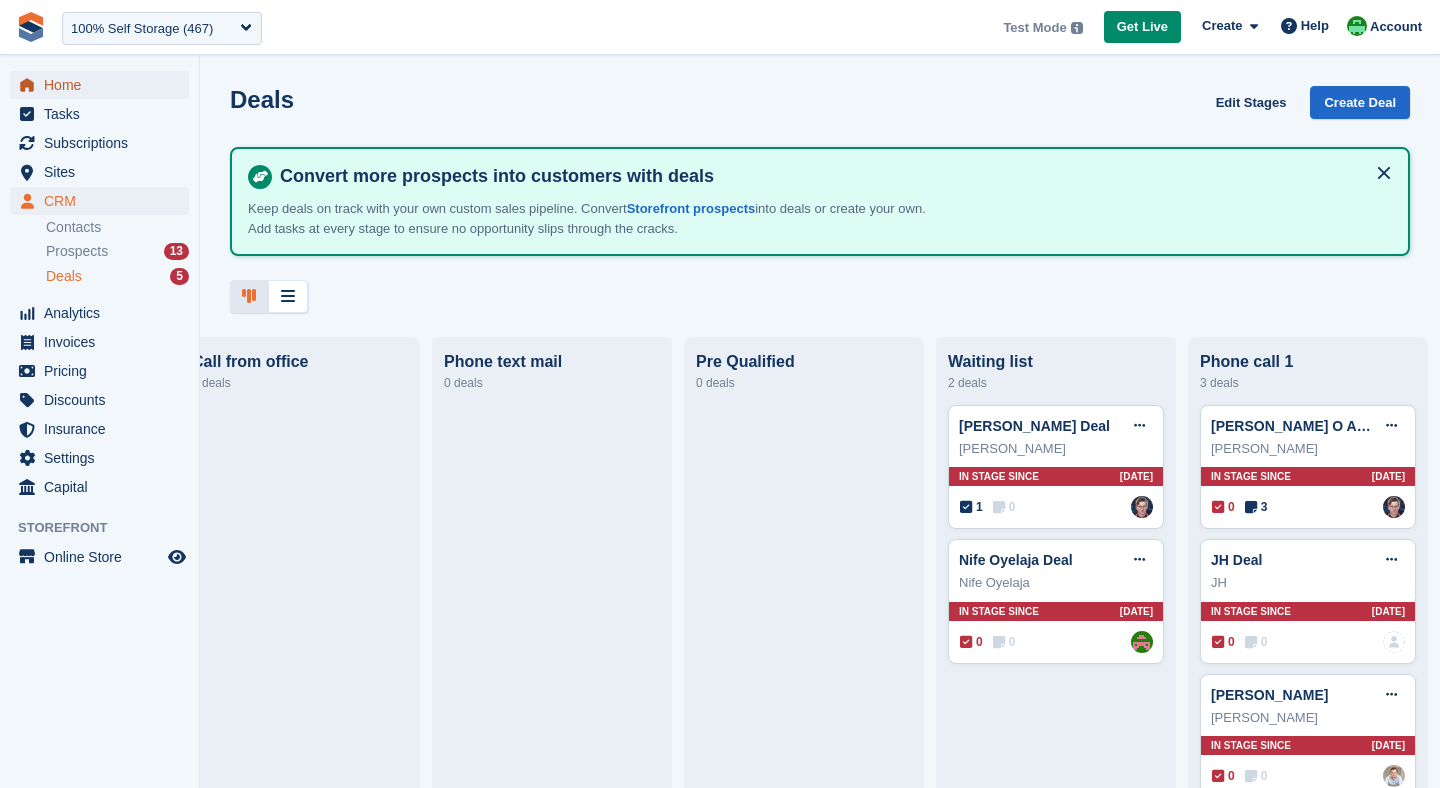 click on "Home" at bounding box center [104, 85] 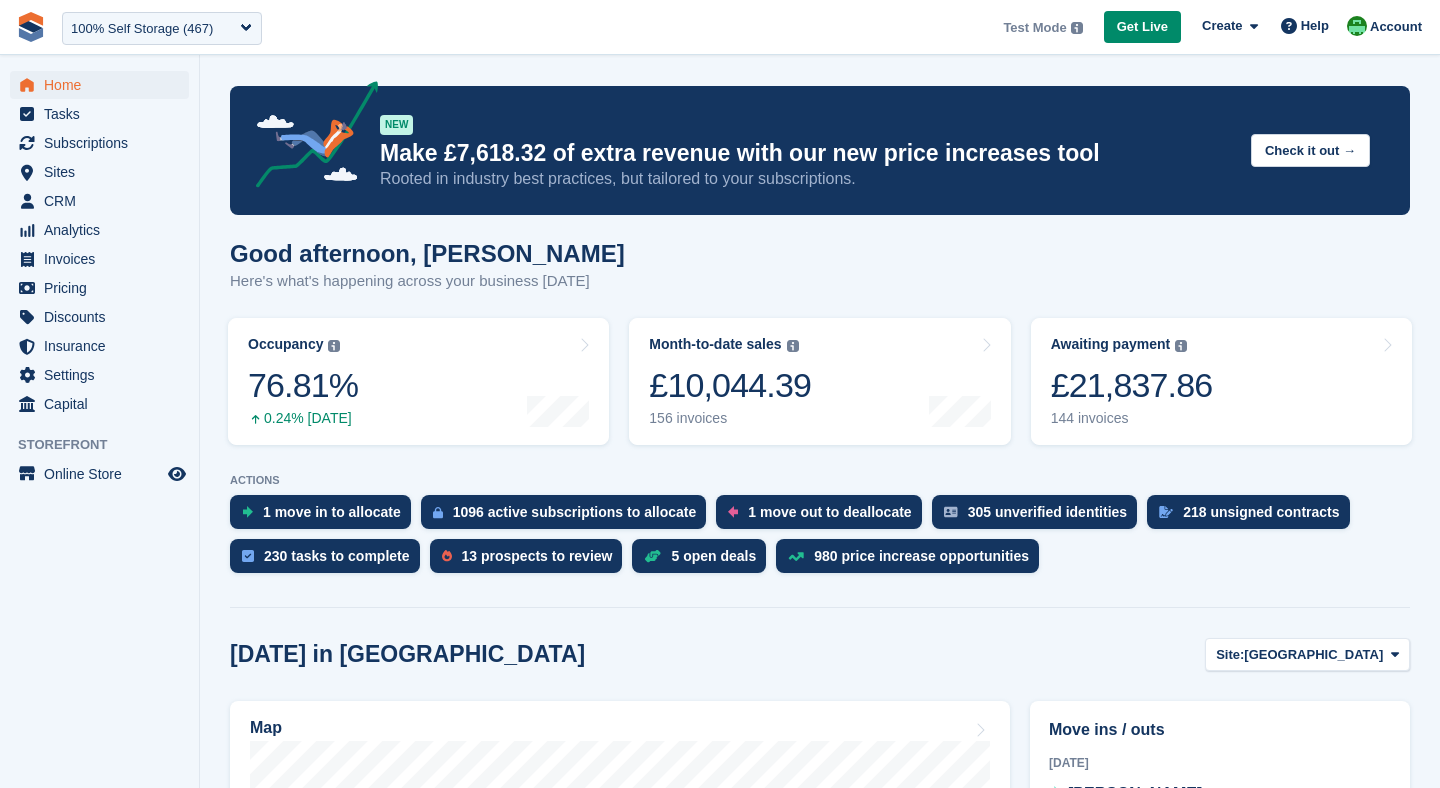scroll, scrollTop: 0, scrollLeft: 0, axis: both 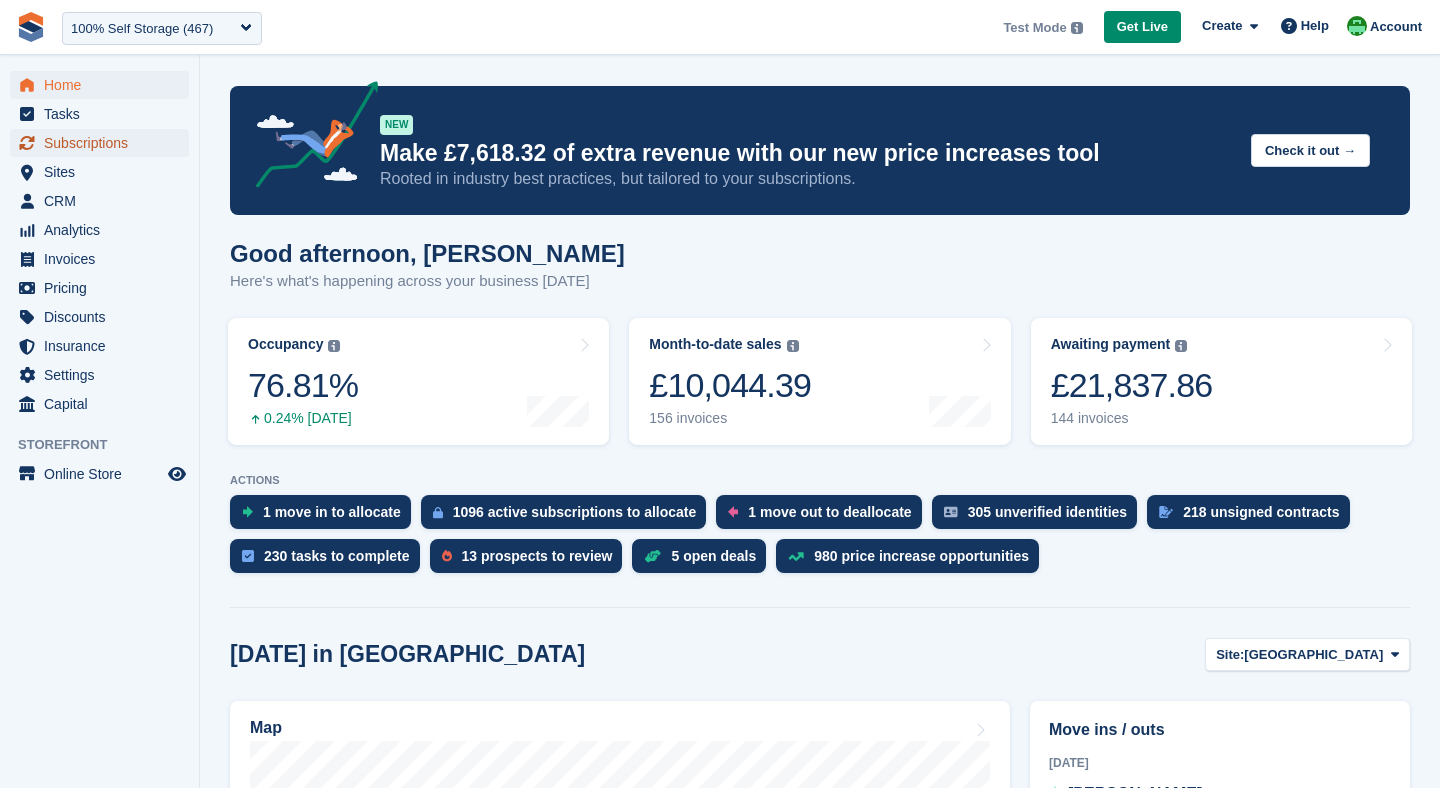 click on "Subscriptions" at bounding box center [104, 143] 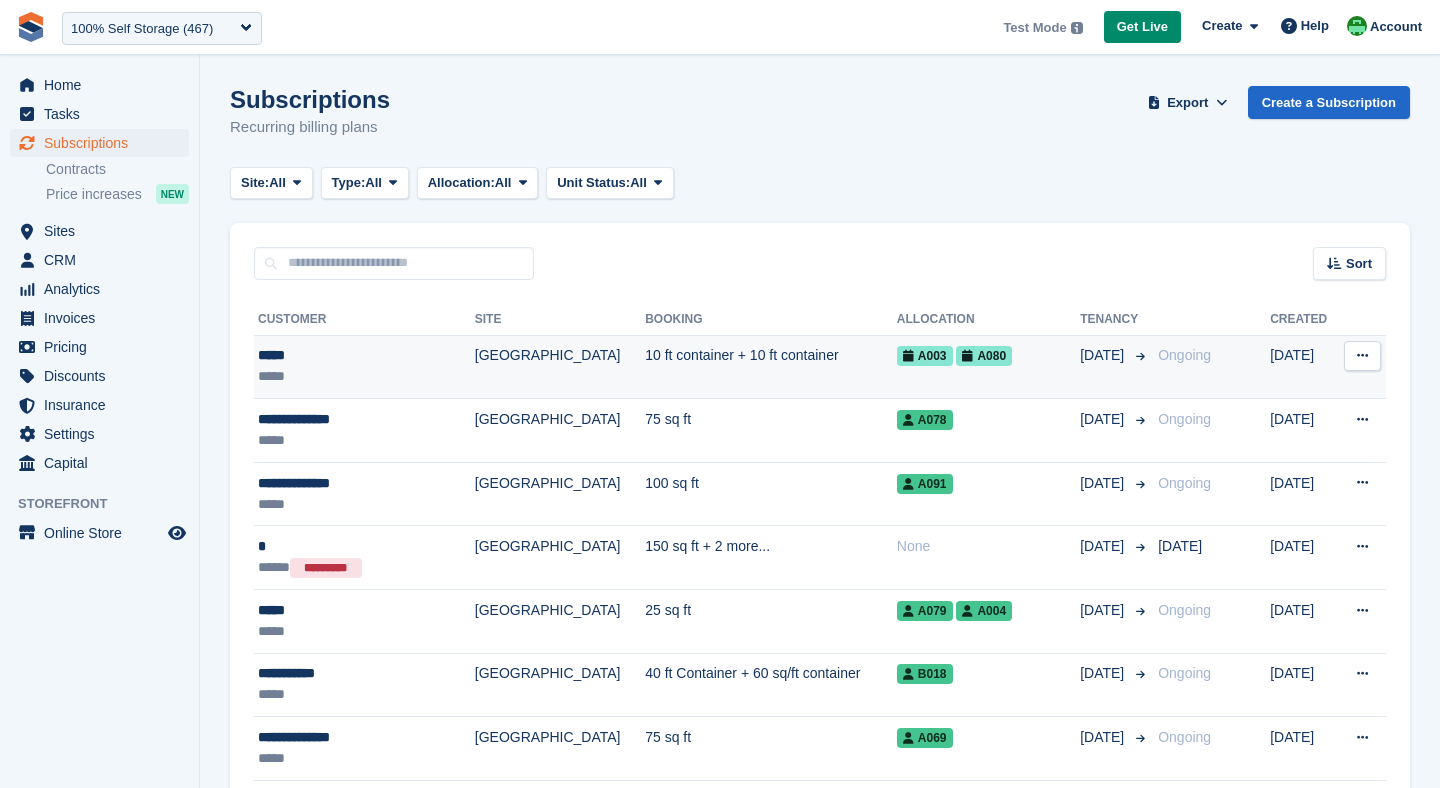 scroll, scrollTop: 0, scrollLeft: 0, axis: both 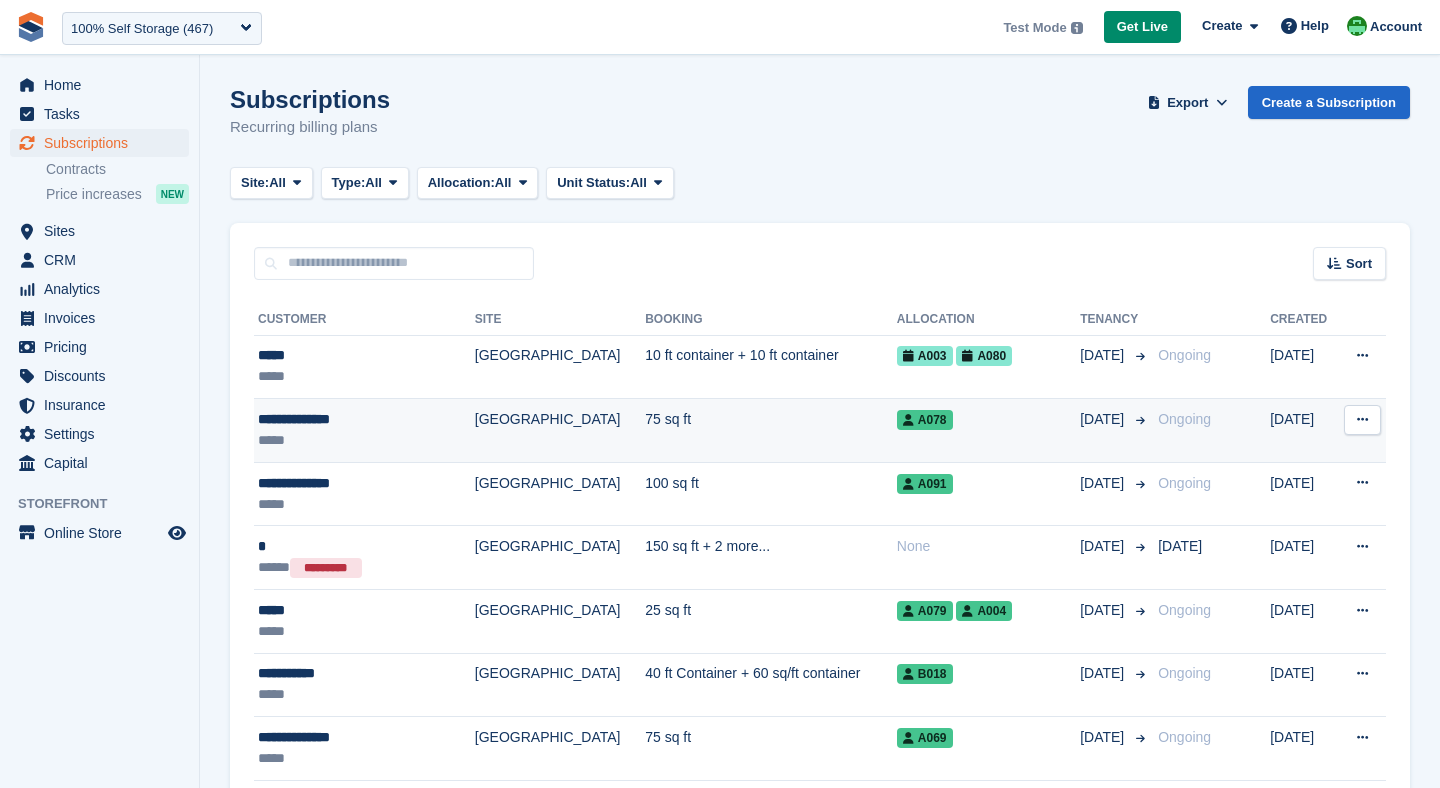 click on "[GEOGRAPHIC_DATA]" at bounding box center [560, 431] 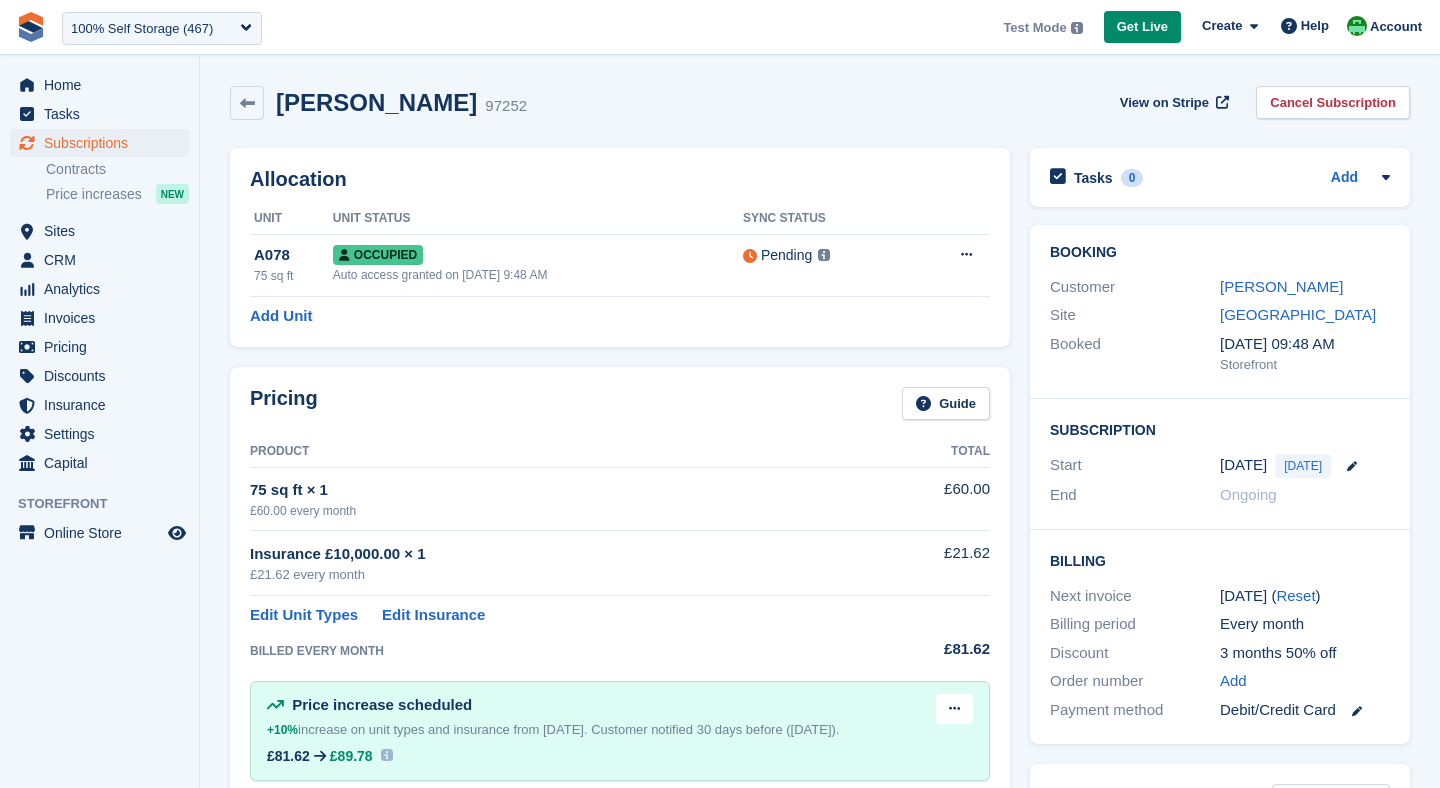 scroll, scrollTop: 0, scrollLeft: 0, axis: both 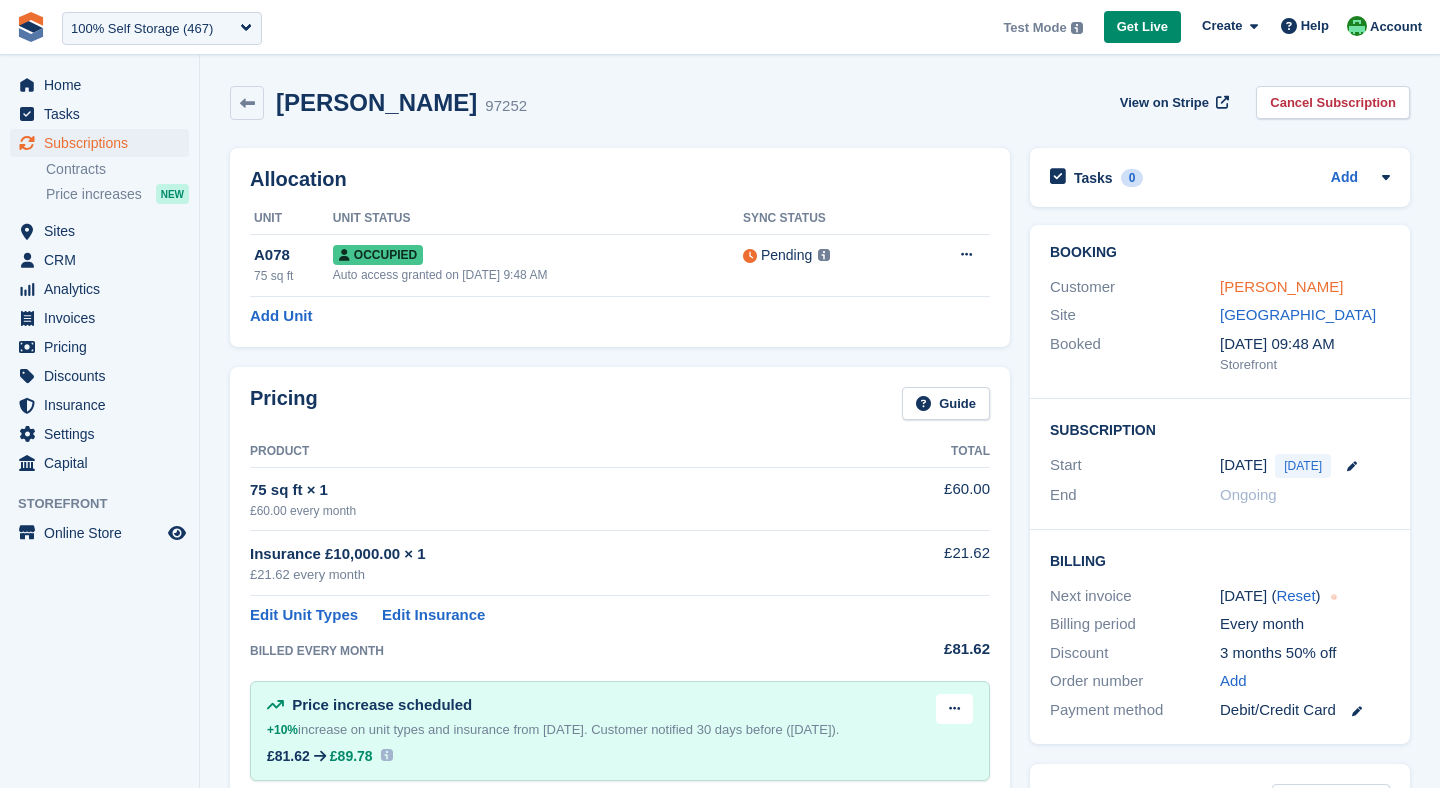 click on "[PERSON_NAME]" at bounding box center (1281, 286) 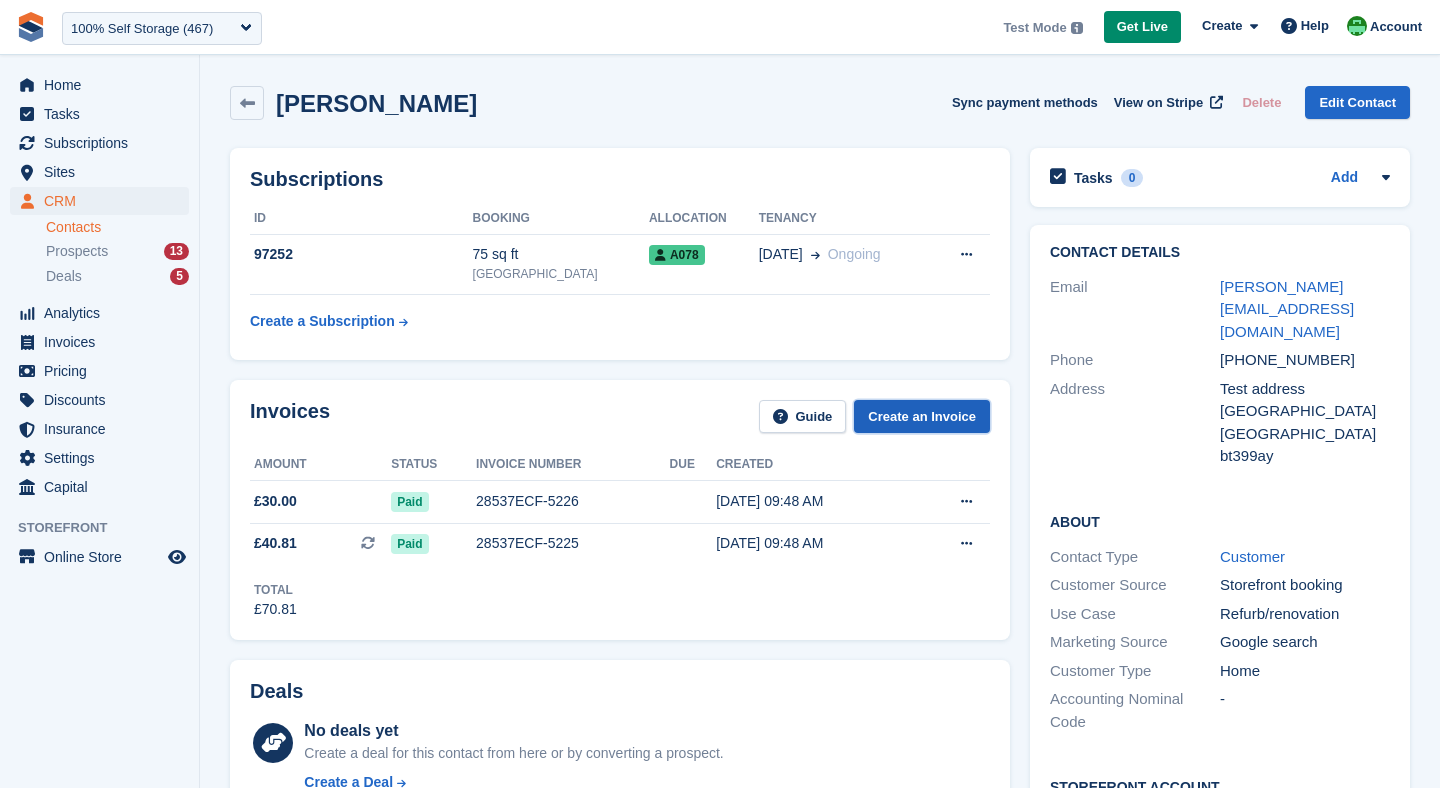 click on "Create an Invoice" at bounding box center (922, 416) 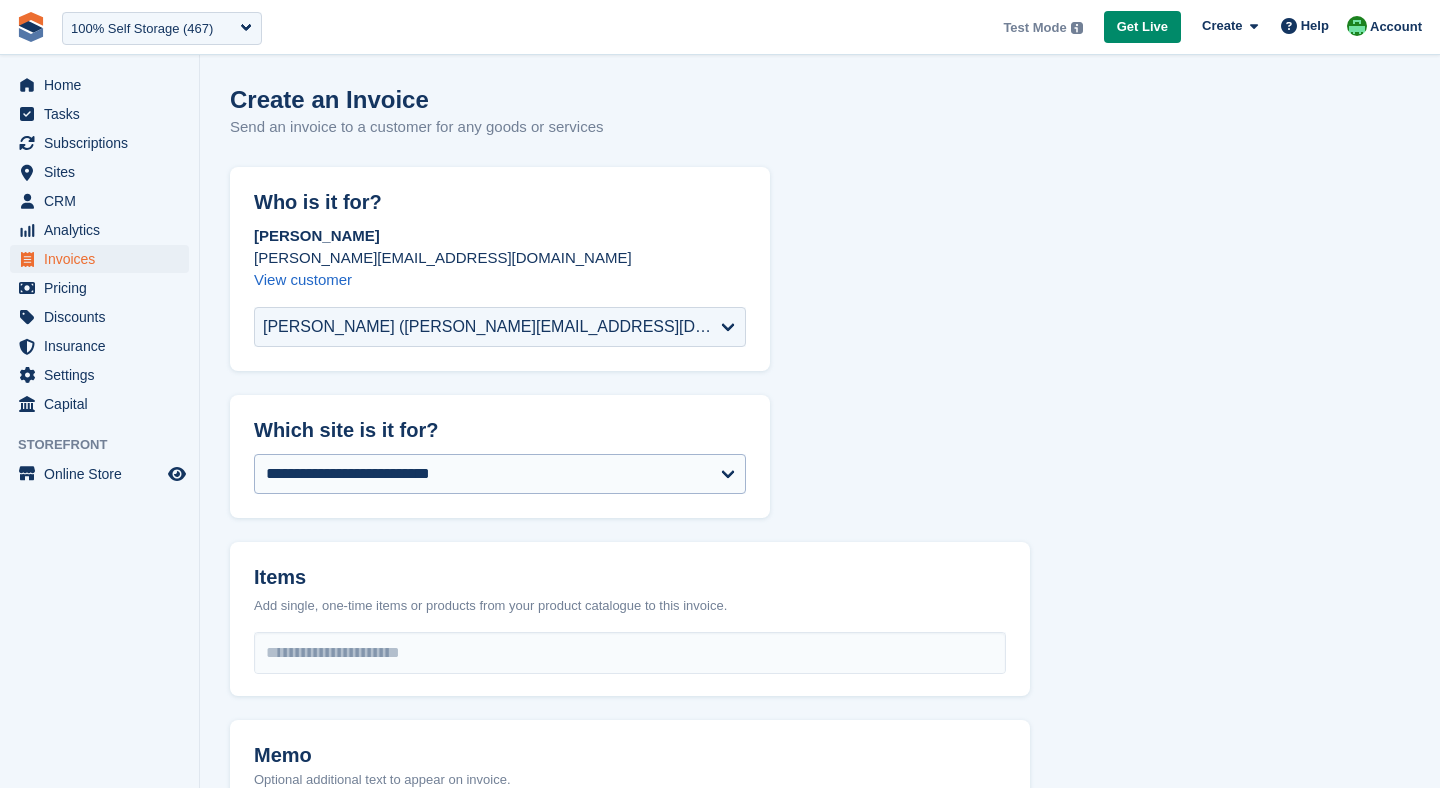 scroll, scrollTop: 0, scrollLeft: 0, axis: both 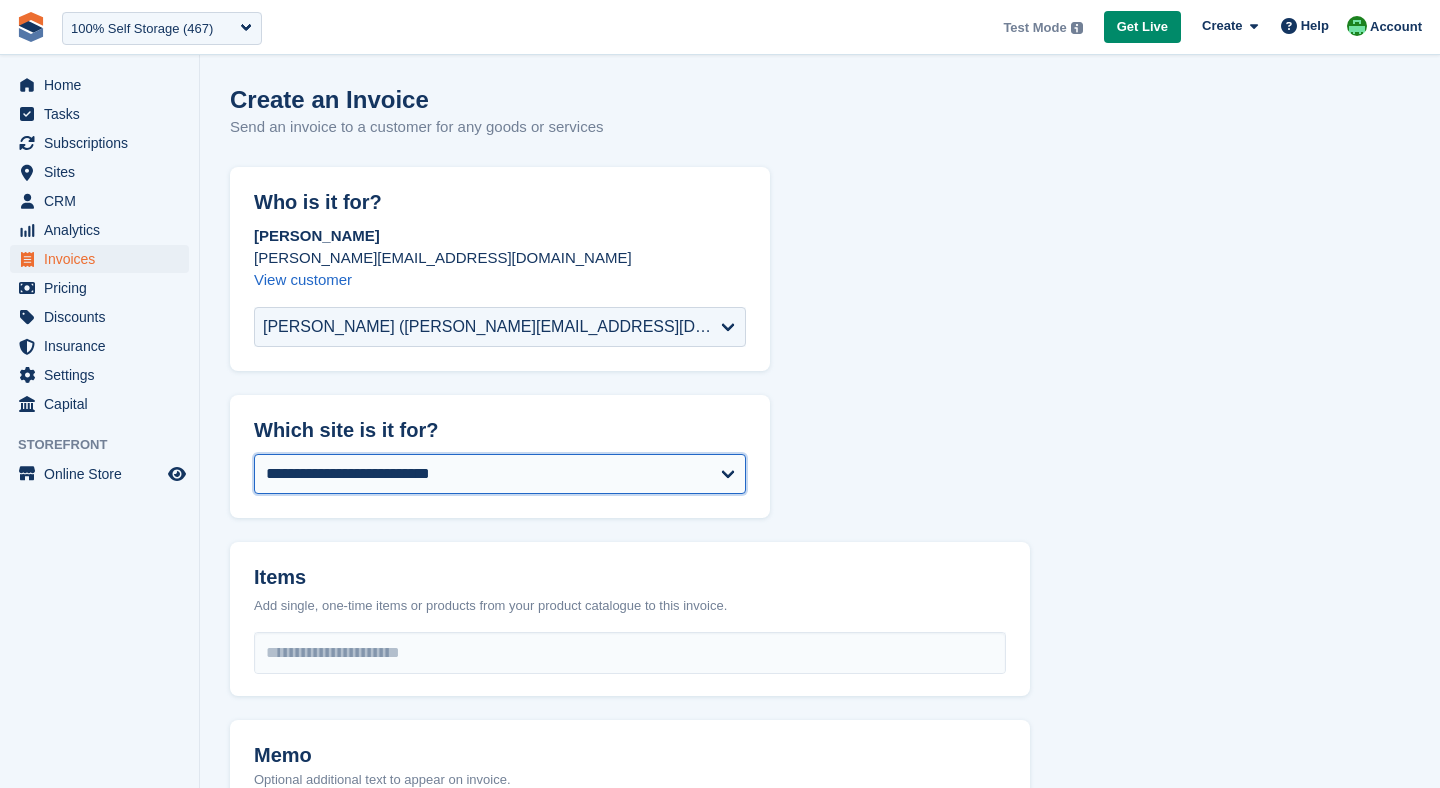 click on "**********" at bounding box center [500, 474] 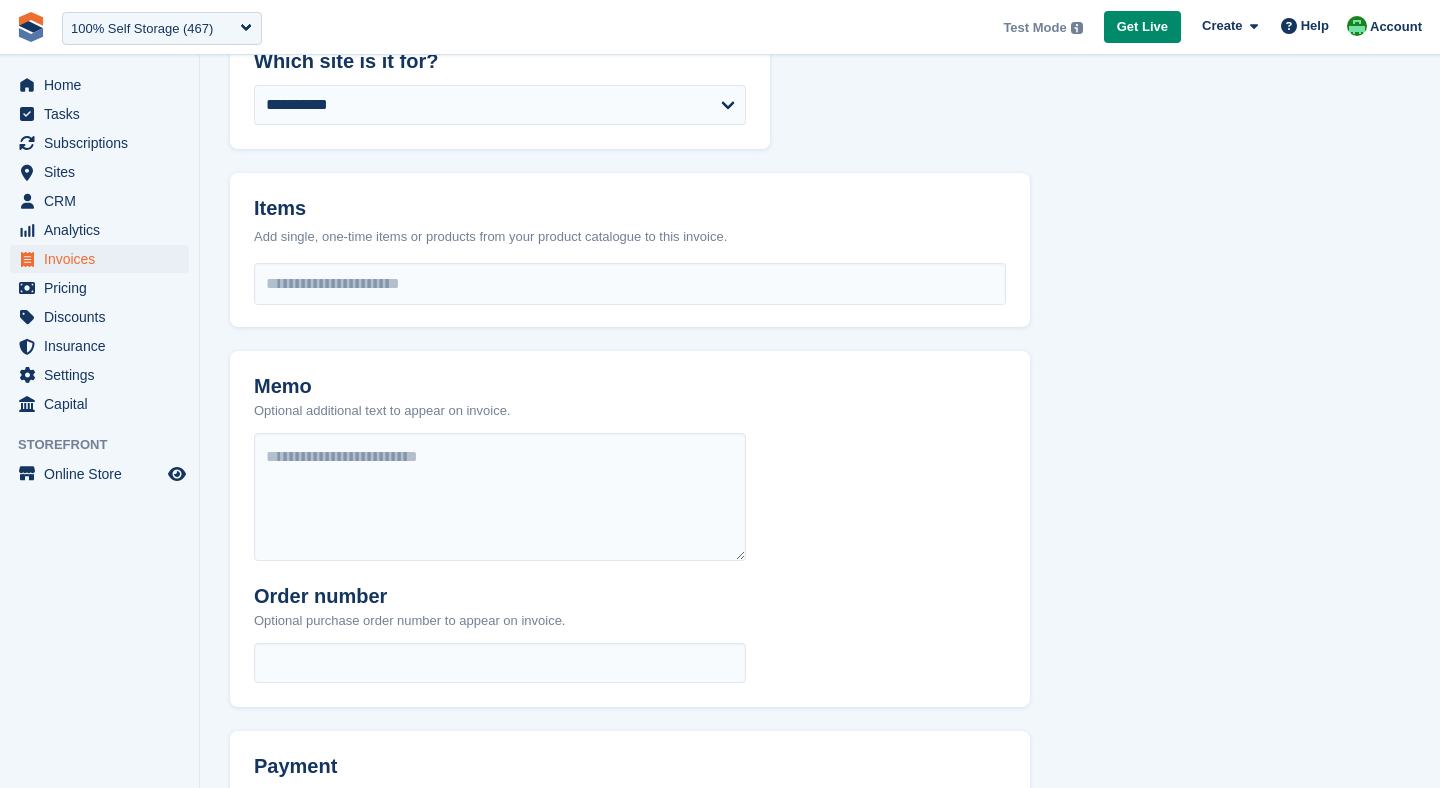 scroll, scrollTop: 353, scrollLeft: 0, axis: vertical 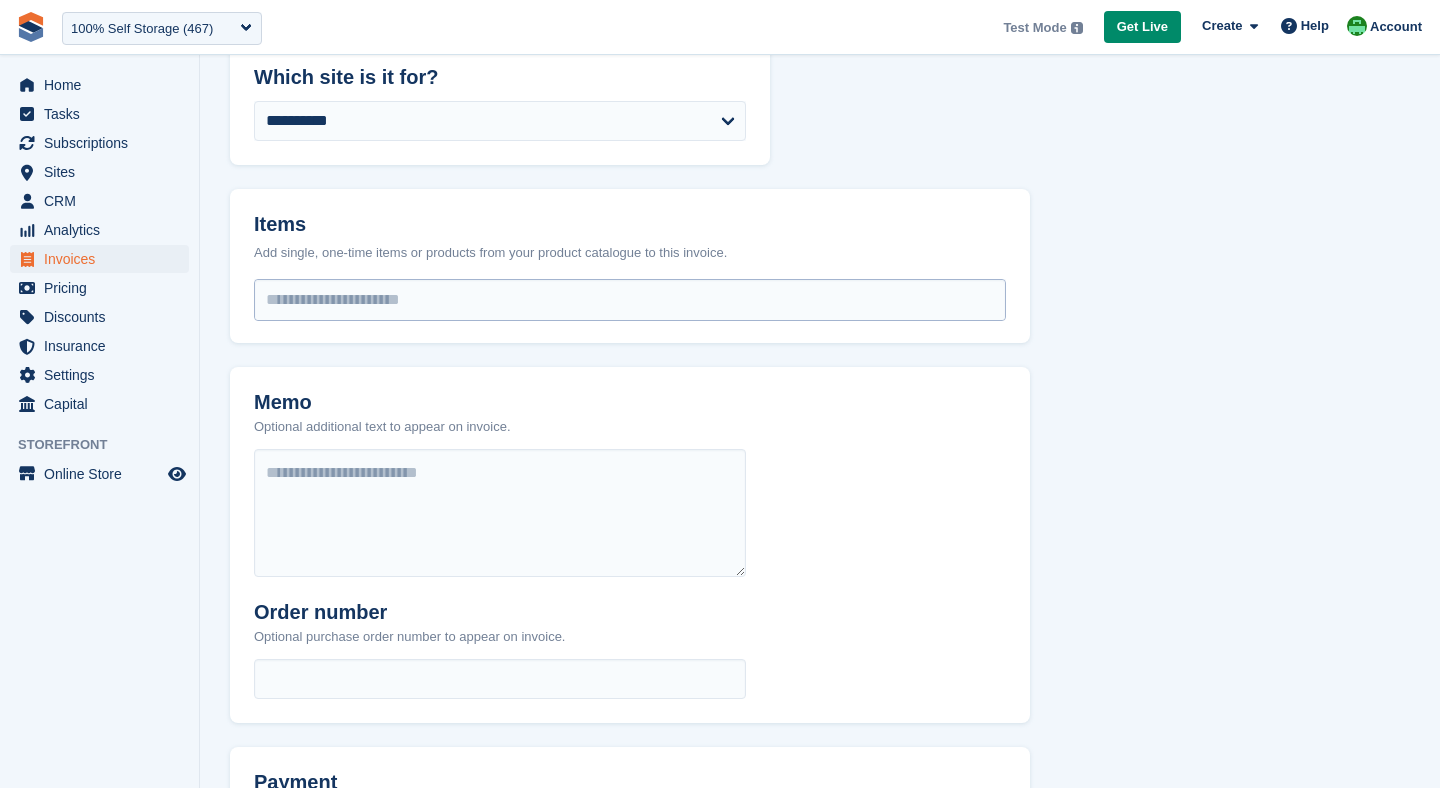 click at bounding box center [630, 300] 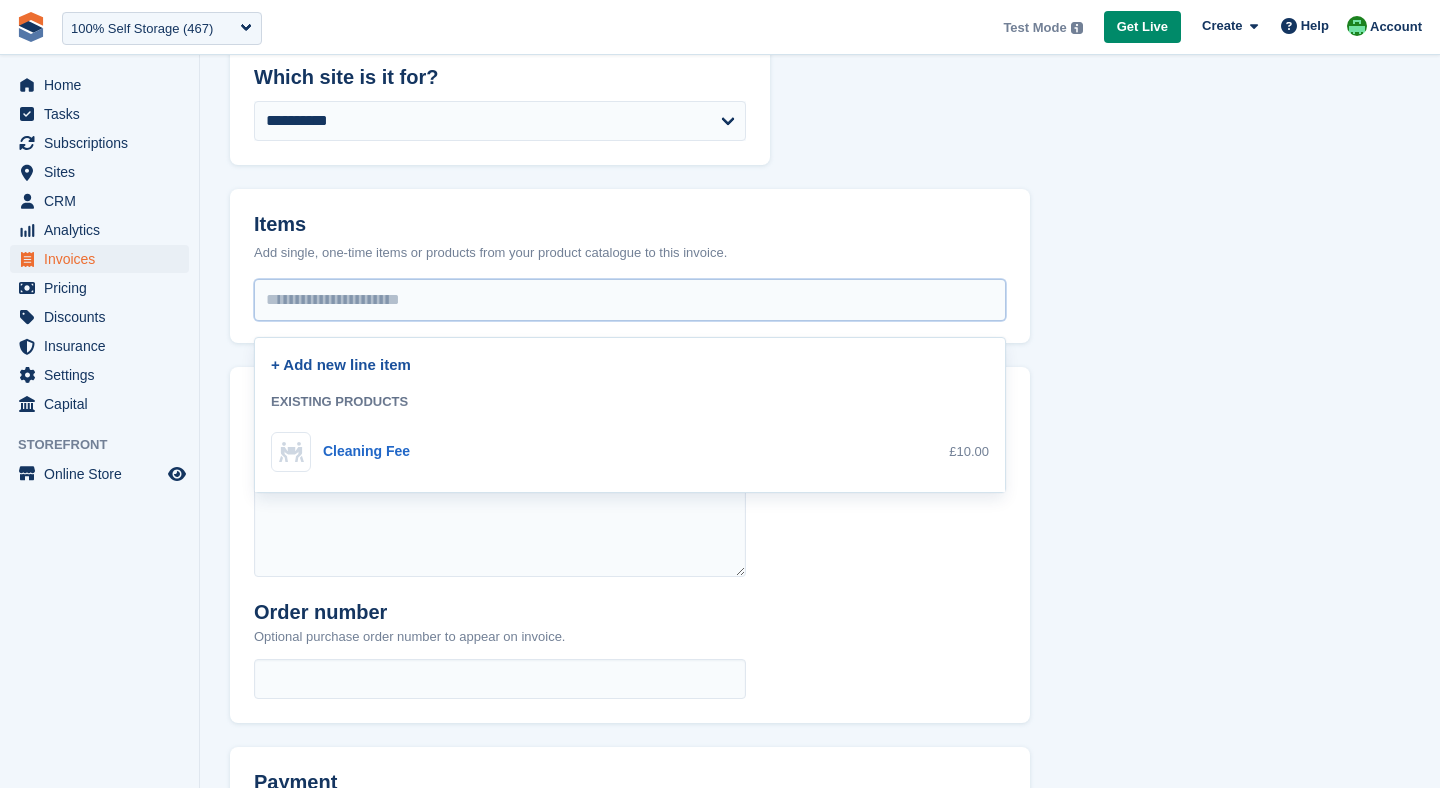 click on "+ Add new line item" at bounding box center (341, 364) 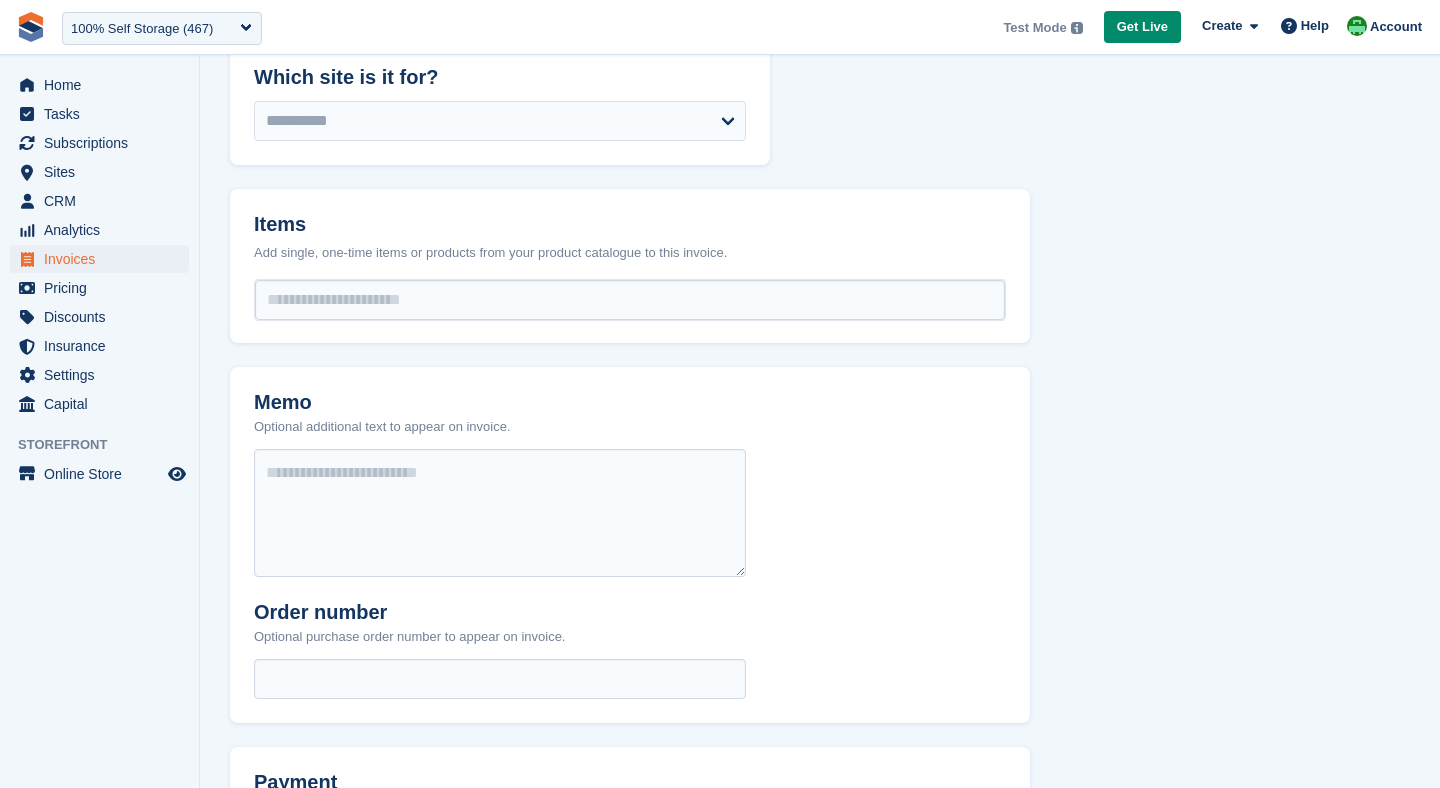 select on "******" 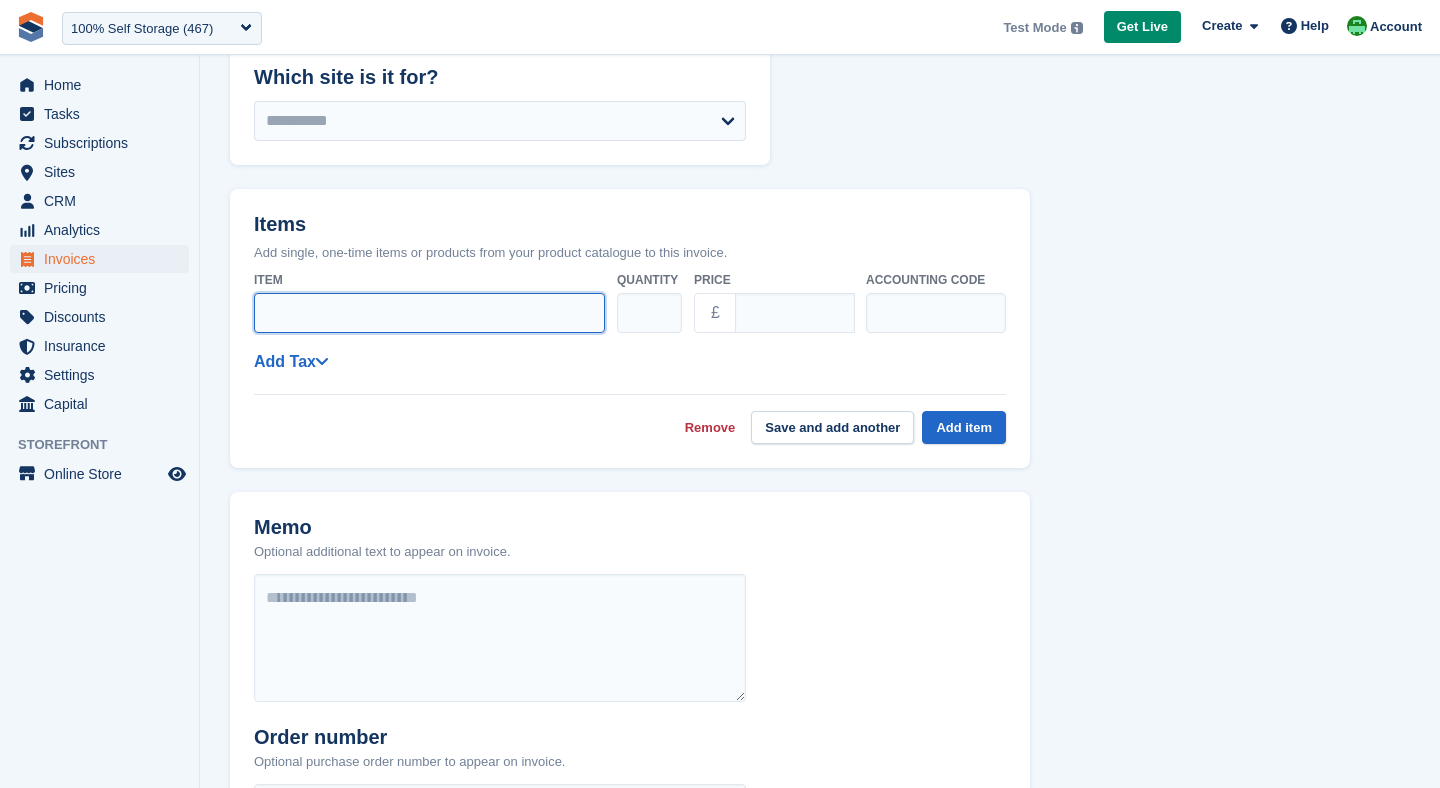 click on "Item" at bounding box center (429, 313) 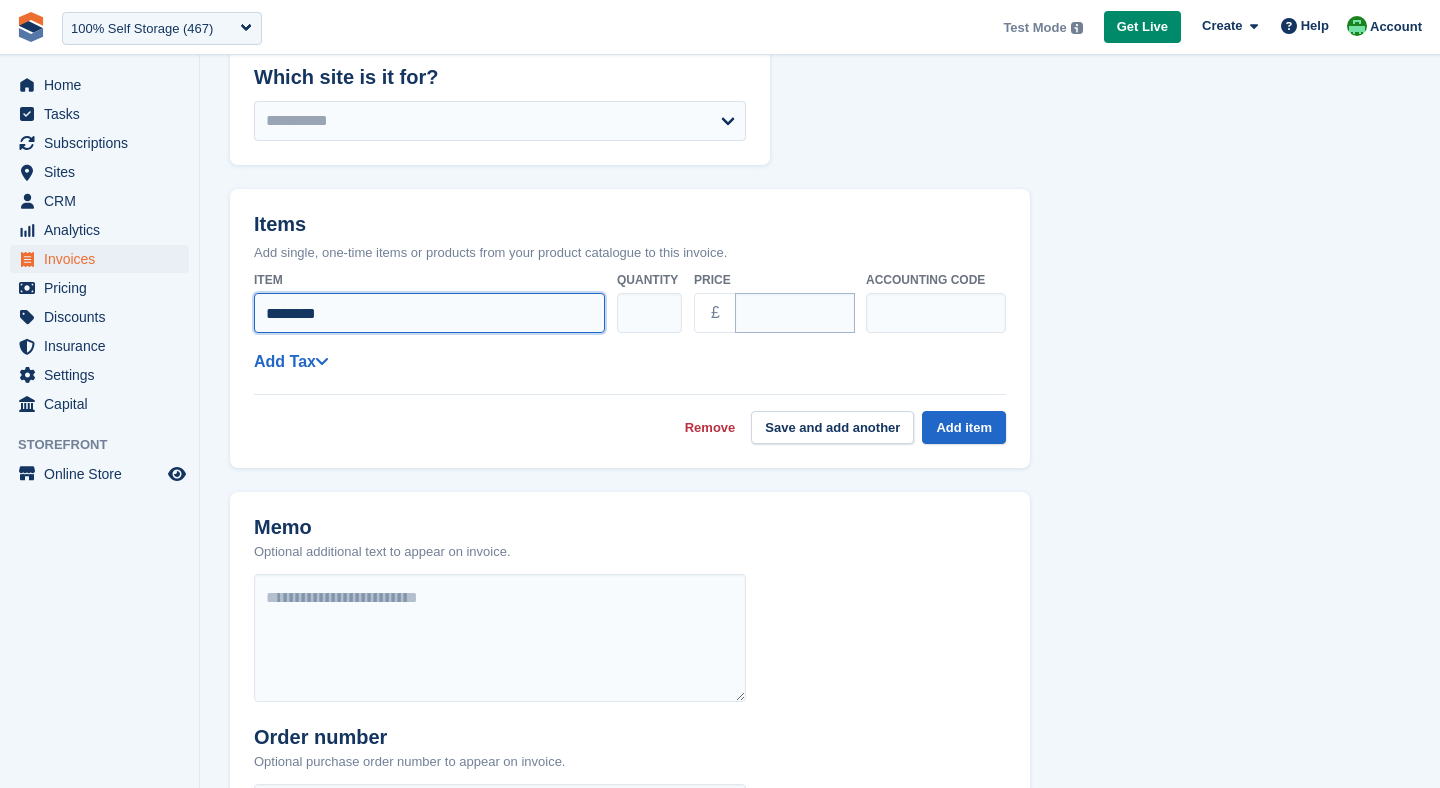 type on "********" 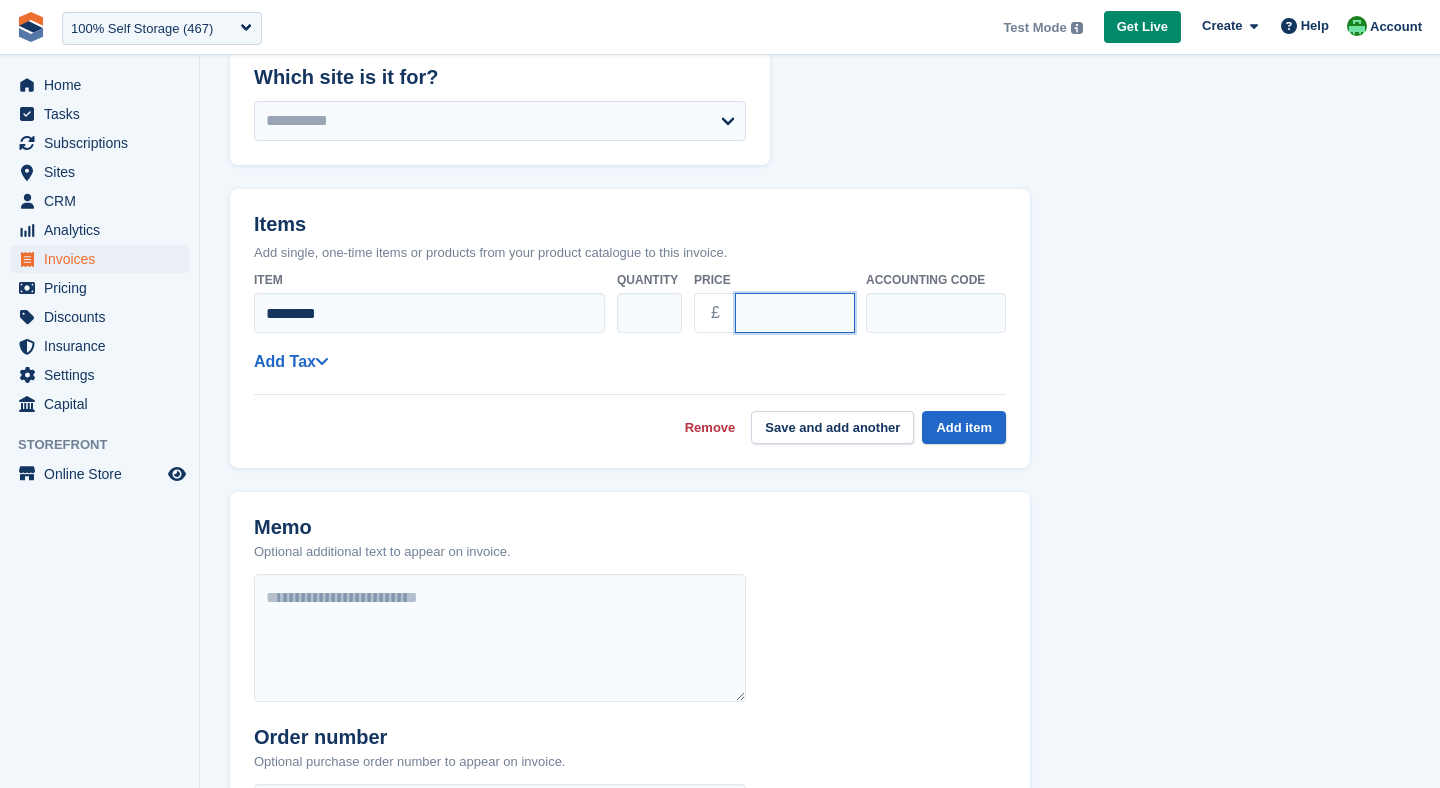 click on "****" at bounding box center [795, 313] 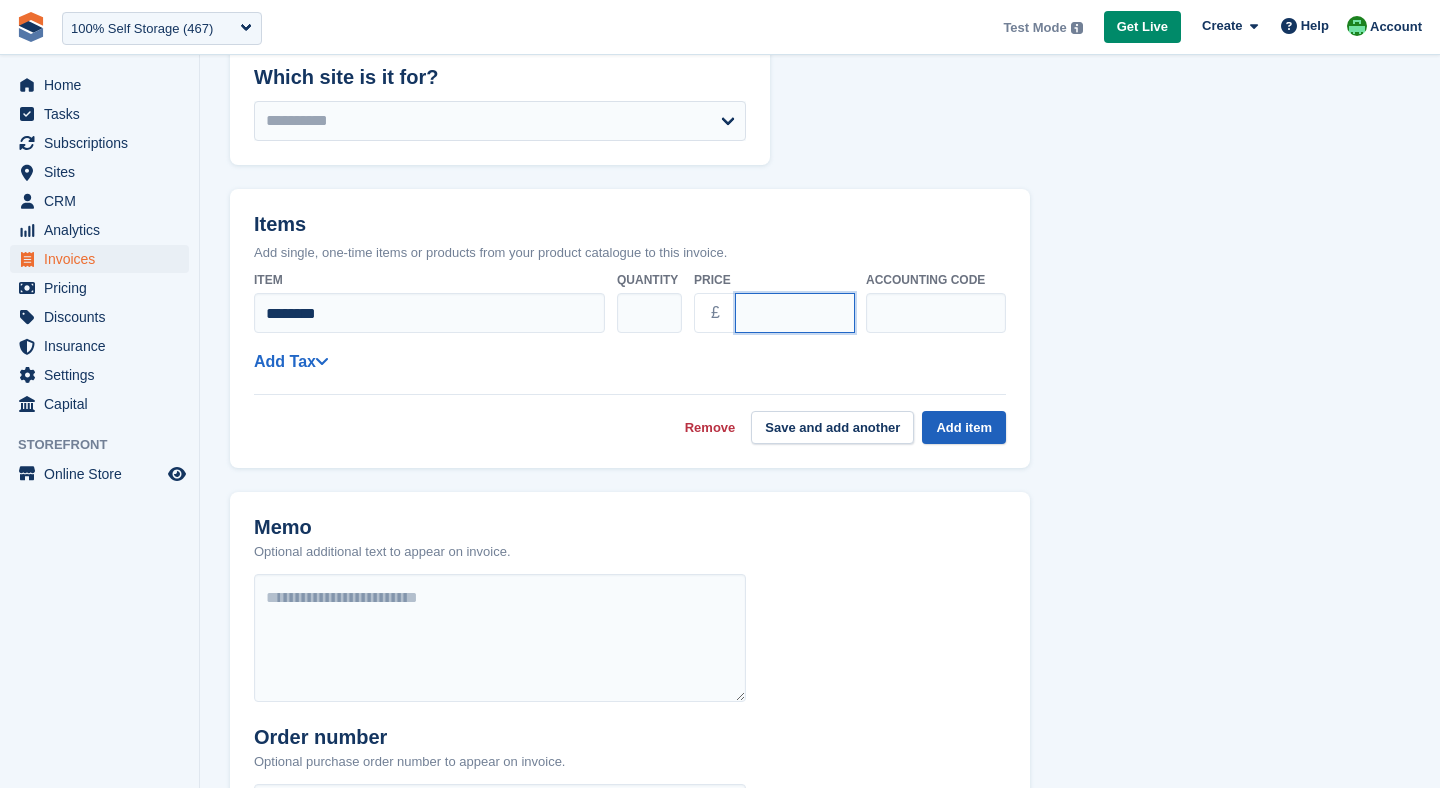 type on "*****" 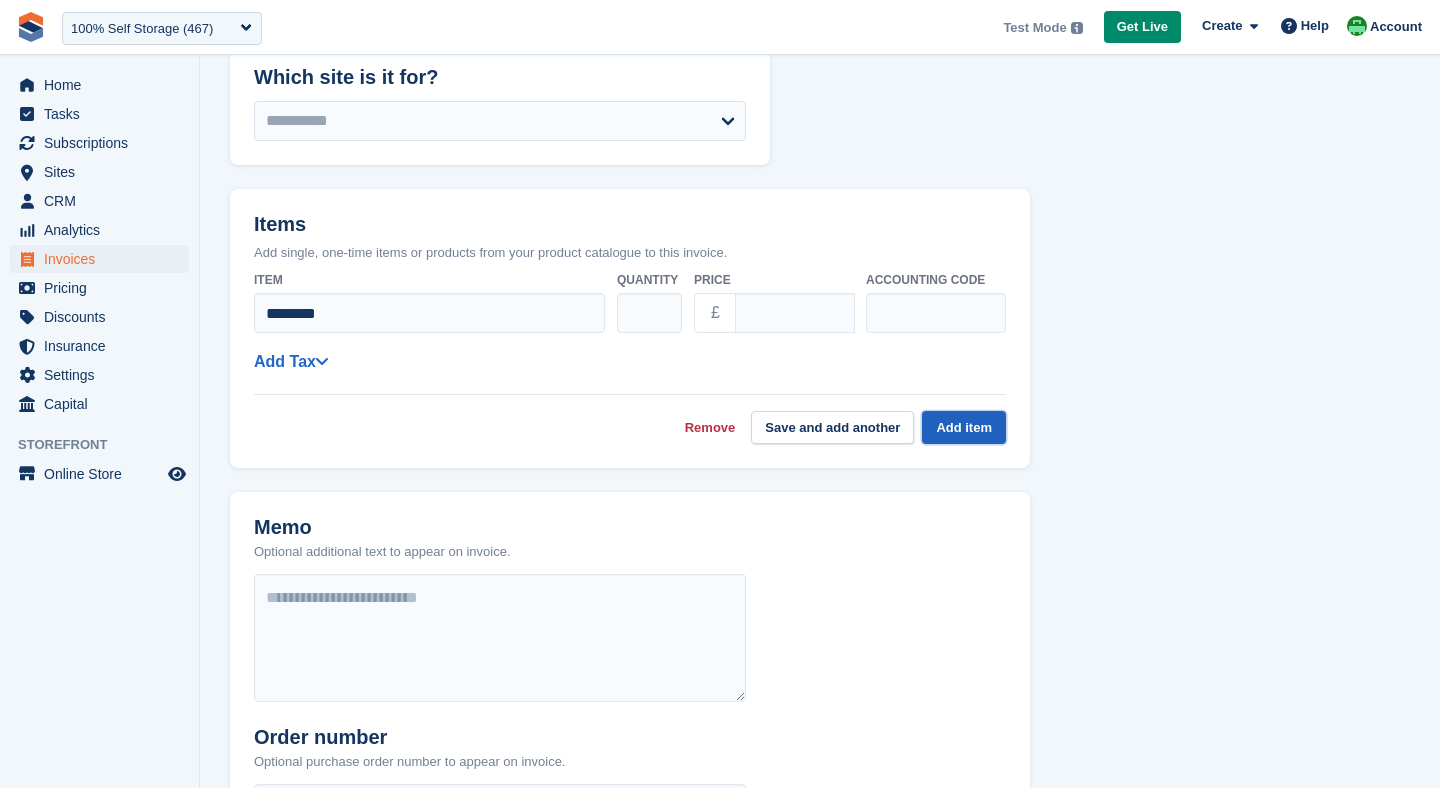 click on "Add item" at bounding box center [964, 427] 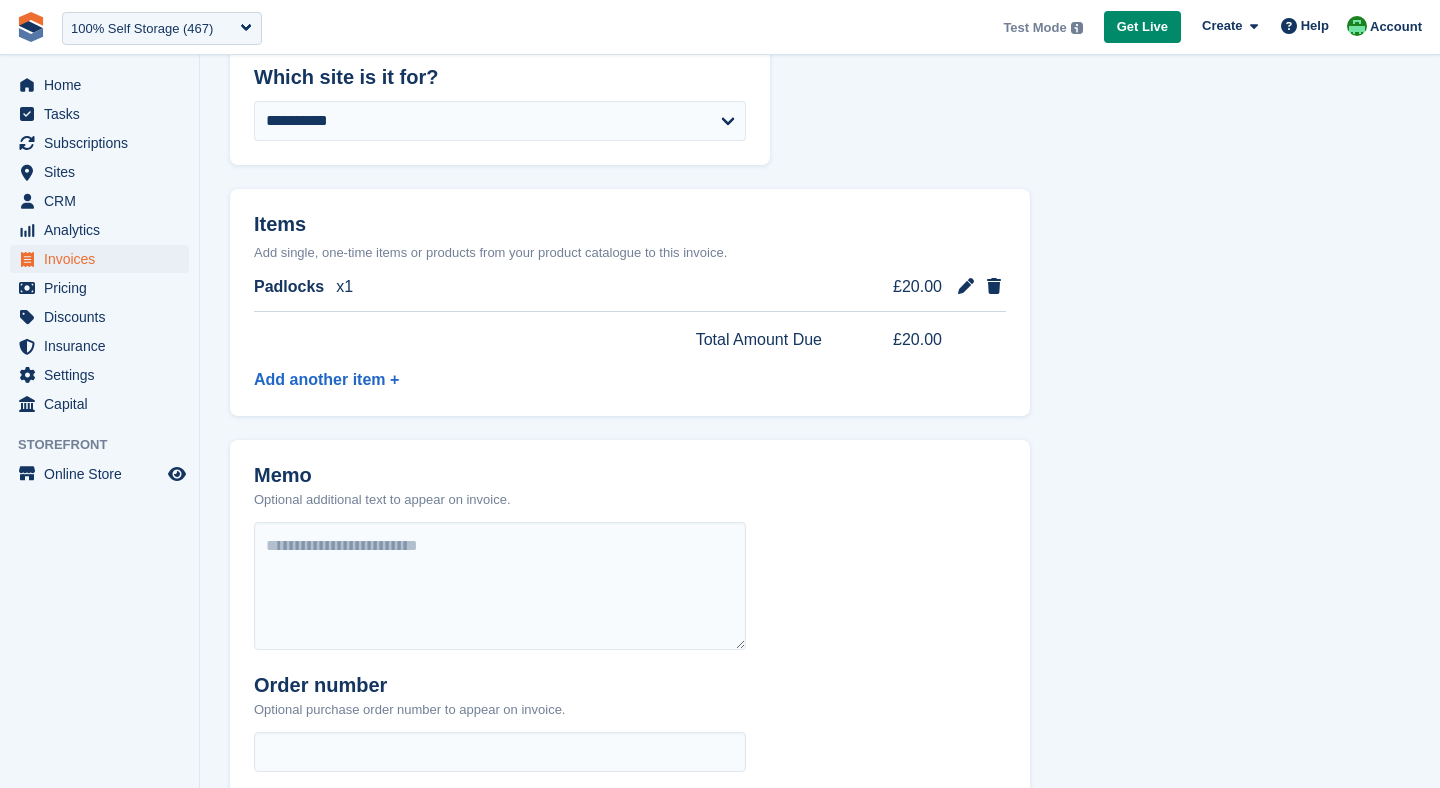 select on "******" 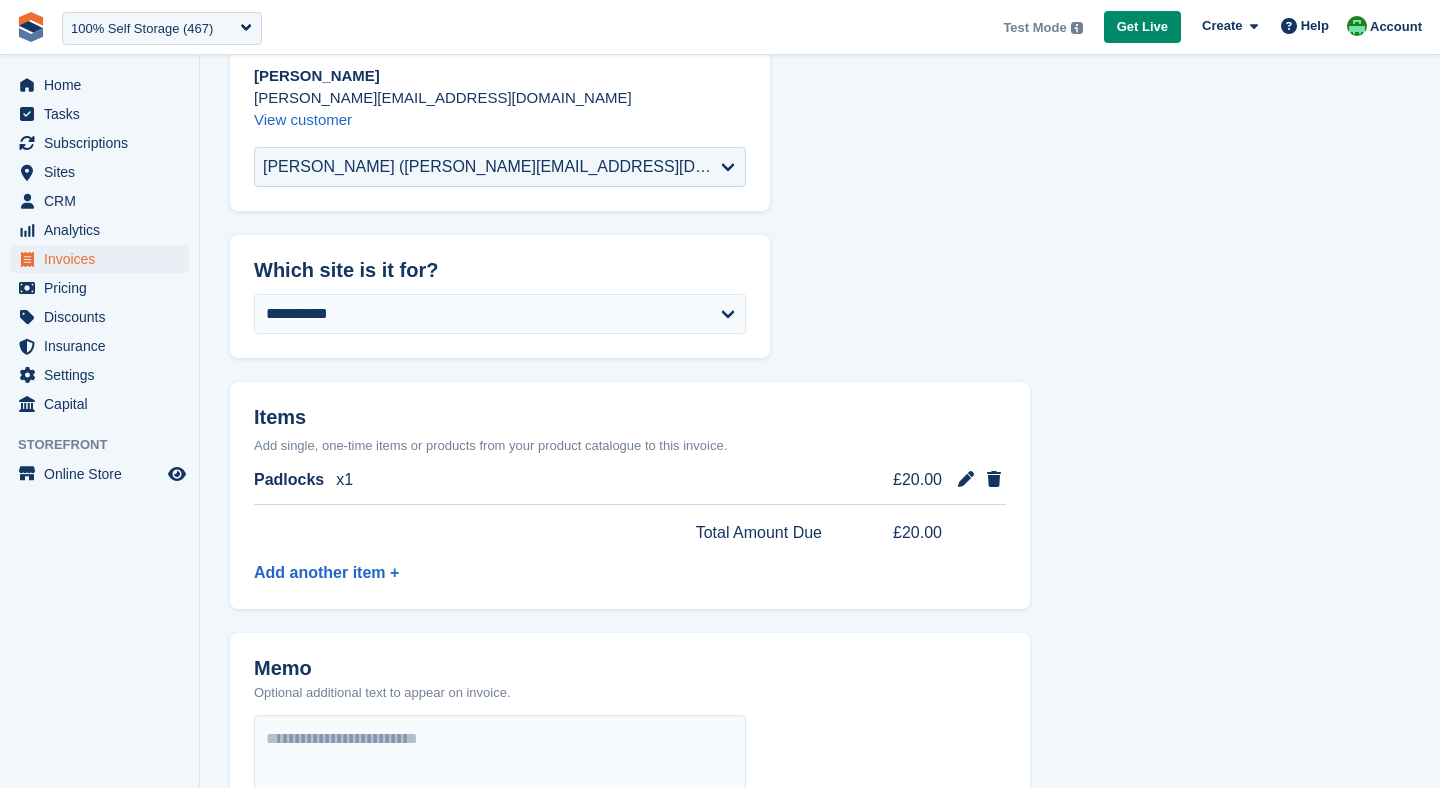 scroll, scrollTop: 0, scrollLeft: 0, axis: both 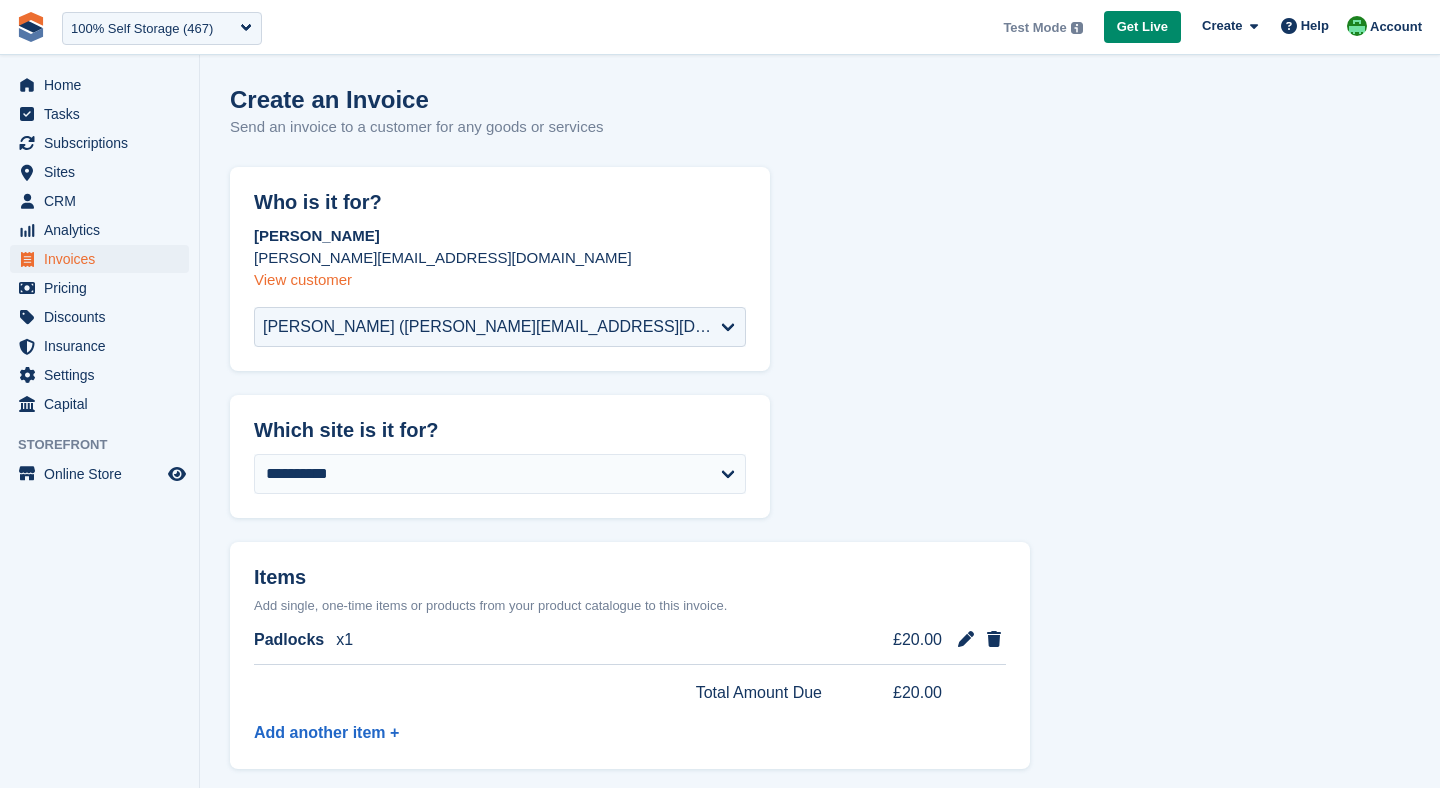 click on "View customer" at bounding box center (303, 279) 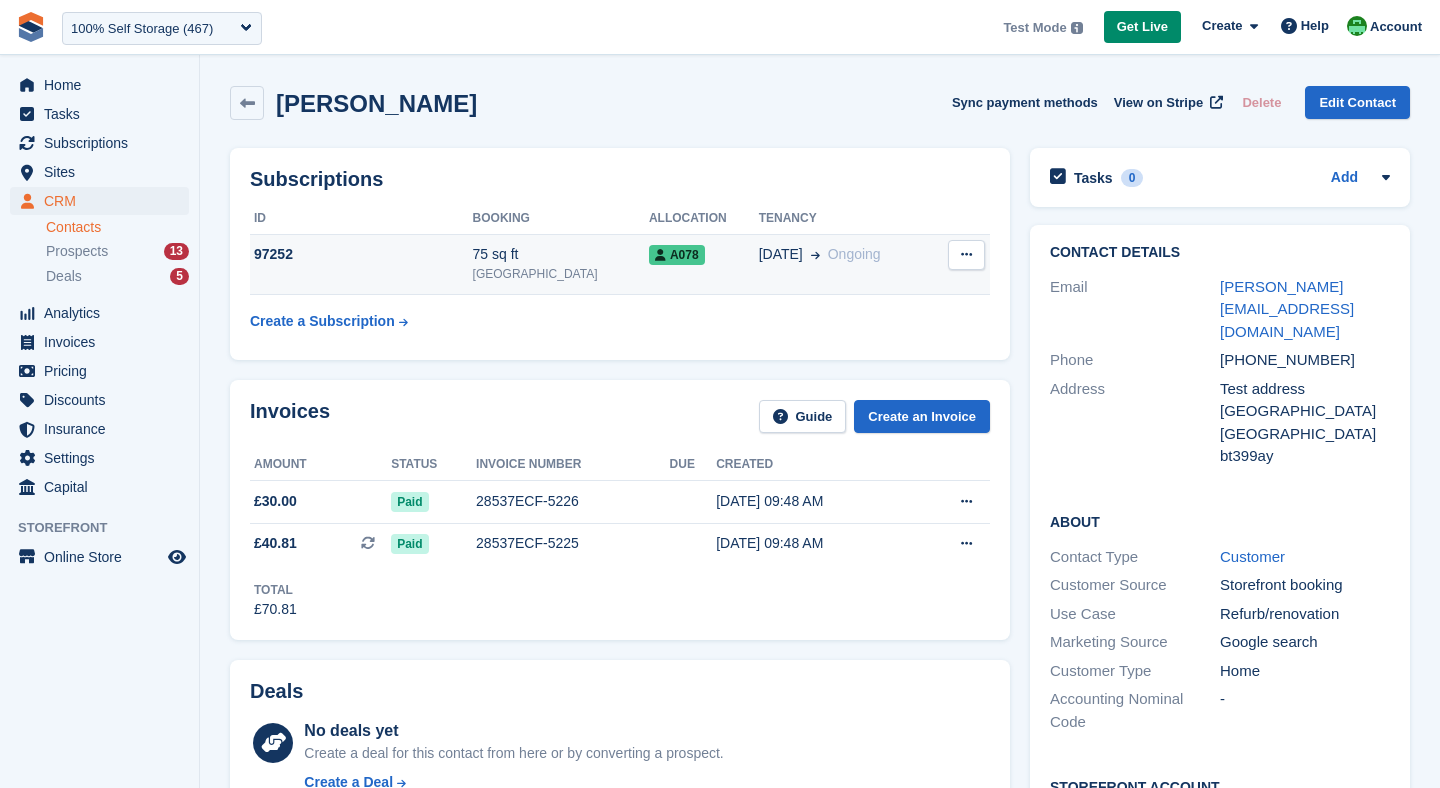 click on "75 sq ft" at bounding box center [561, 254] 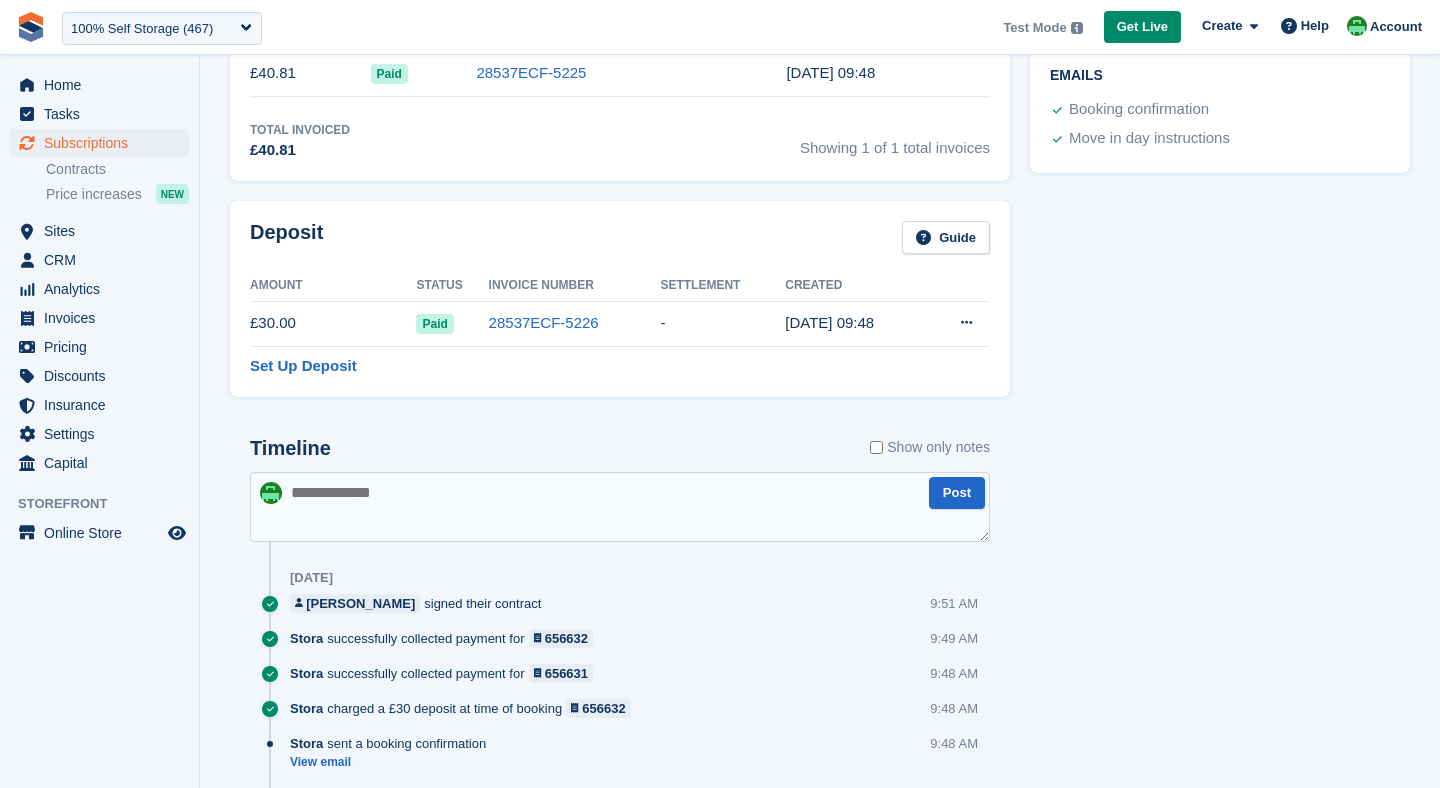 scroll, scrollTop: 851, scrollLeft: 0, axis: vertical 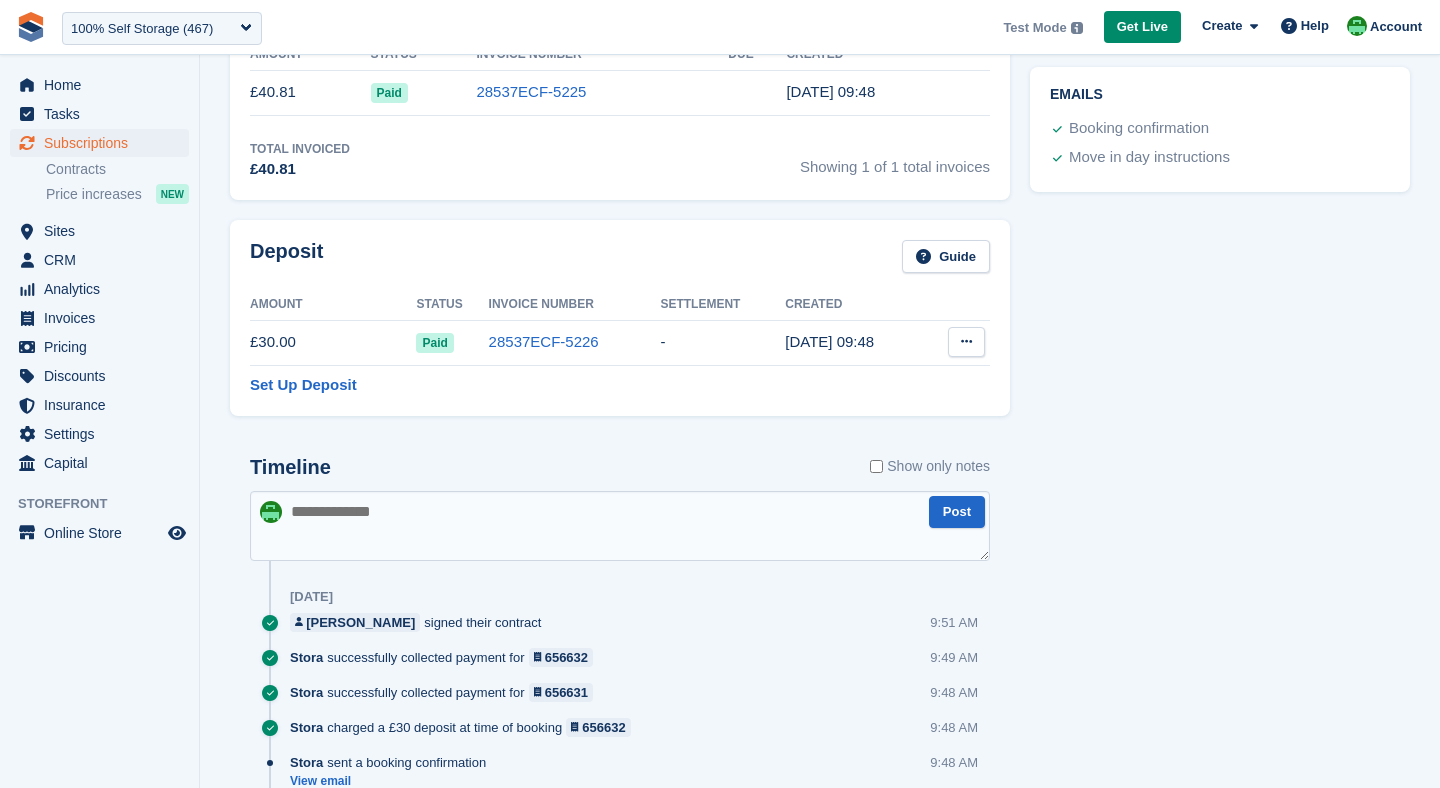 click at bounding box center [966, 342] 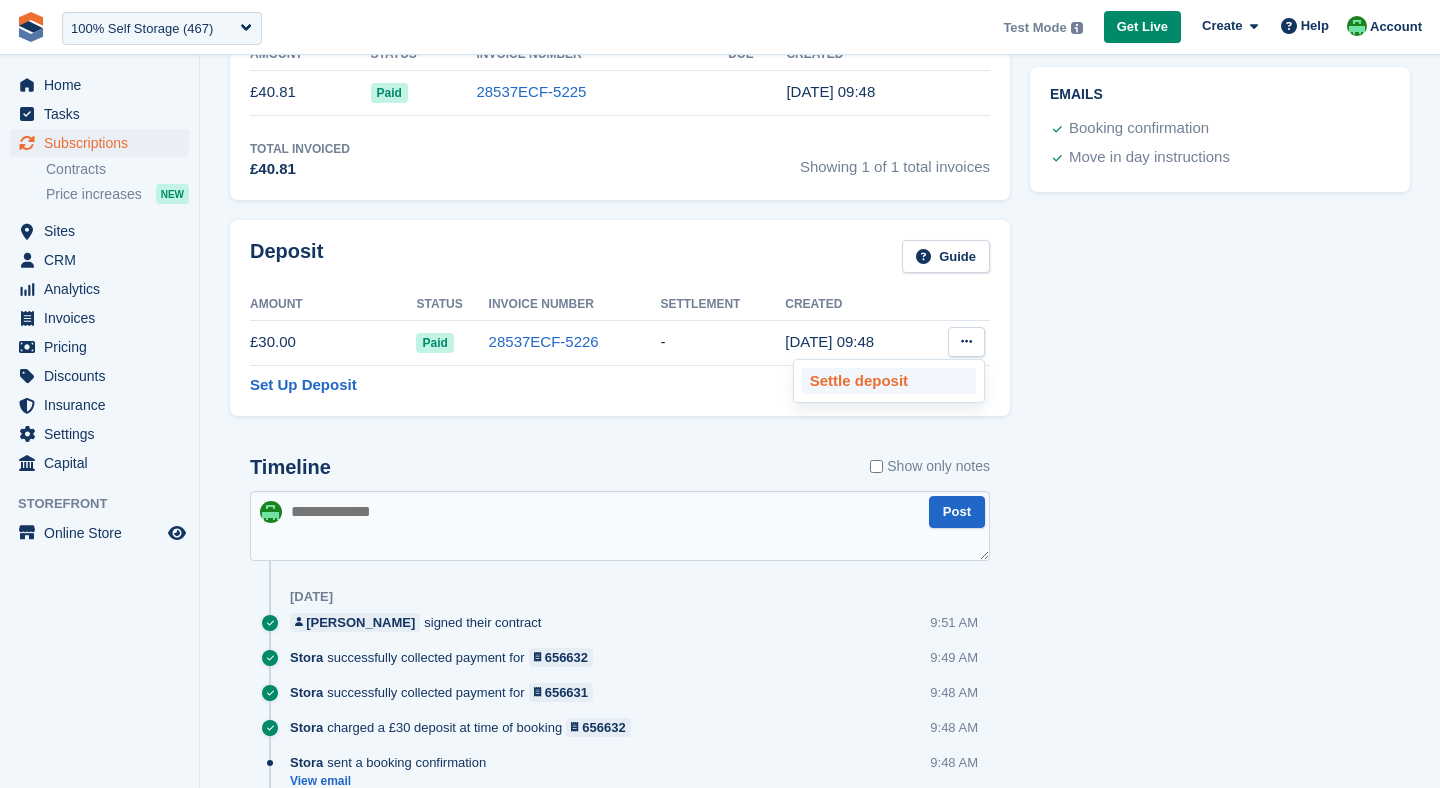 click on "Settle deposit" at bounding box center [889, 381] 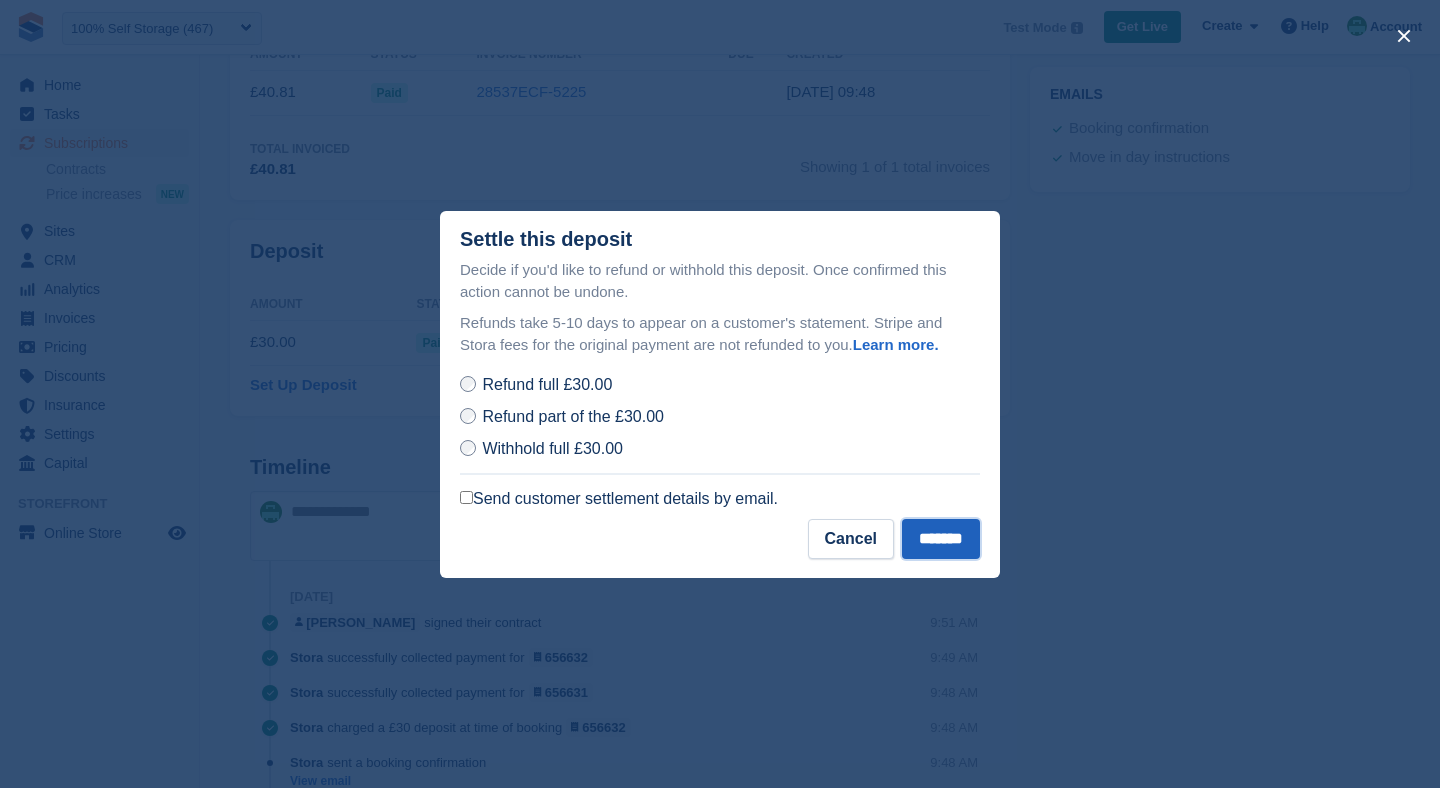 click on "*******" at bounding box center (941, 539) 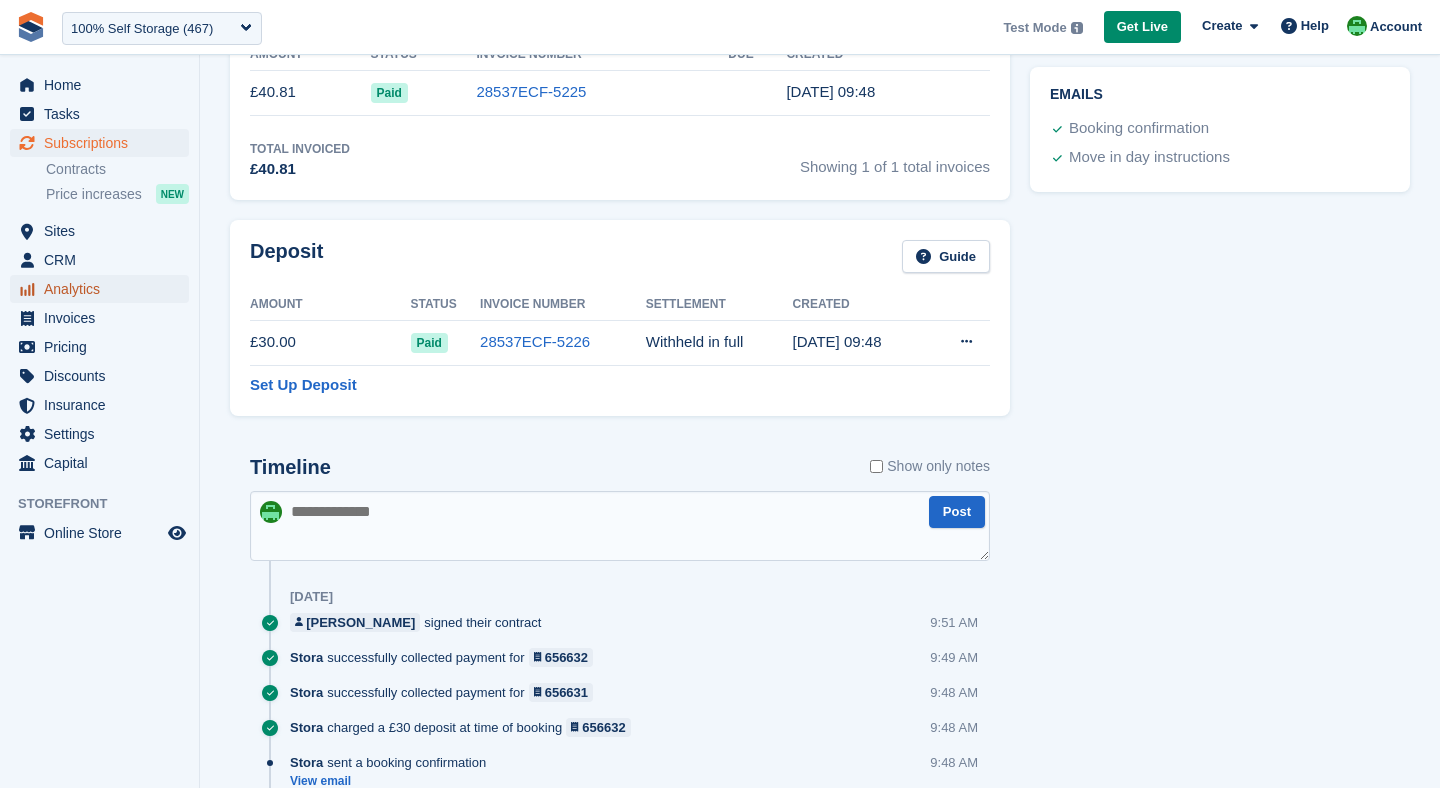 click on "Analytics" at bounding box center [104, 289] 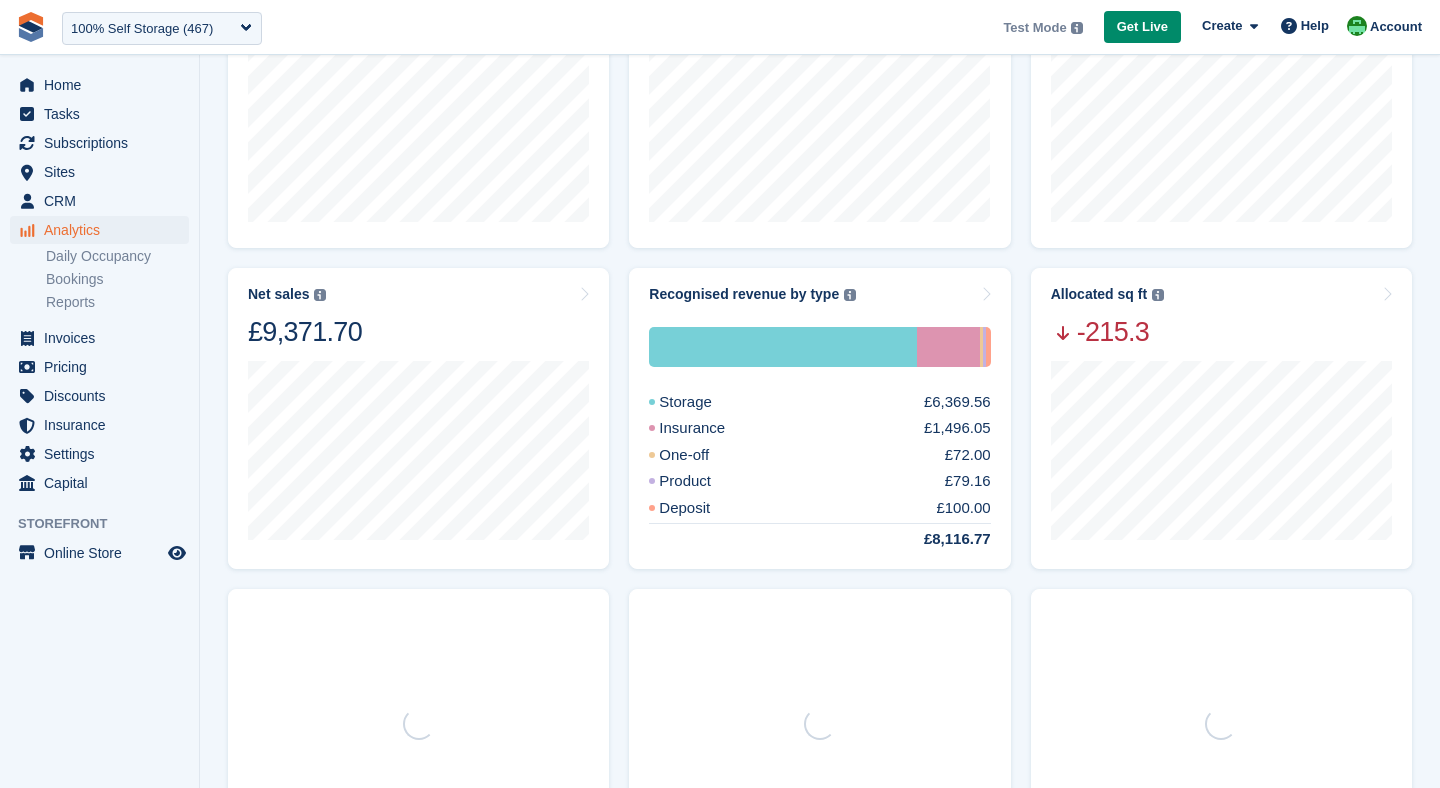 scroll, scrollTop: 395, scrollLeft: 0, axis: vertical 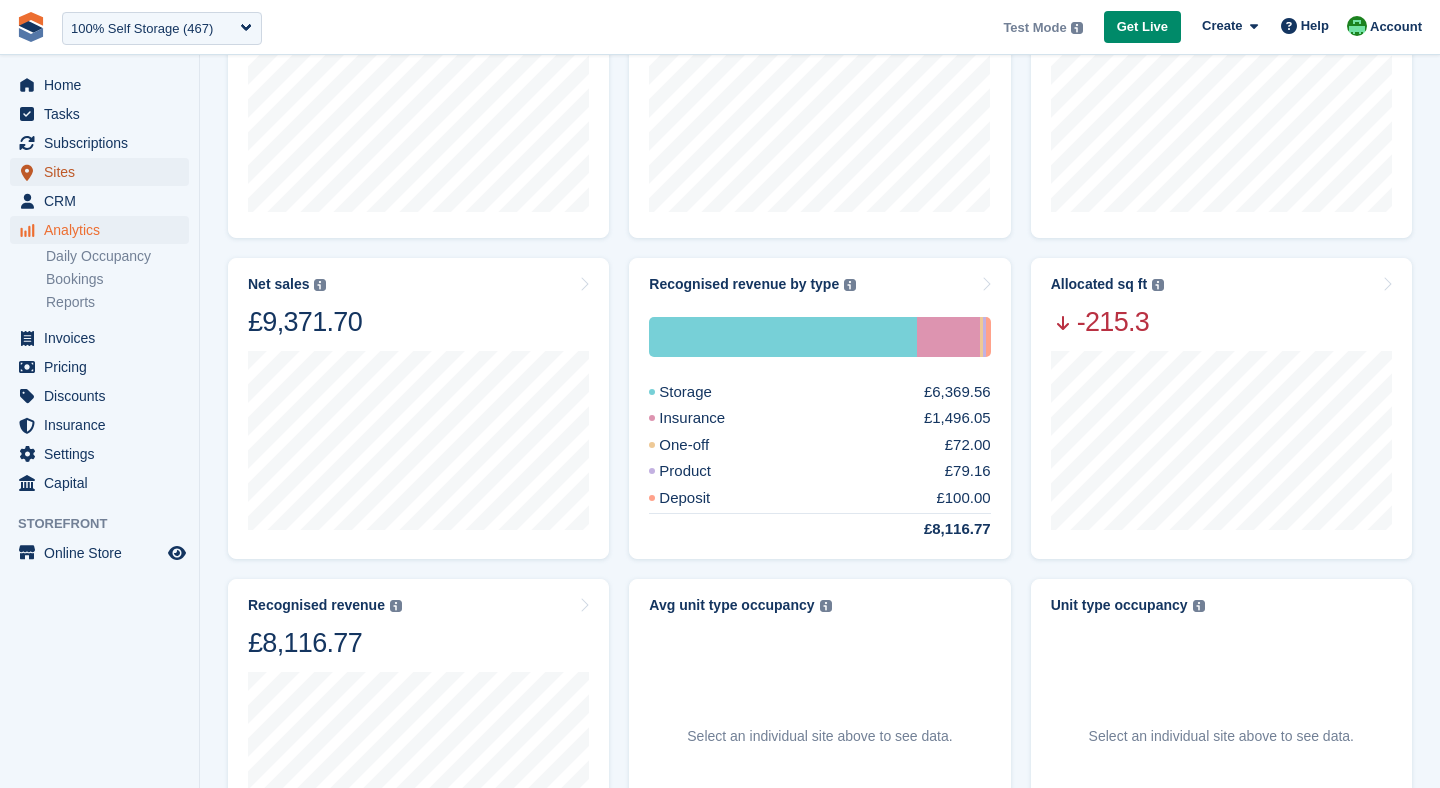 click on "Sites" at bounding box center [104, 172] 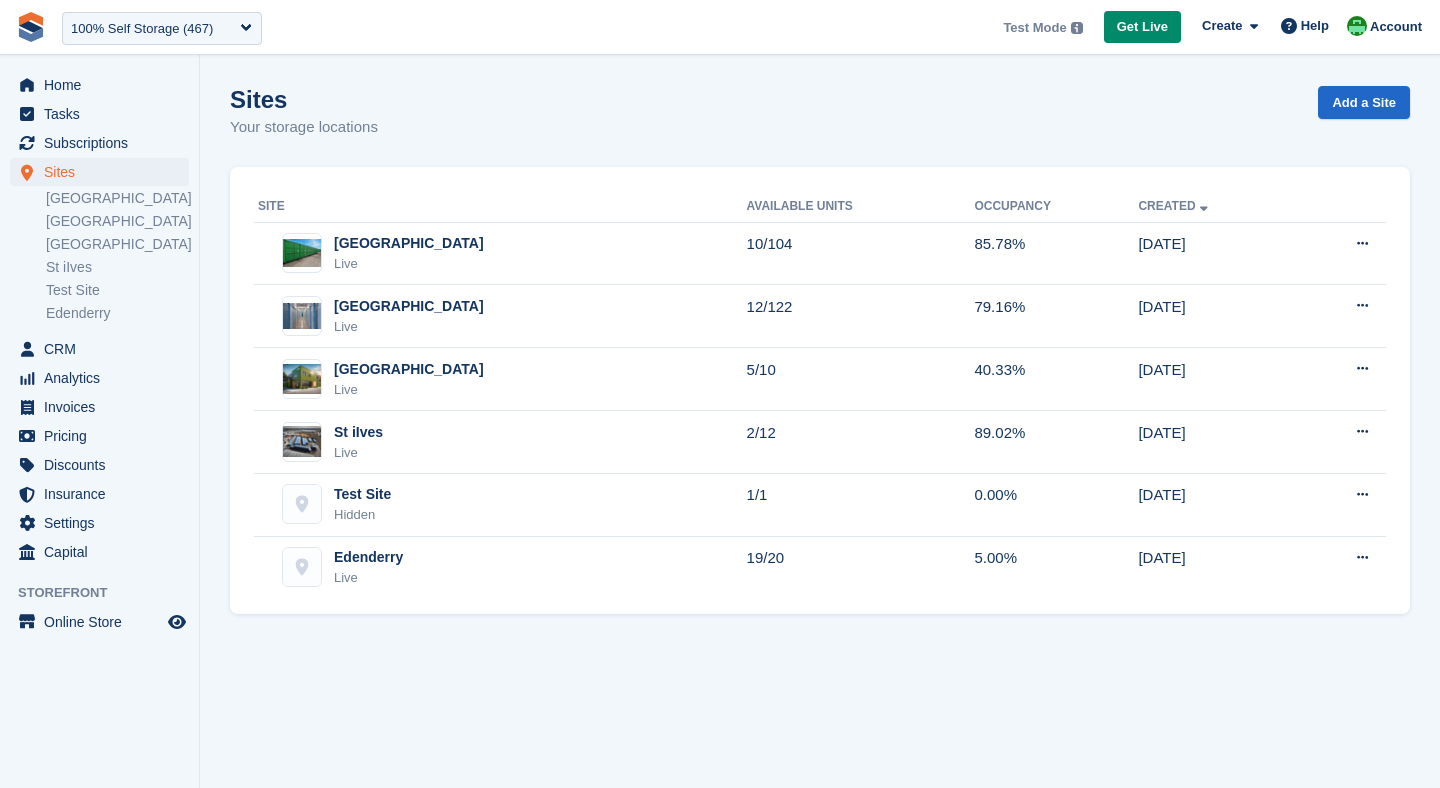 scroll, scrollTop: 0, scrollLeft: 0, axis: both 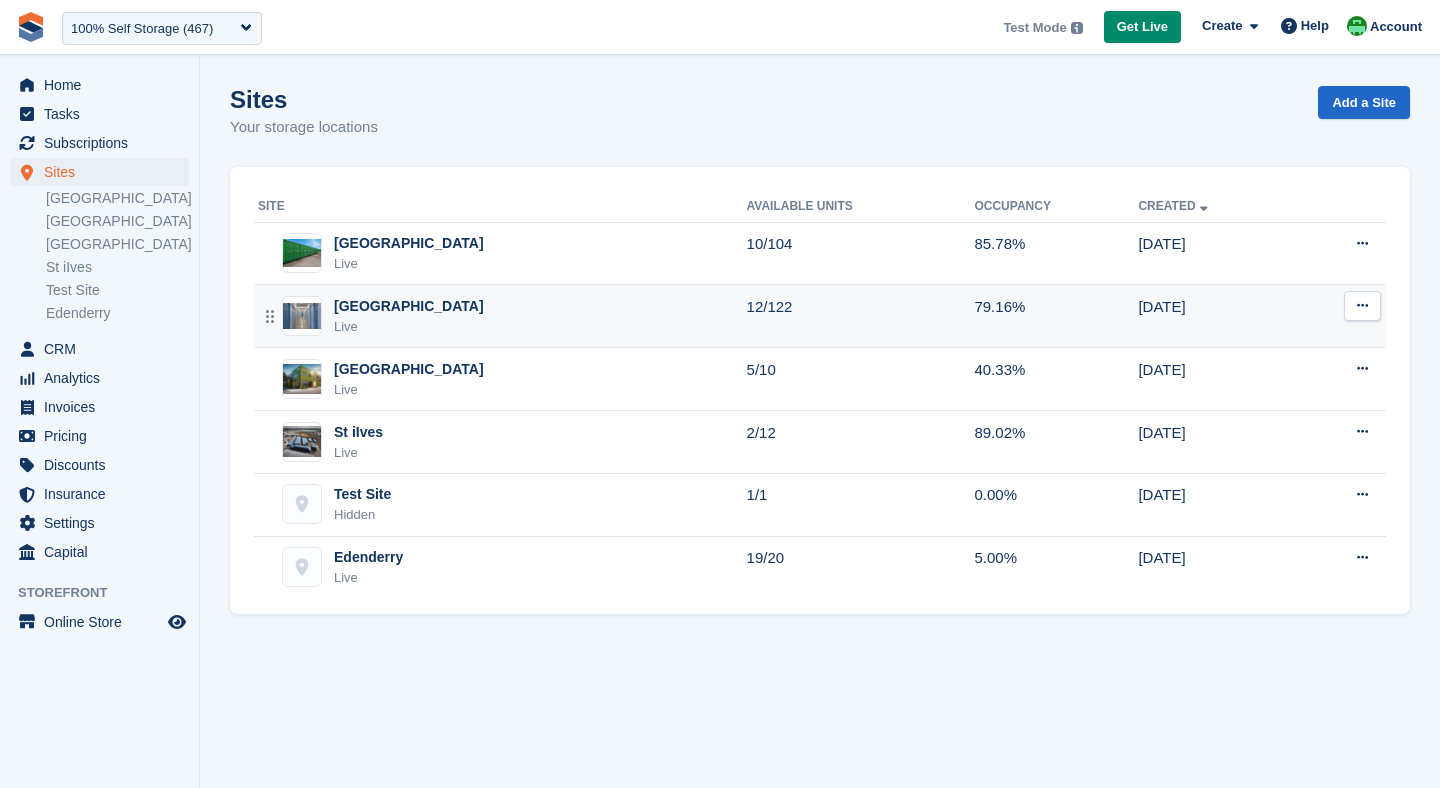 click on "Leicester
Live" at bounding box center [502, 316] 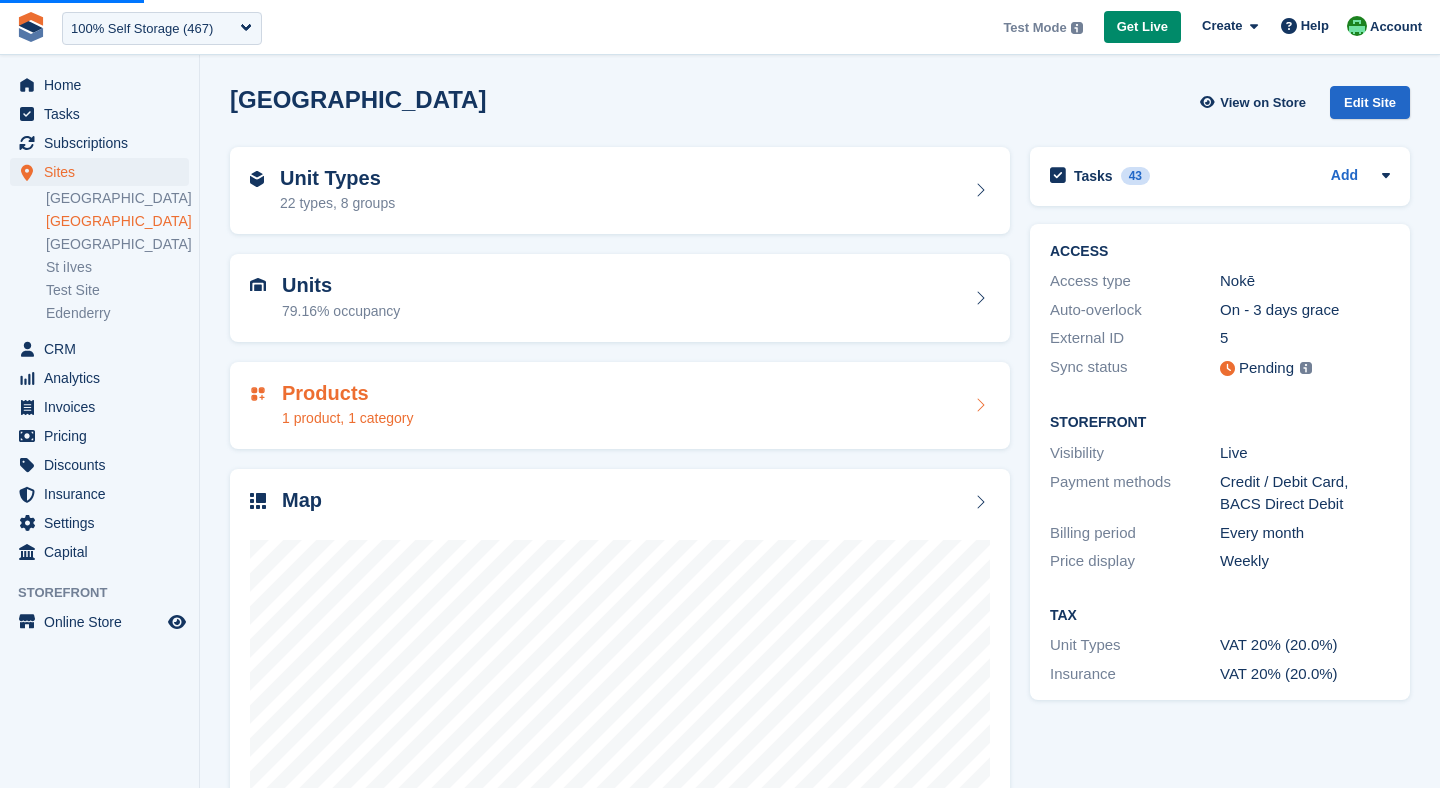 scroll, scrollTop: 0, scrollLeft: 0, axis: both 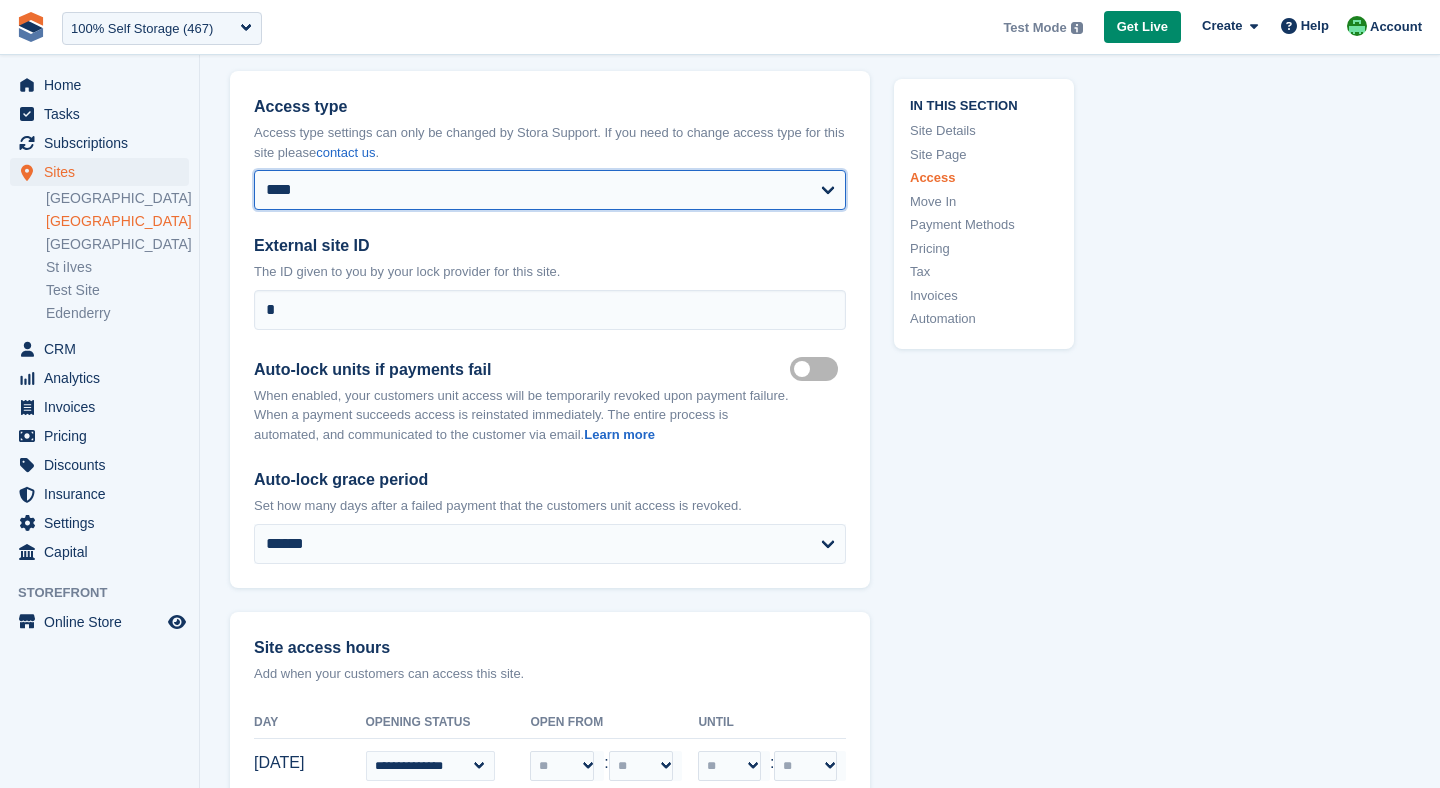 click on "**********" at bounding box center (550, 190) 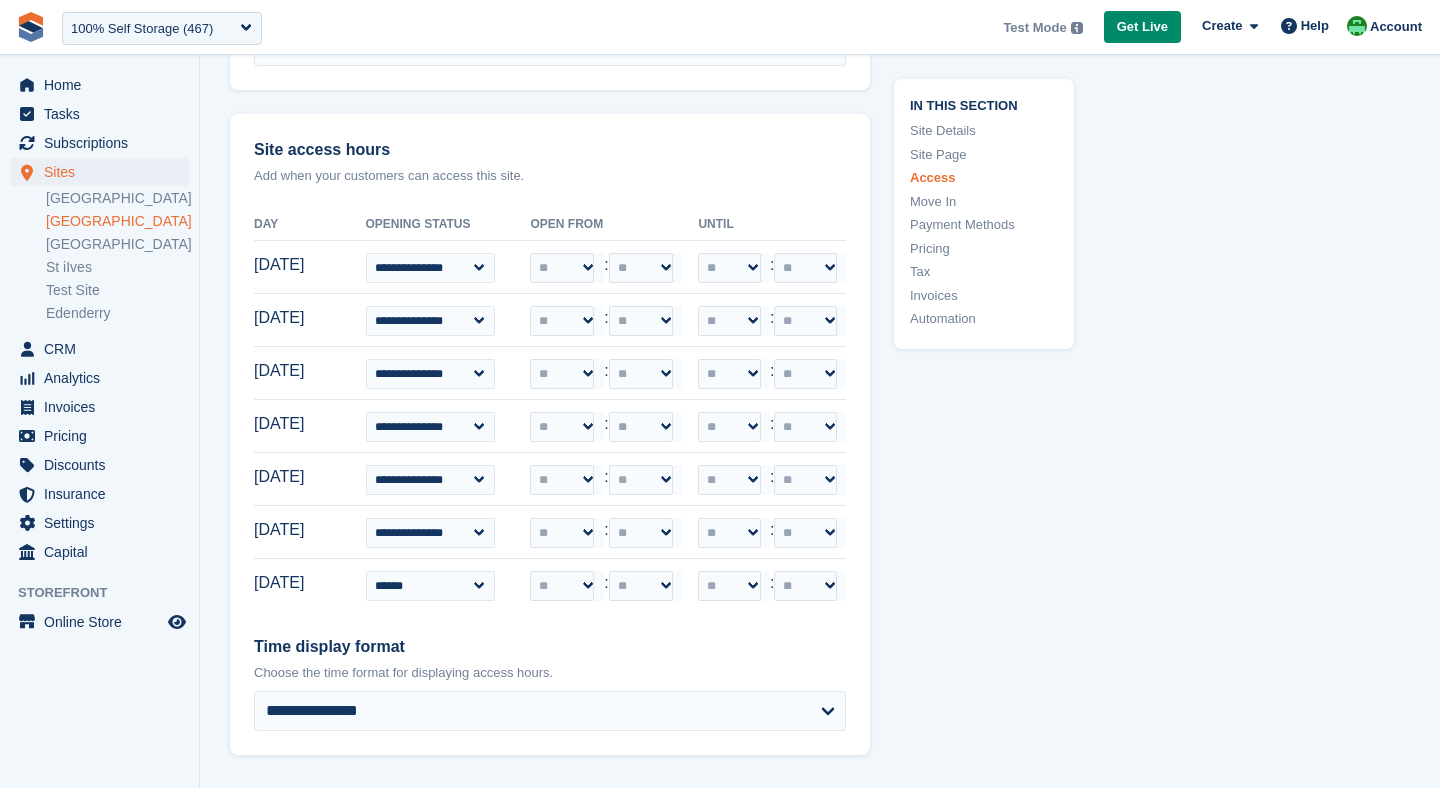 scroll, scrollTop: 5056, scrollLeft: 0, axis: vertical 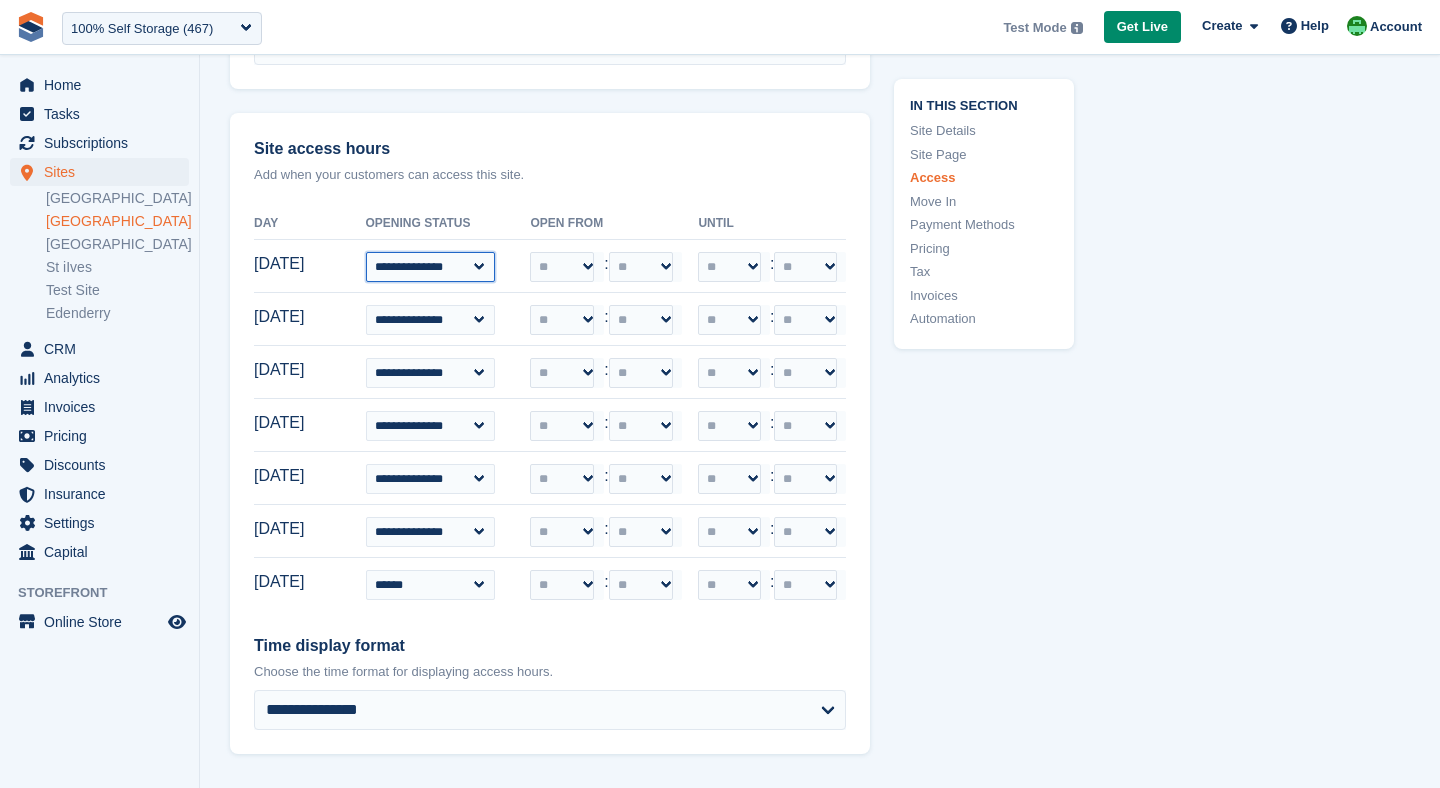 click on "**********" at bounding box center [431, 267] 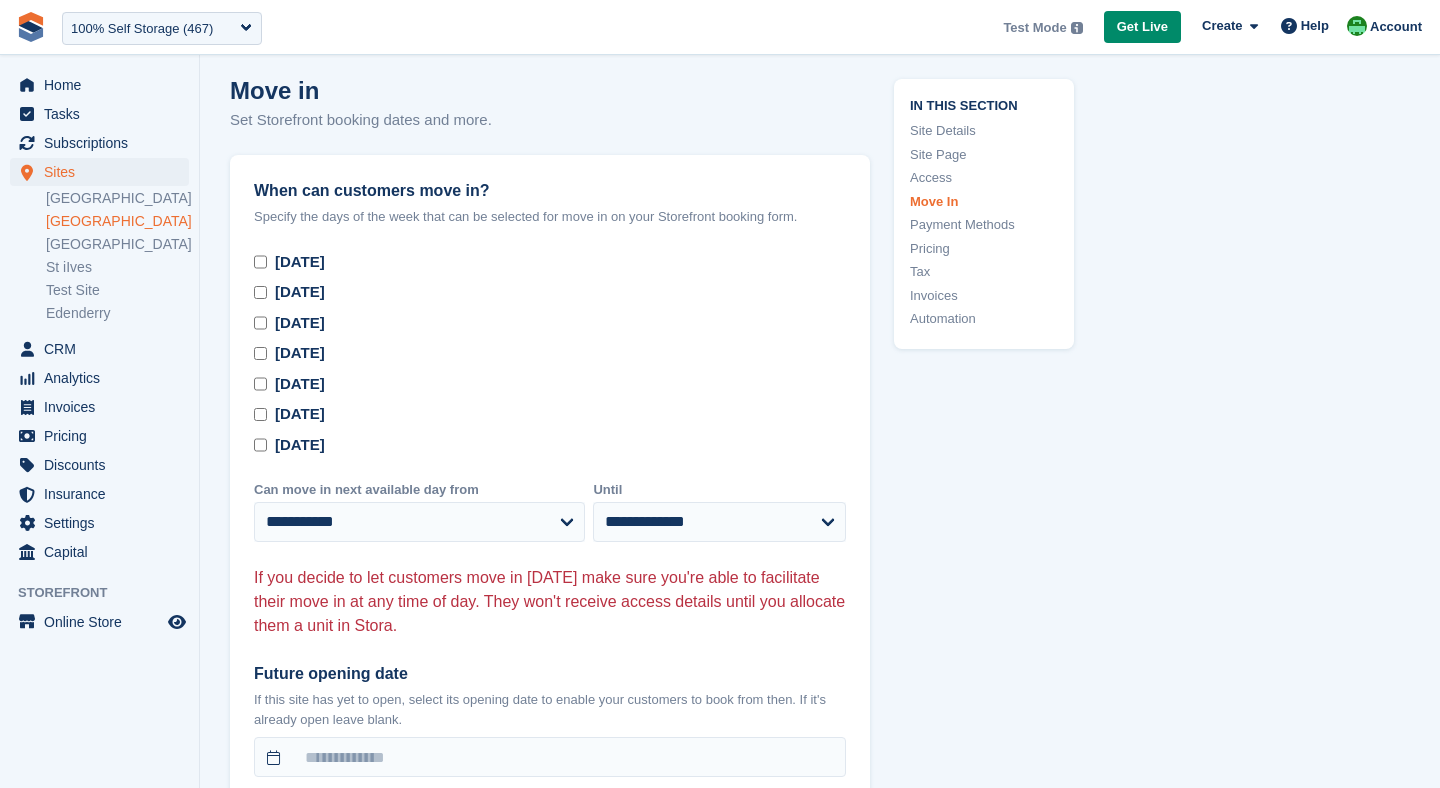 scroll, scrollTop: 5787, scrollLeft: 0, axis: vertical 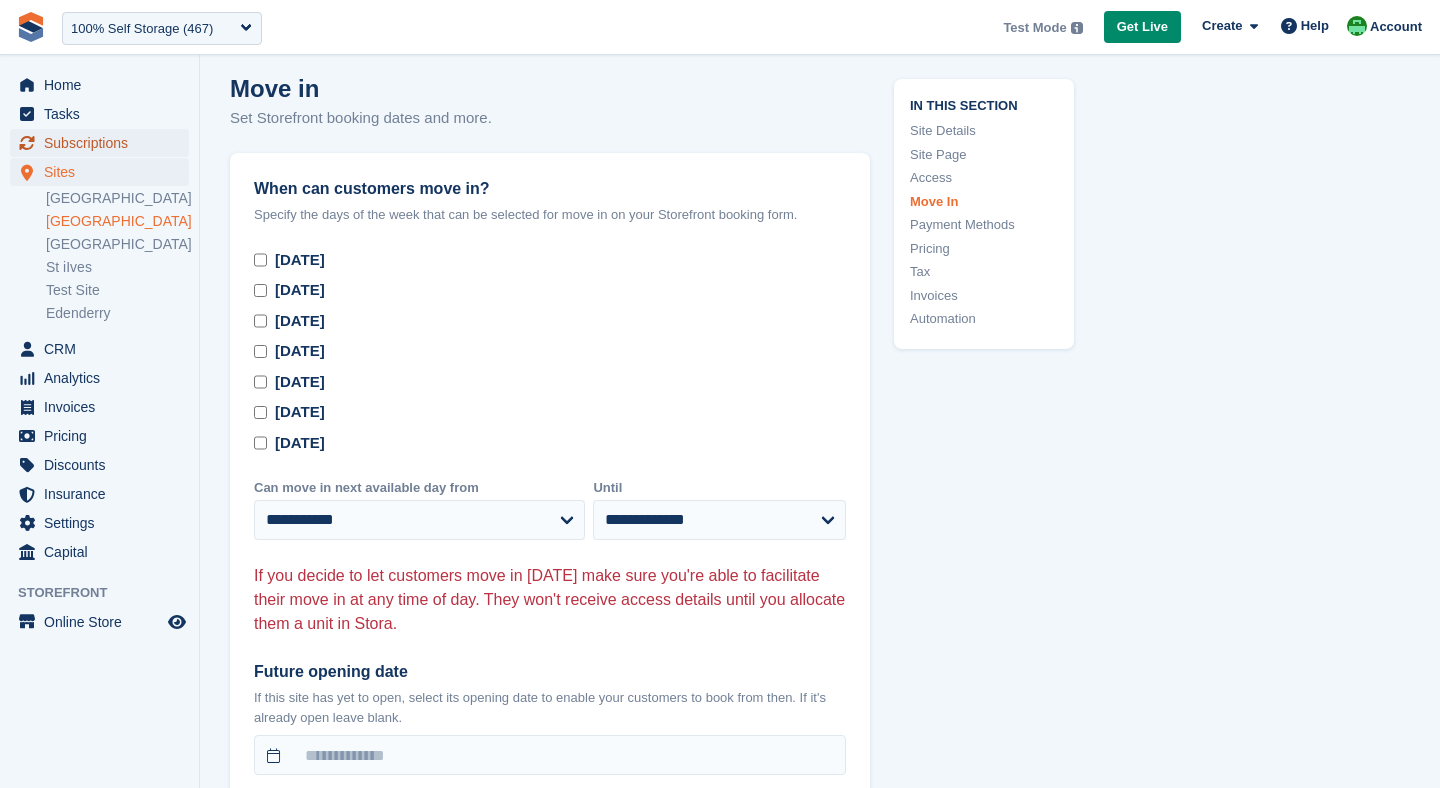 click on "Subscriptions" at bounding box center [104, 143] 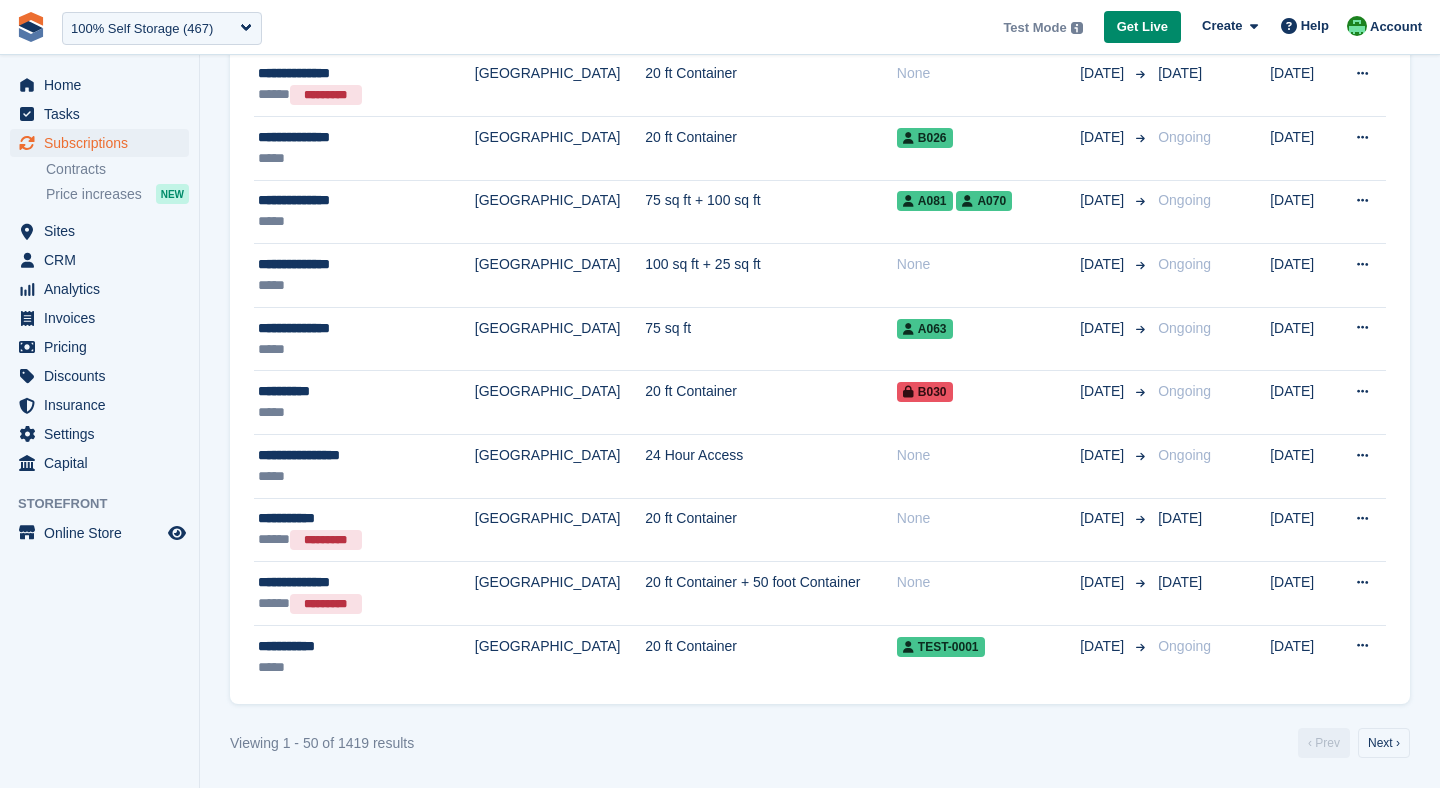 scroll, scrollTop: 0, scrollLeft: 0, axis: both 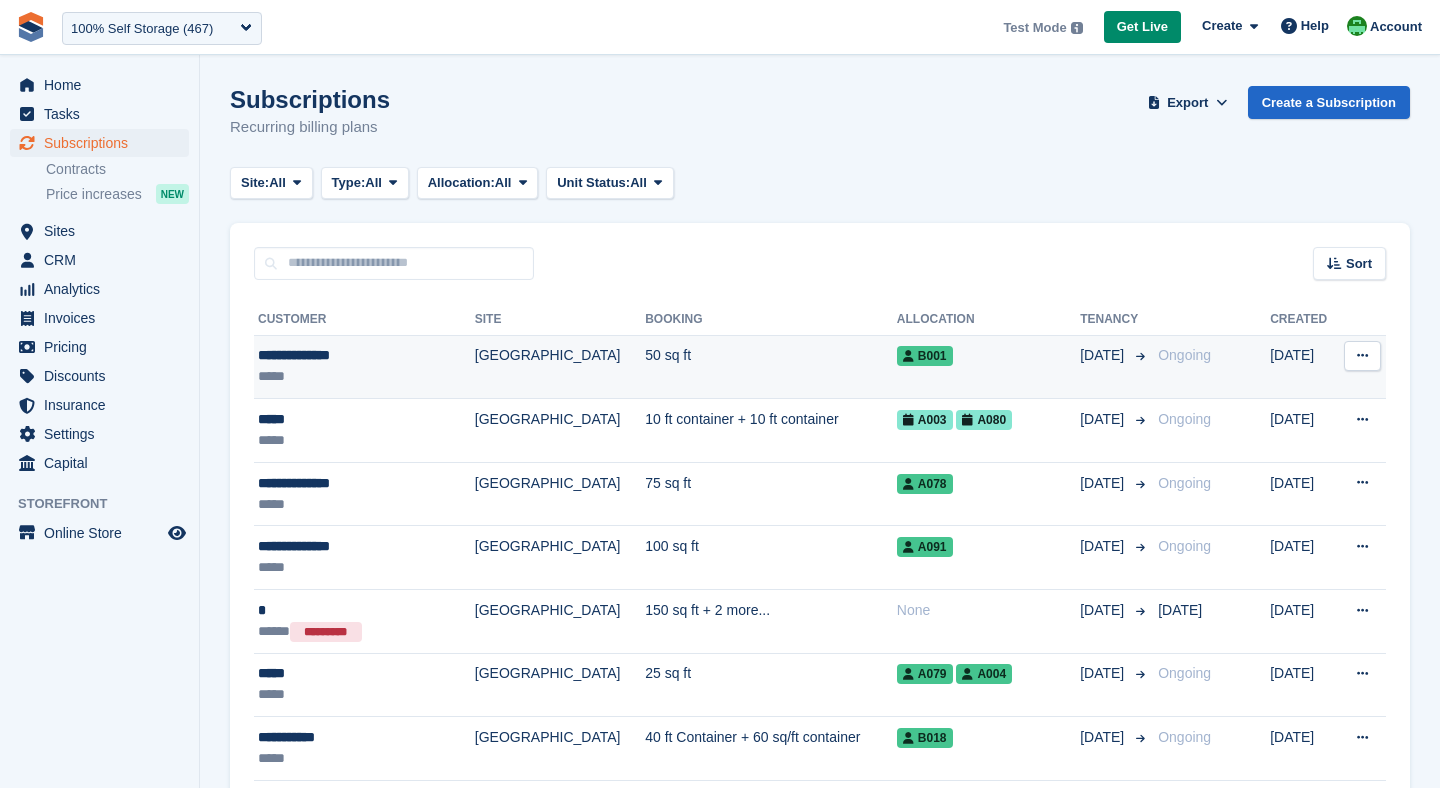 click on "[GEOGRAPHIC_DATA]" at bounding box center (560, 367) 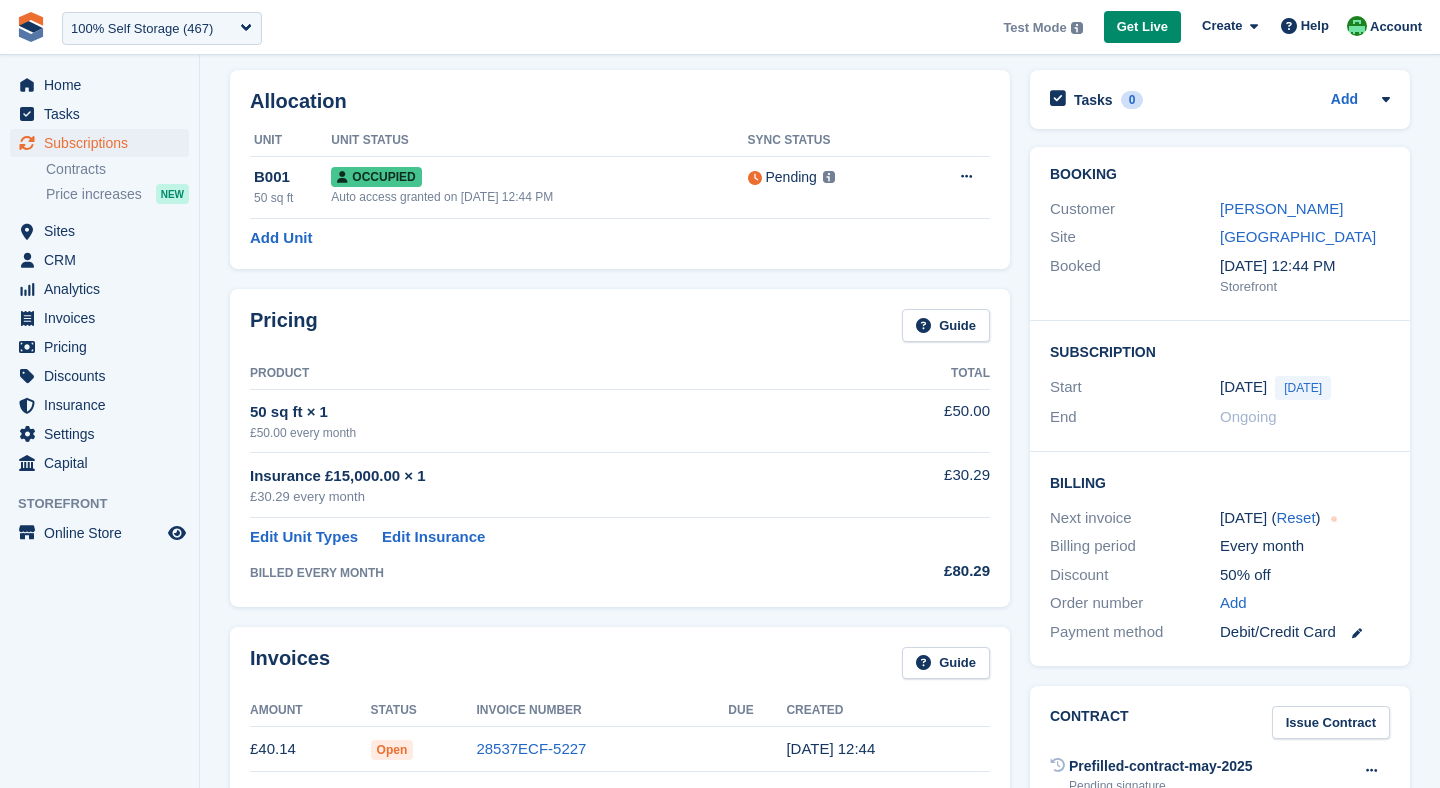 scroll, scrollTop: 0, scrollLeft: 0, axis: both 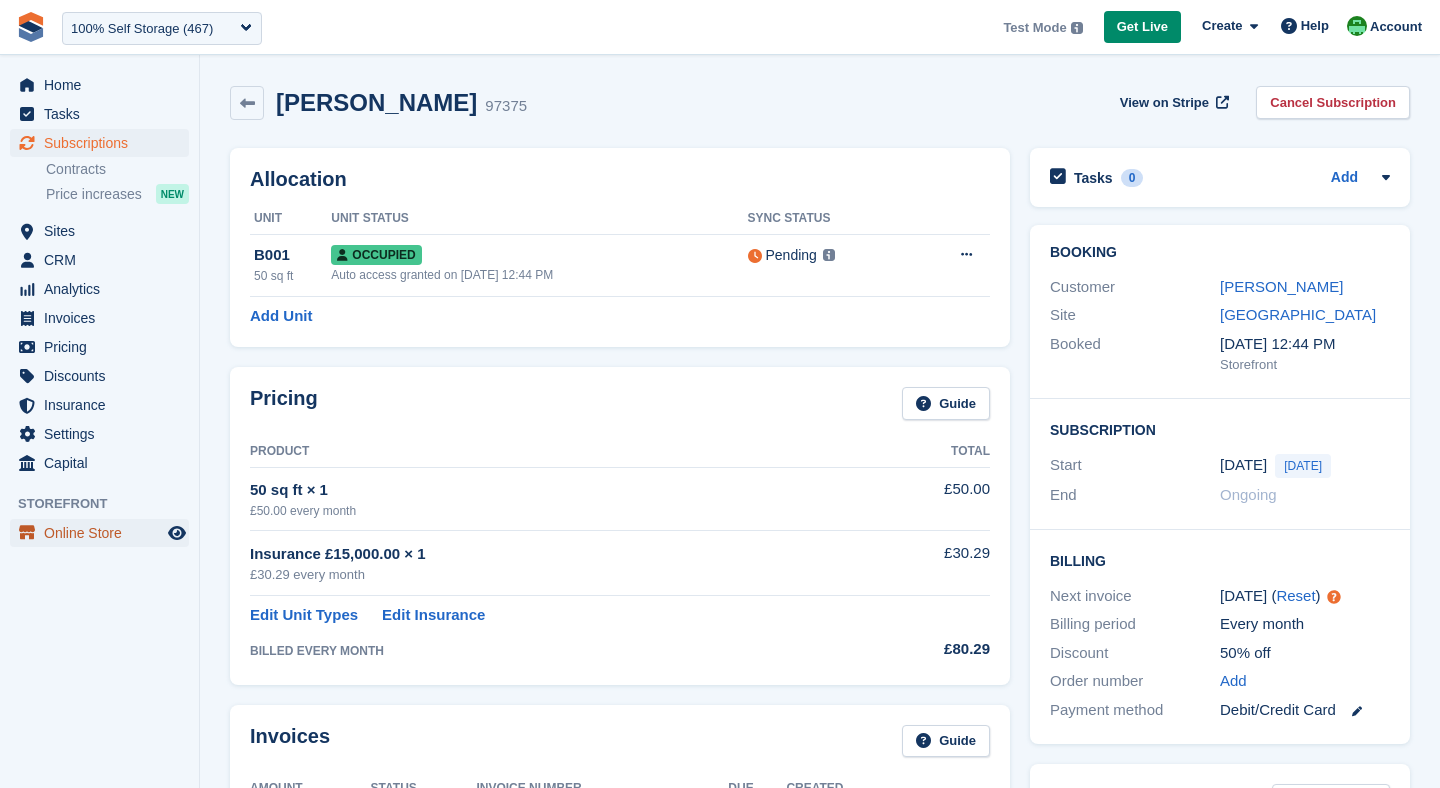 click on "Online Store" at bounding box center [104, 533] 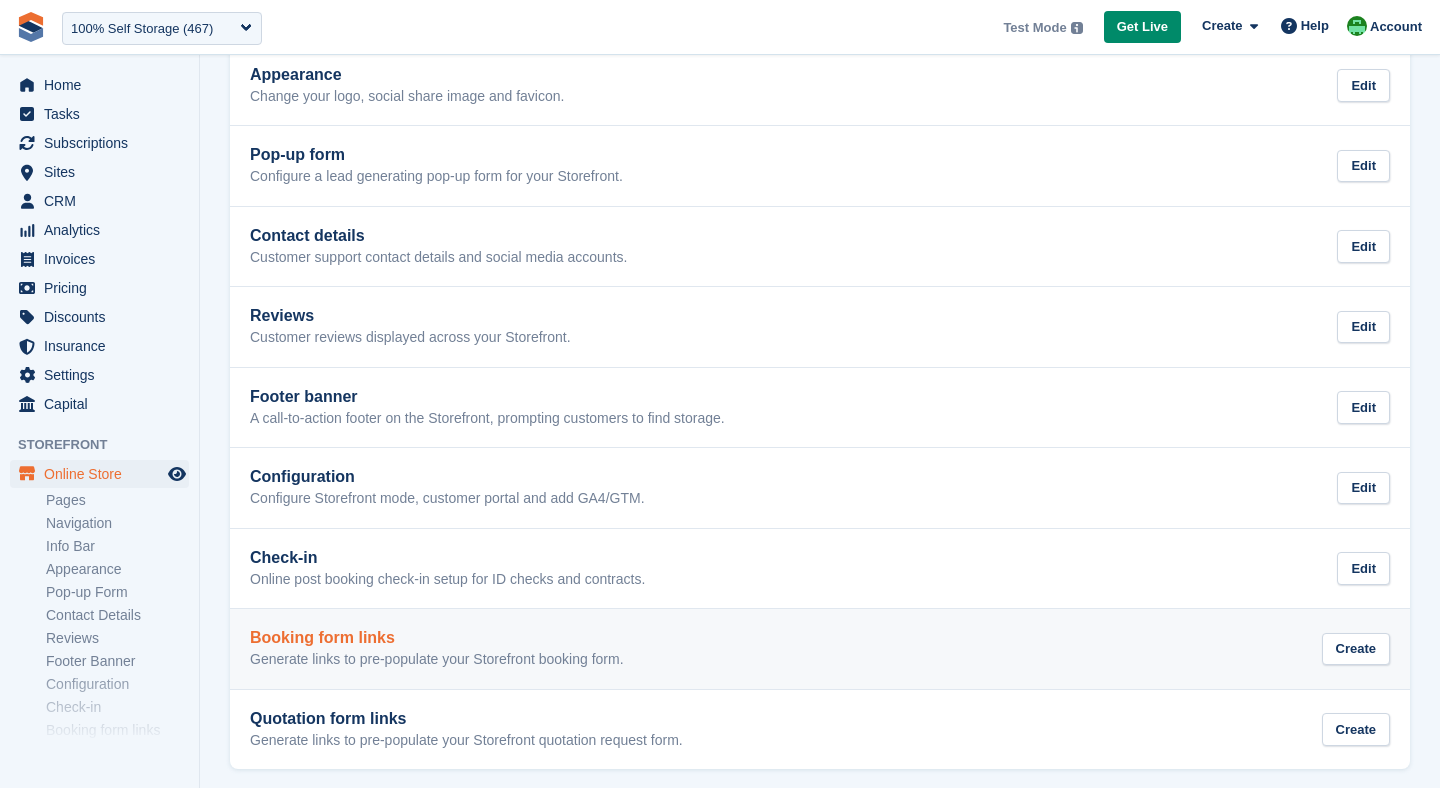 scroll, scrollTop: 469, scrollLeft: 0, axis: vertical 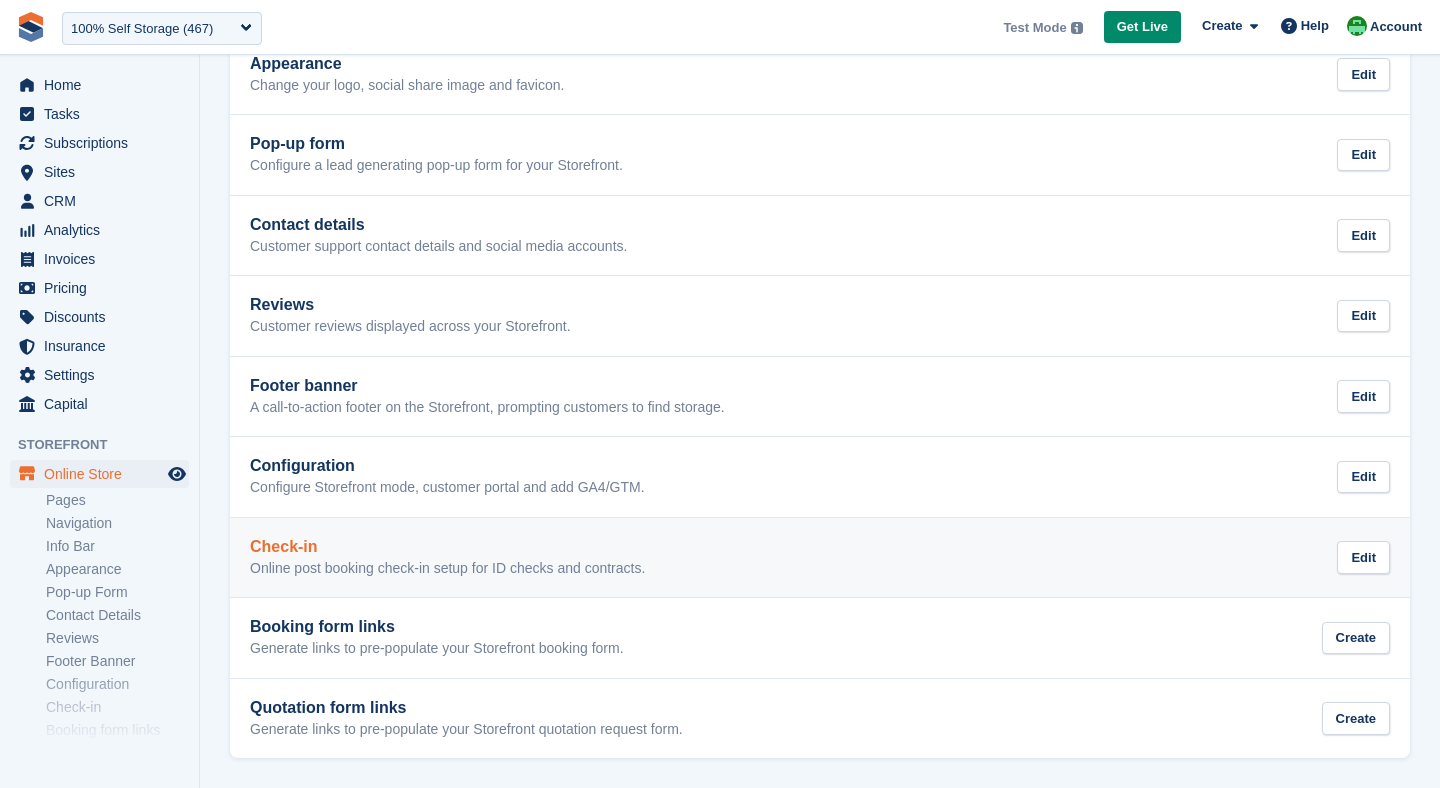 click on "Online post booking check-in setup for ID checks and contracts." at bounding box center [447, 569] 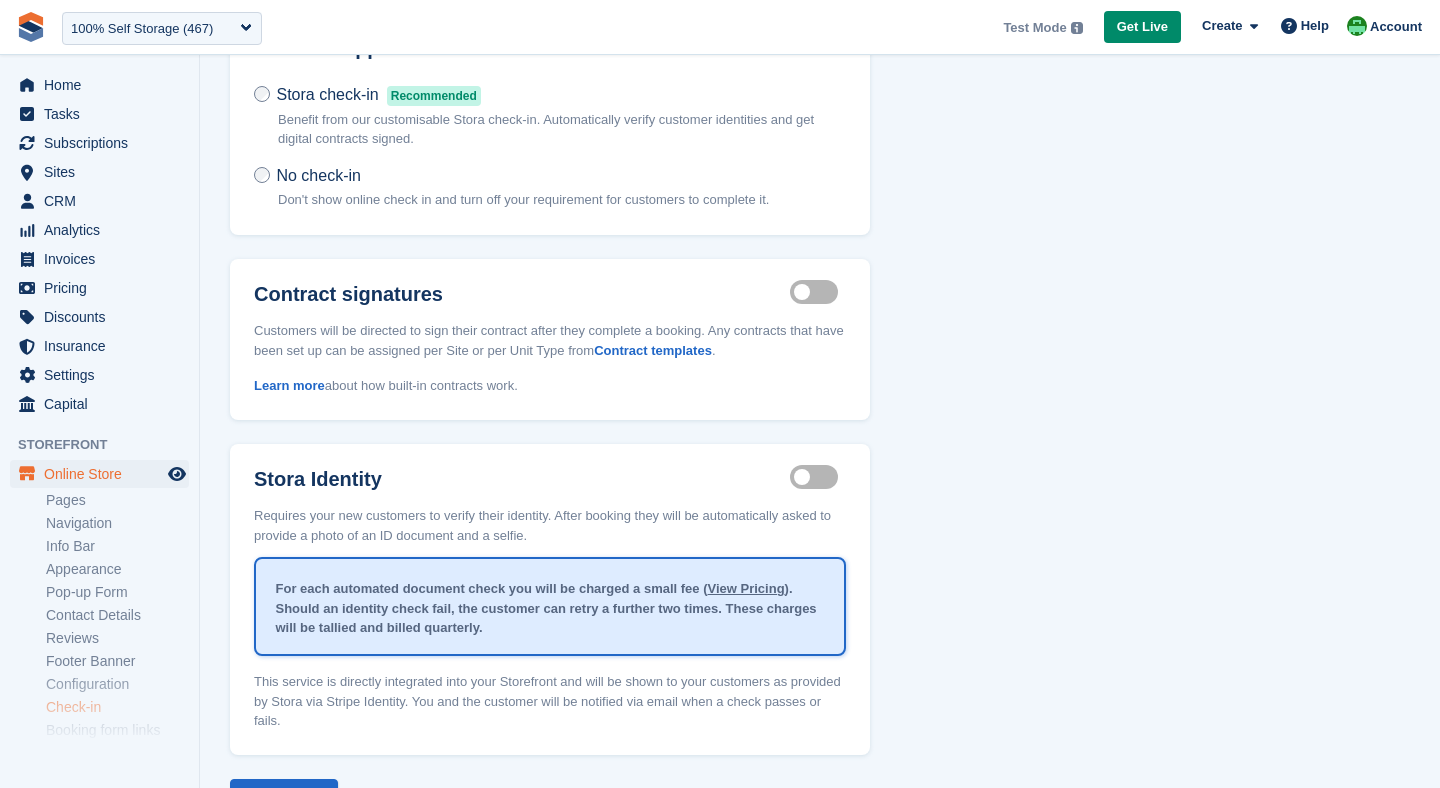 scroll, scrollTop: 199, scrollLeft: 0, axis: vertical 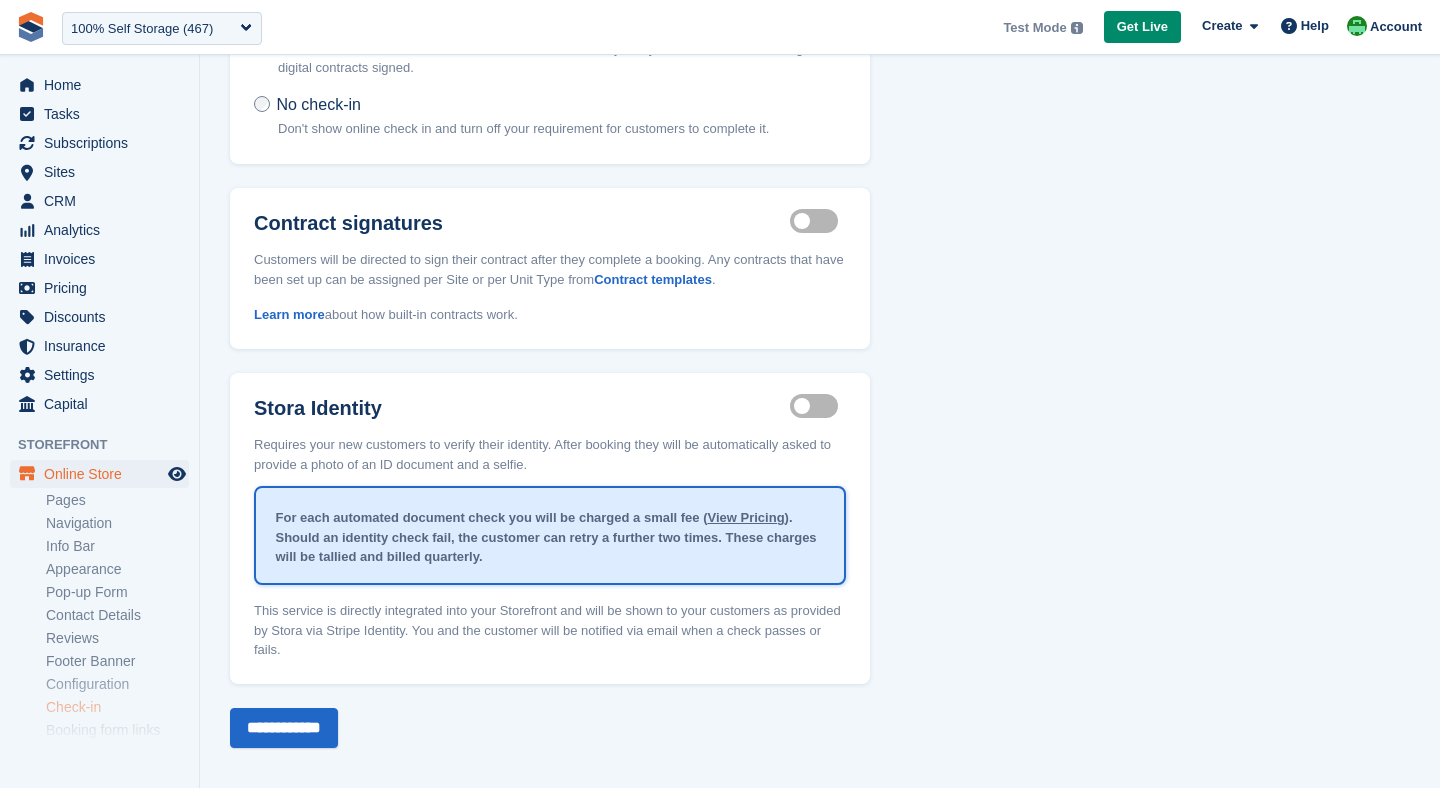 click on "Identity proof enabled" at bounding box center [818, 406] 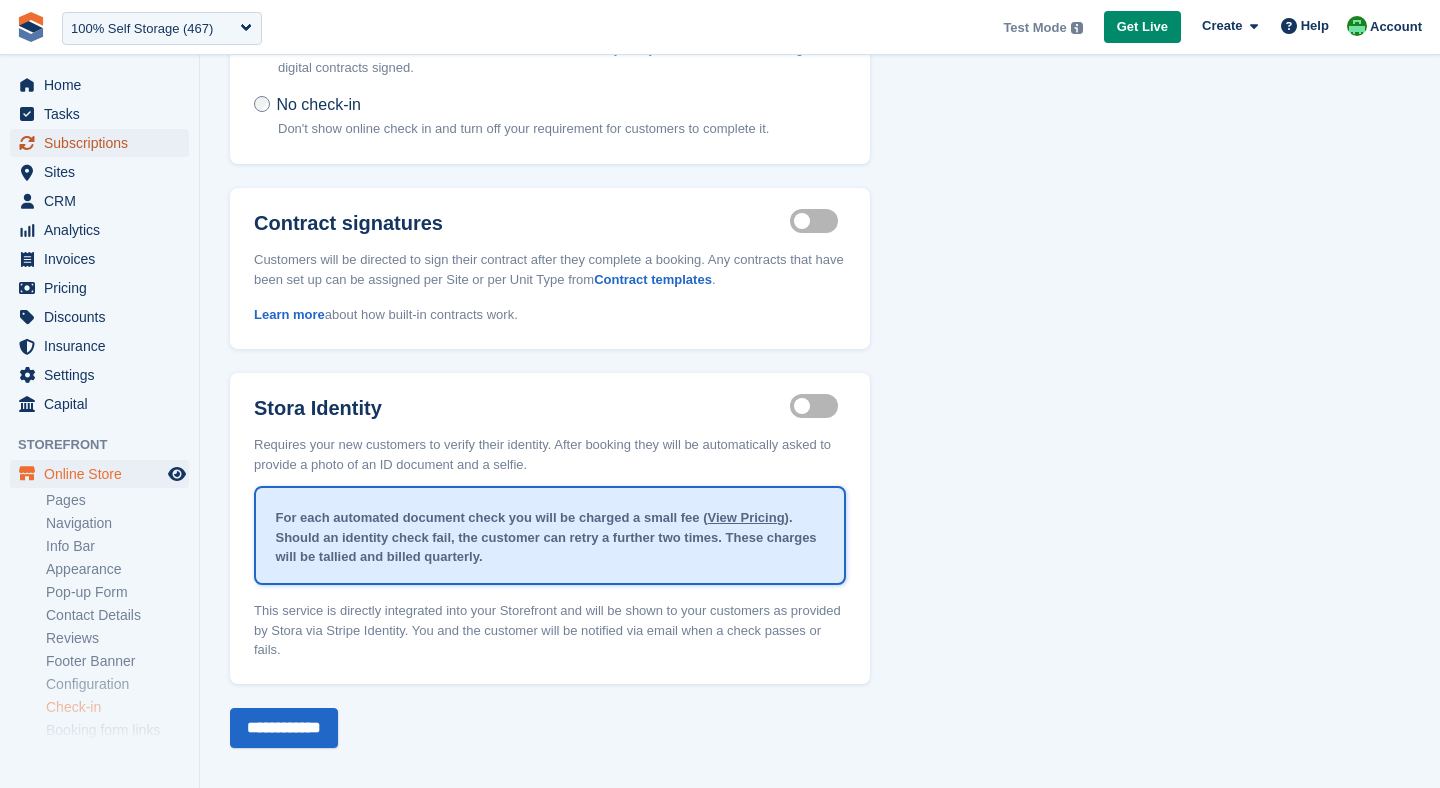 click on "Subscriptions" at bounding box center [104, 143] 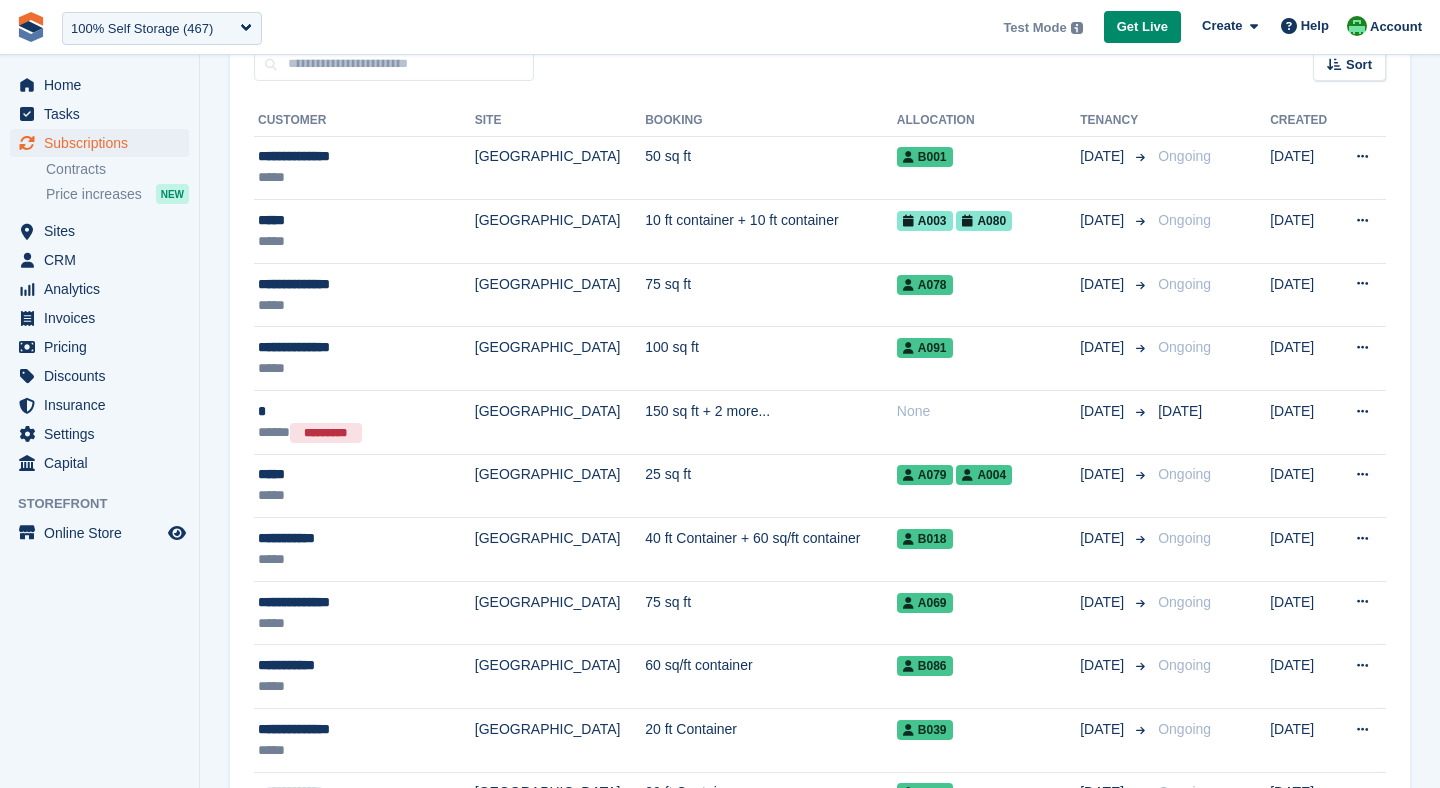 scroll, scrollTop: 0, scrollLeft: 0, axis: both 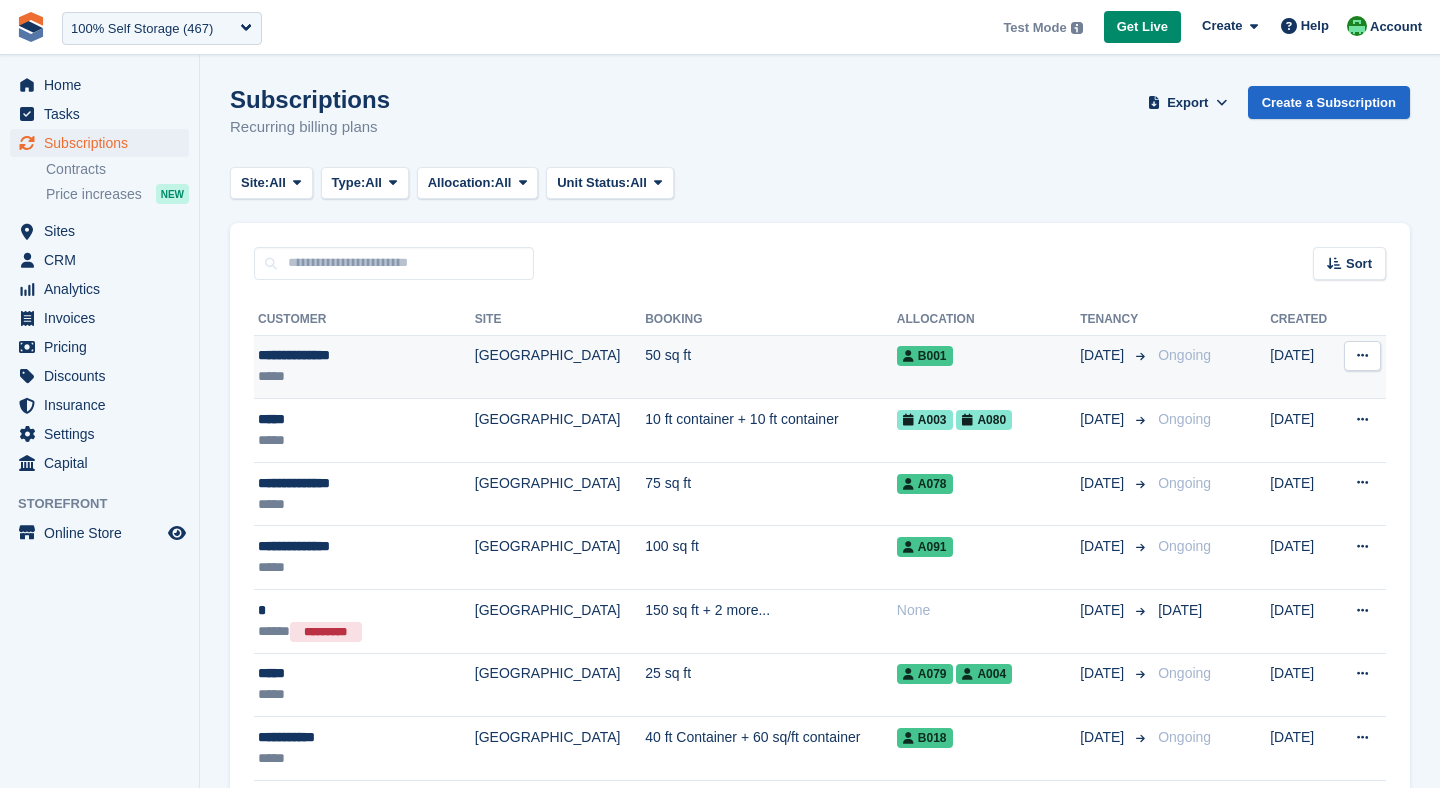 click on "50 sq ft" at bounding box center (771, 367) 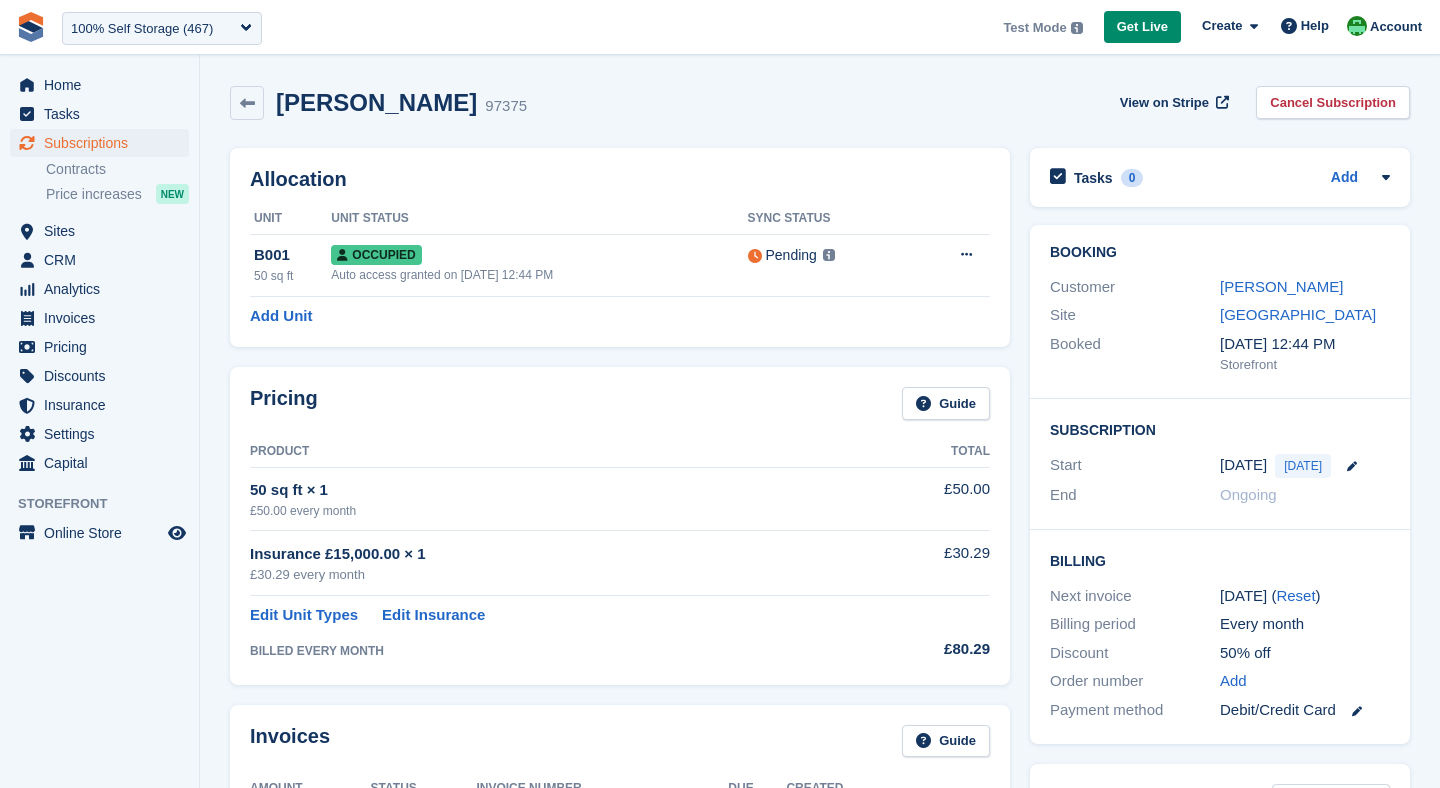 scroll, scrollTop: 0, scrollLeft: 0, axis: both 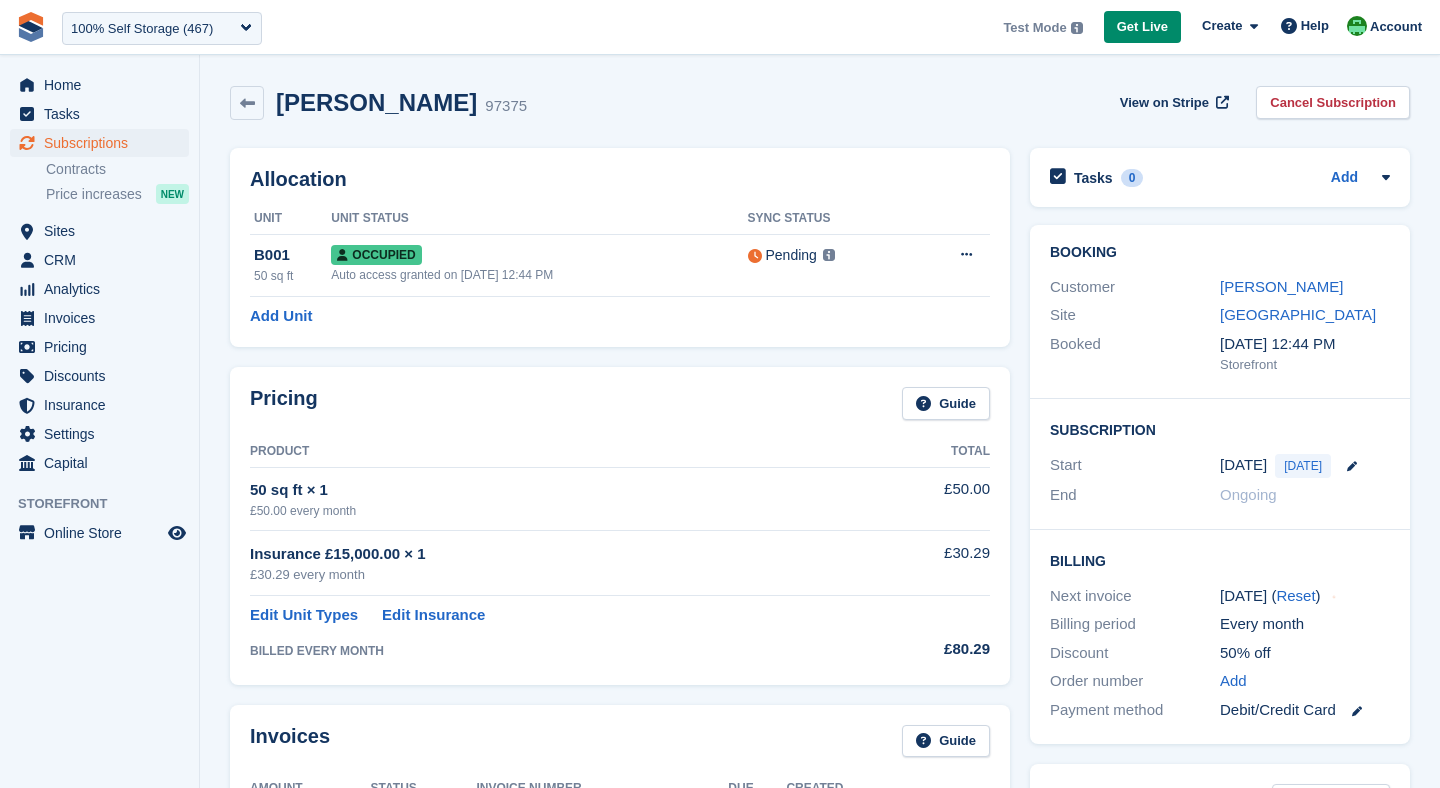 click on "Site
Leicester" at bounding box center (1220, 315) 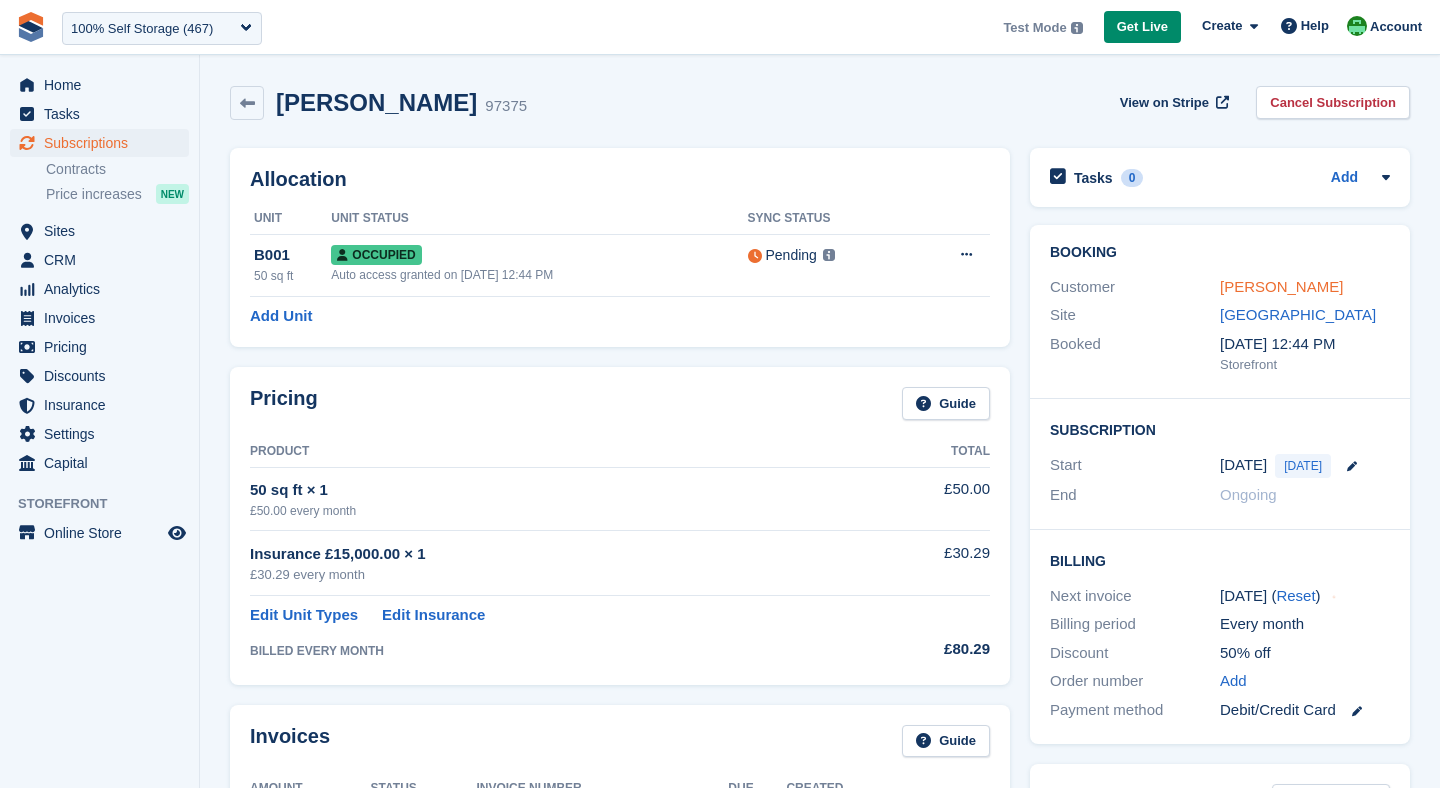 click on "[PERSON_NAME]" at bounding box center [1281, 286] 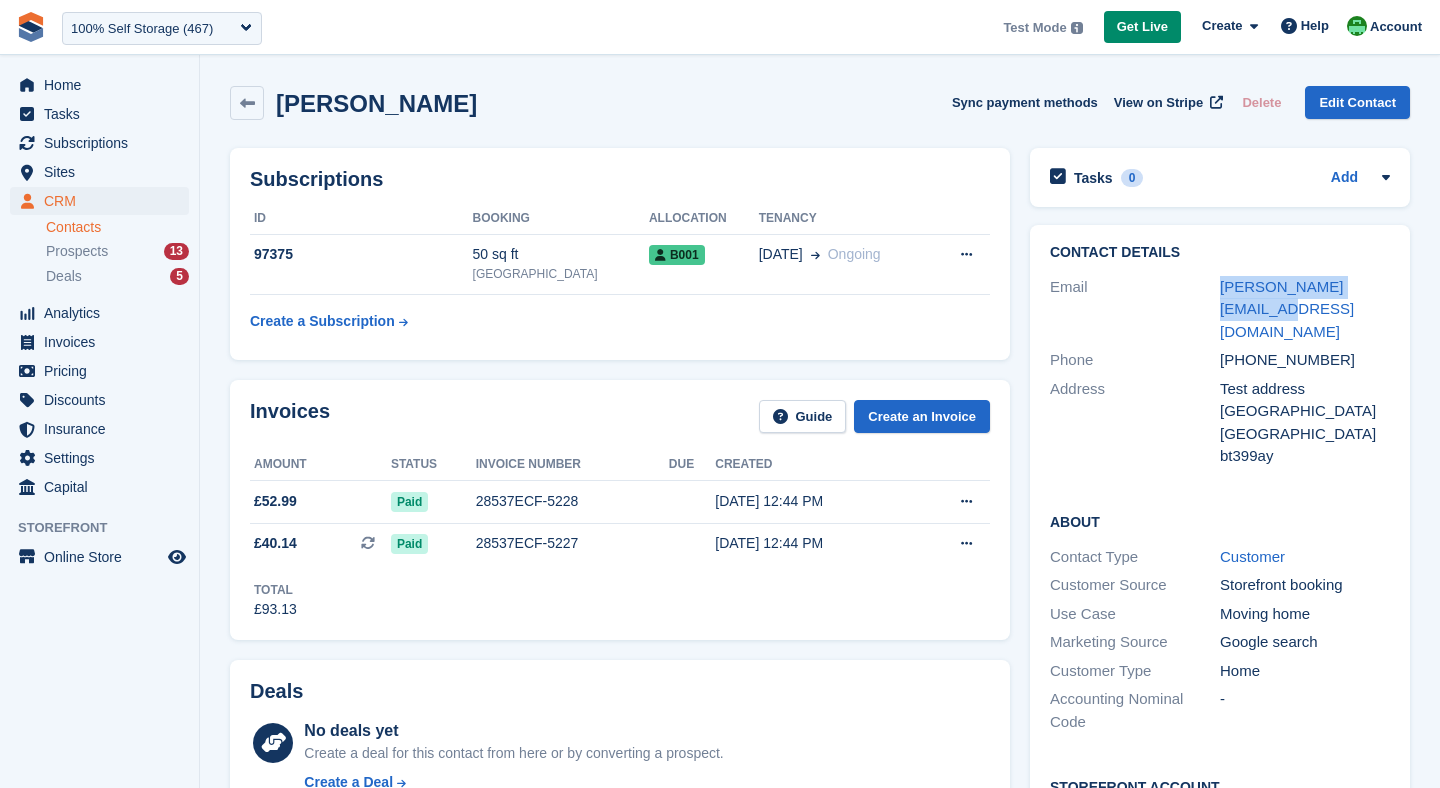 drag, startPoint x: 1239, startPoint y: 314, endPoint x: 1202, endPoint y: 282, distance: 48.9183 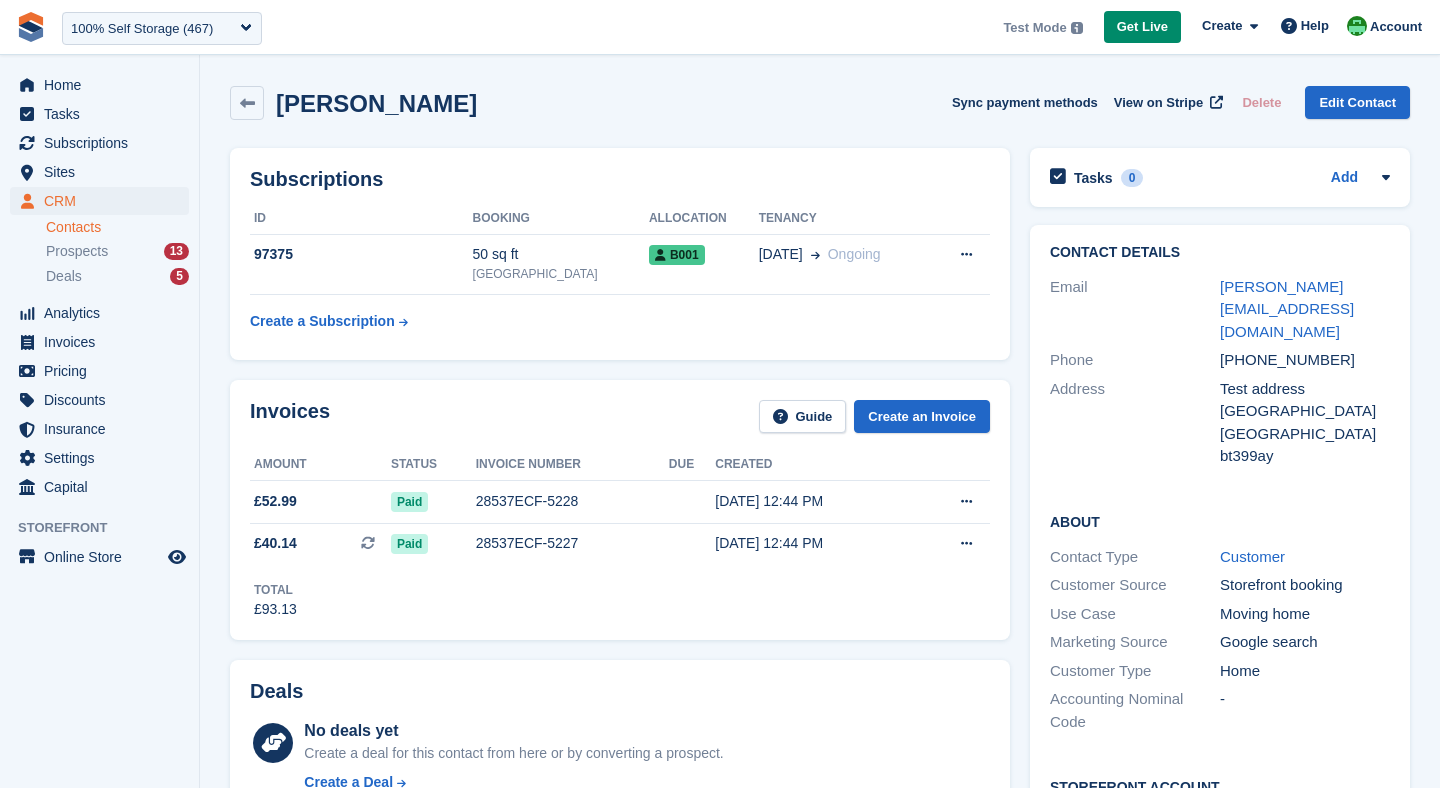 click on "Invoices
Guide
Create an Invoice
Amount
Status
Invoice number
Due
Created
£52.99
Paid
28537ECF-5228
23 Jul, 12:44 PM
Download PDF" at bounding box center (620, 510) 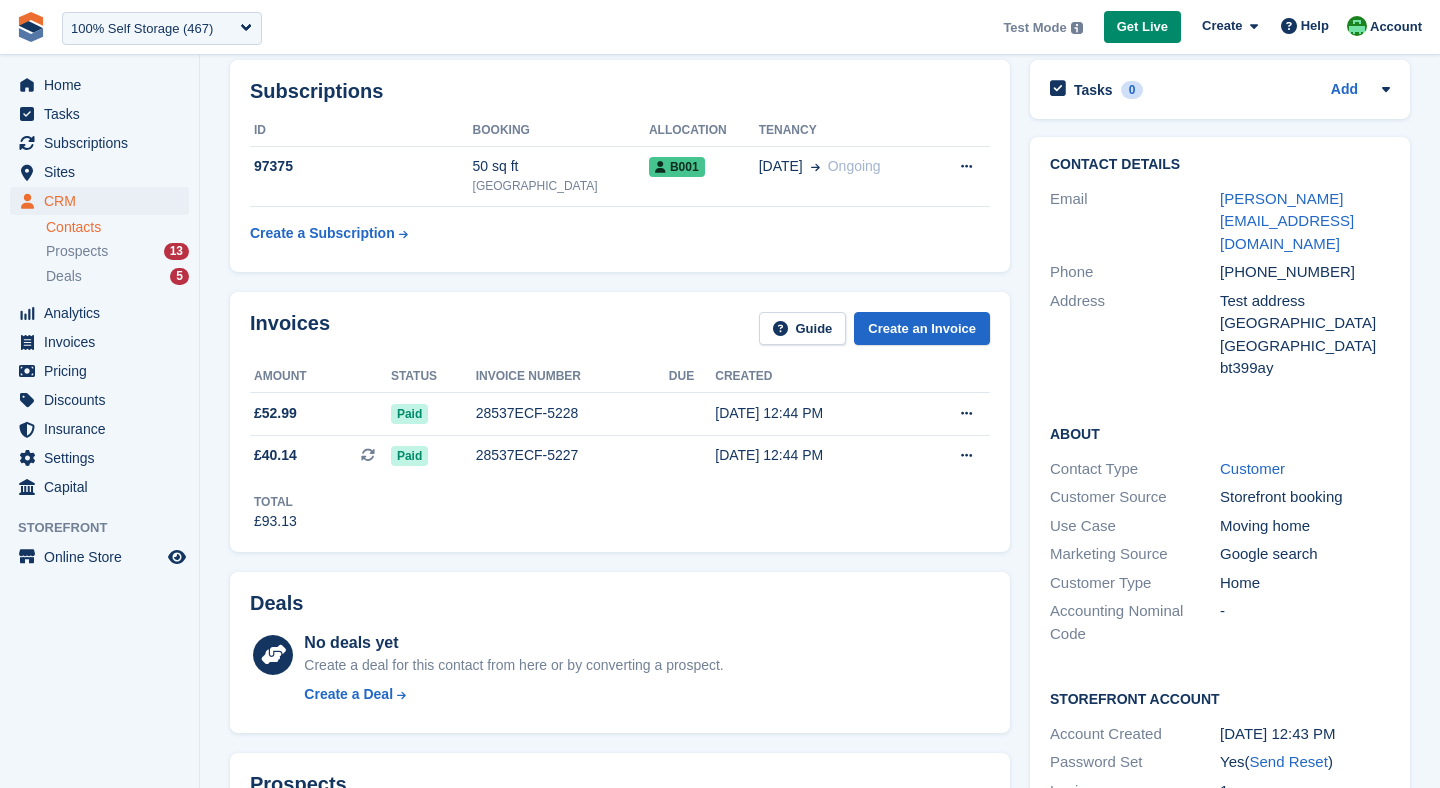 scroll, scrollTop: 0, scrollLeft: 0, axis: both 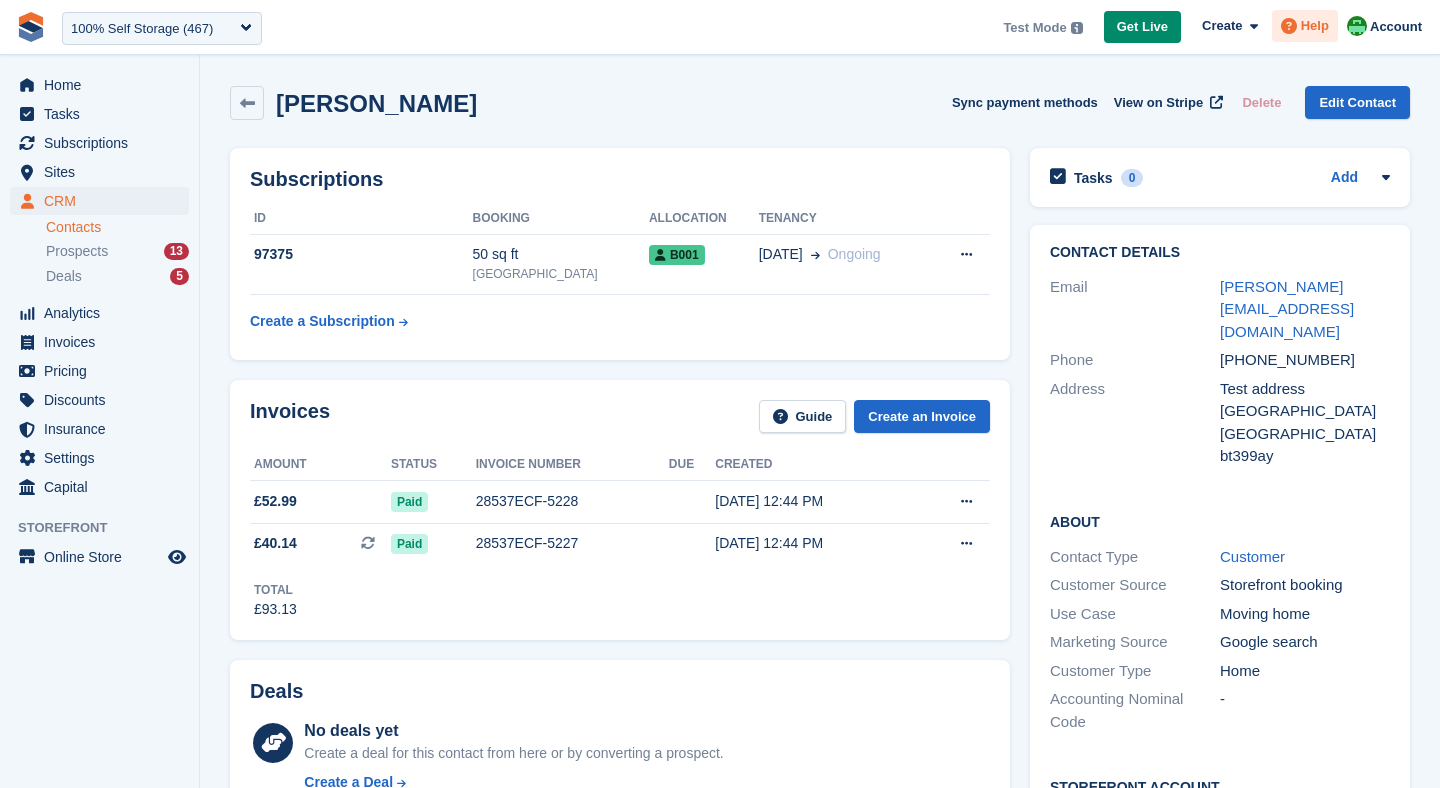 click on "Help" at bounding box center (1315, 26) 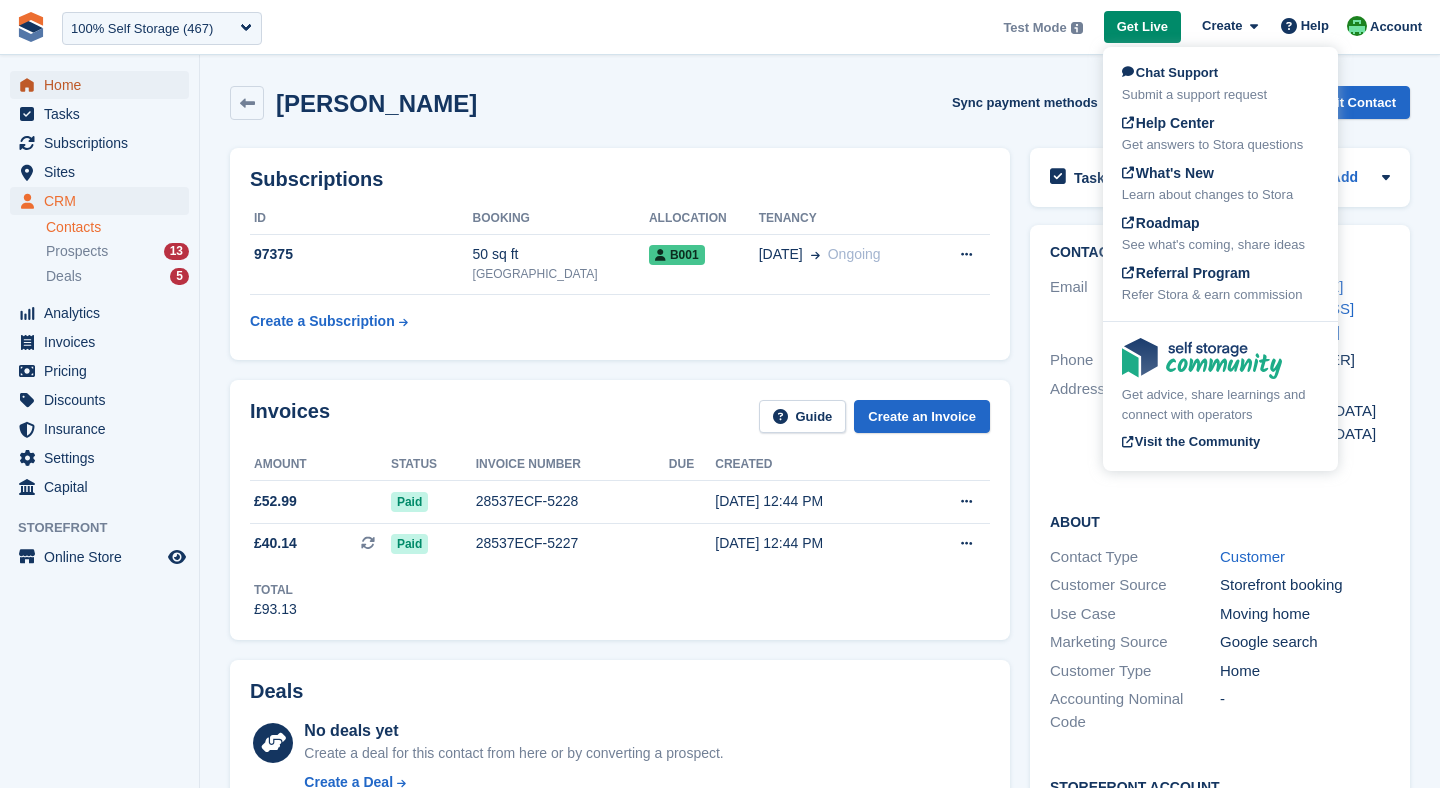 click on "Home" at bounding box center [104, 85] 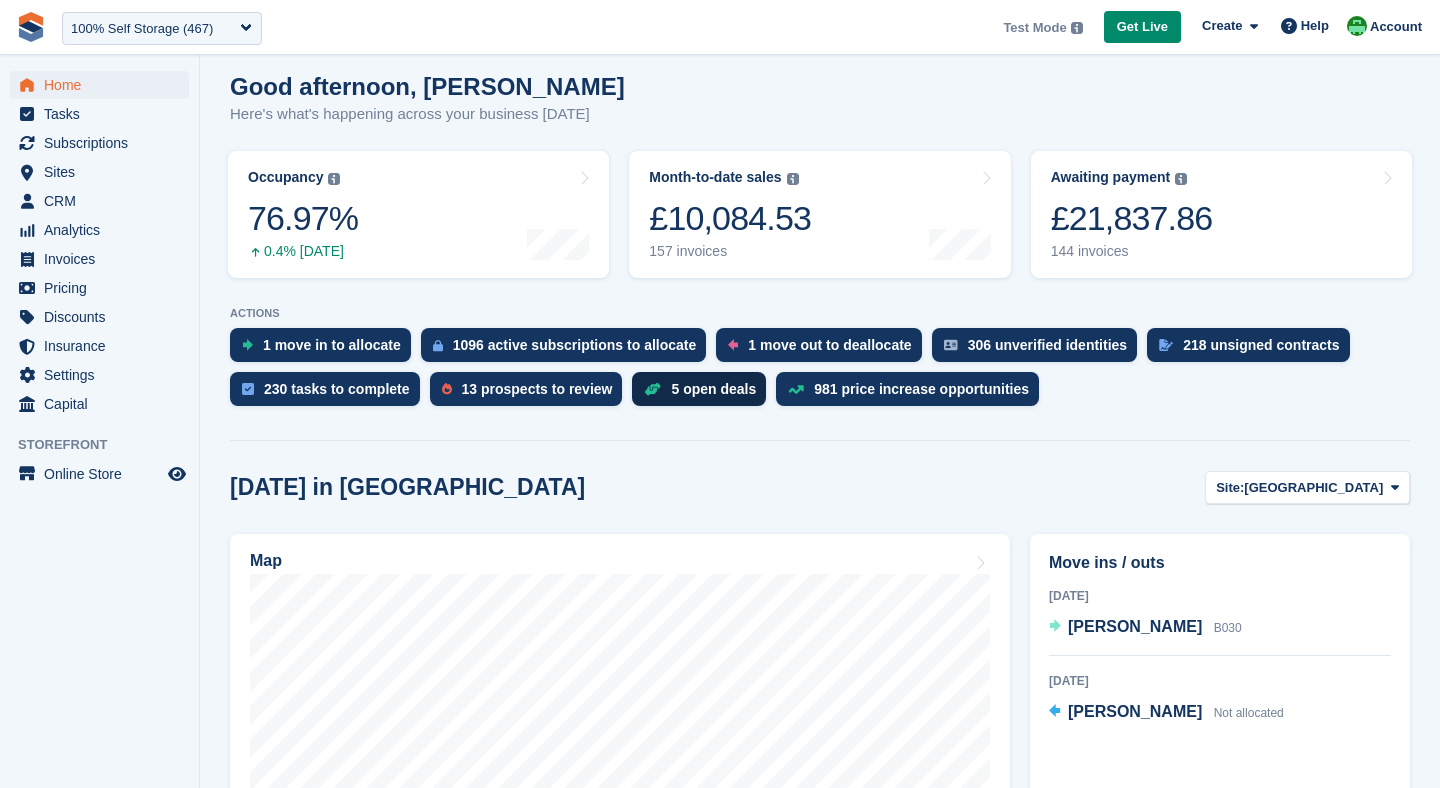 scroll, scrollTop: 168, scrollLeft: 0, axis: vertical 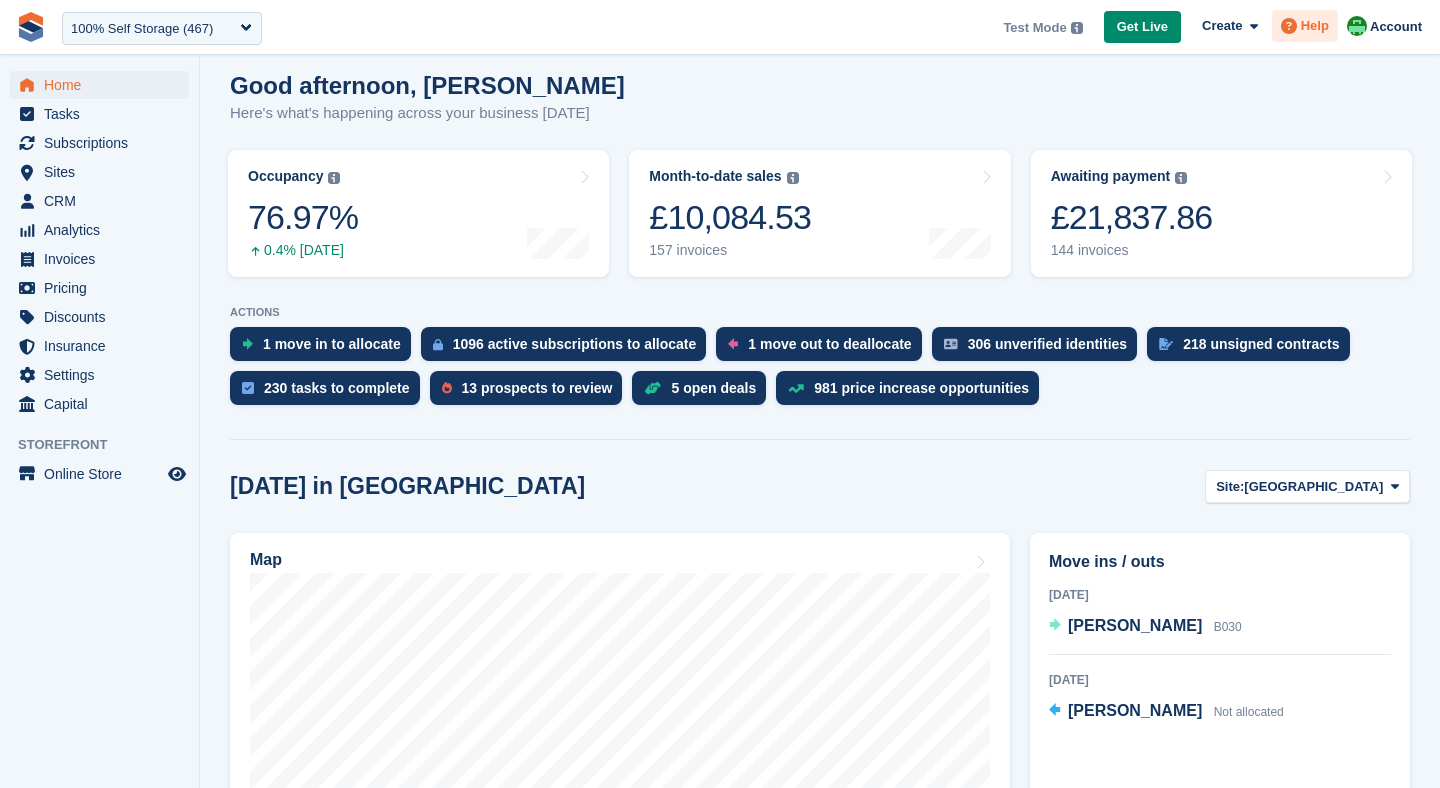 click on "Help" at bounding box center [1315, 26] 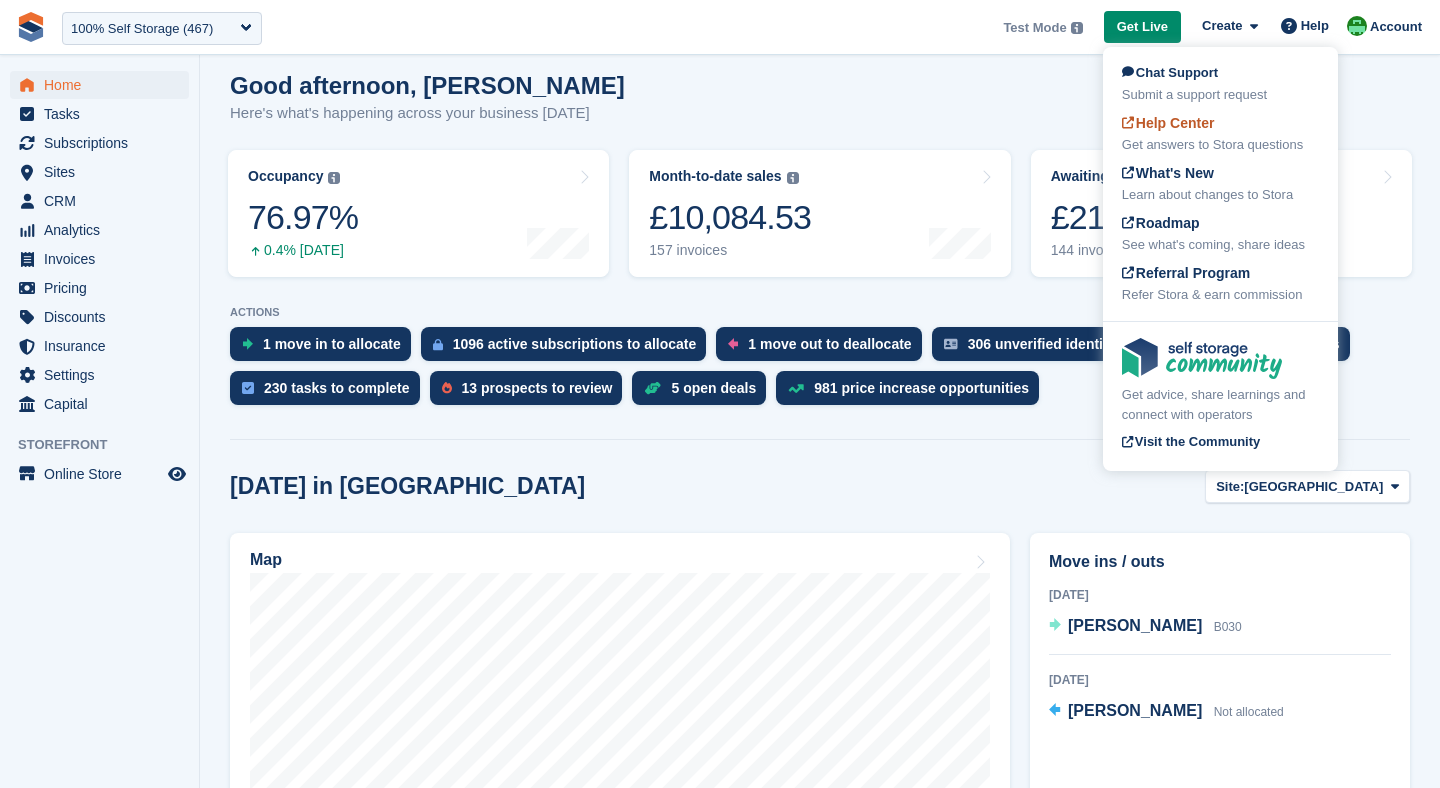click on "Help Center
Get answers to Stora questions" at bounding box center [1220, 134] 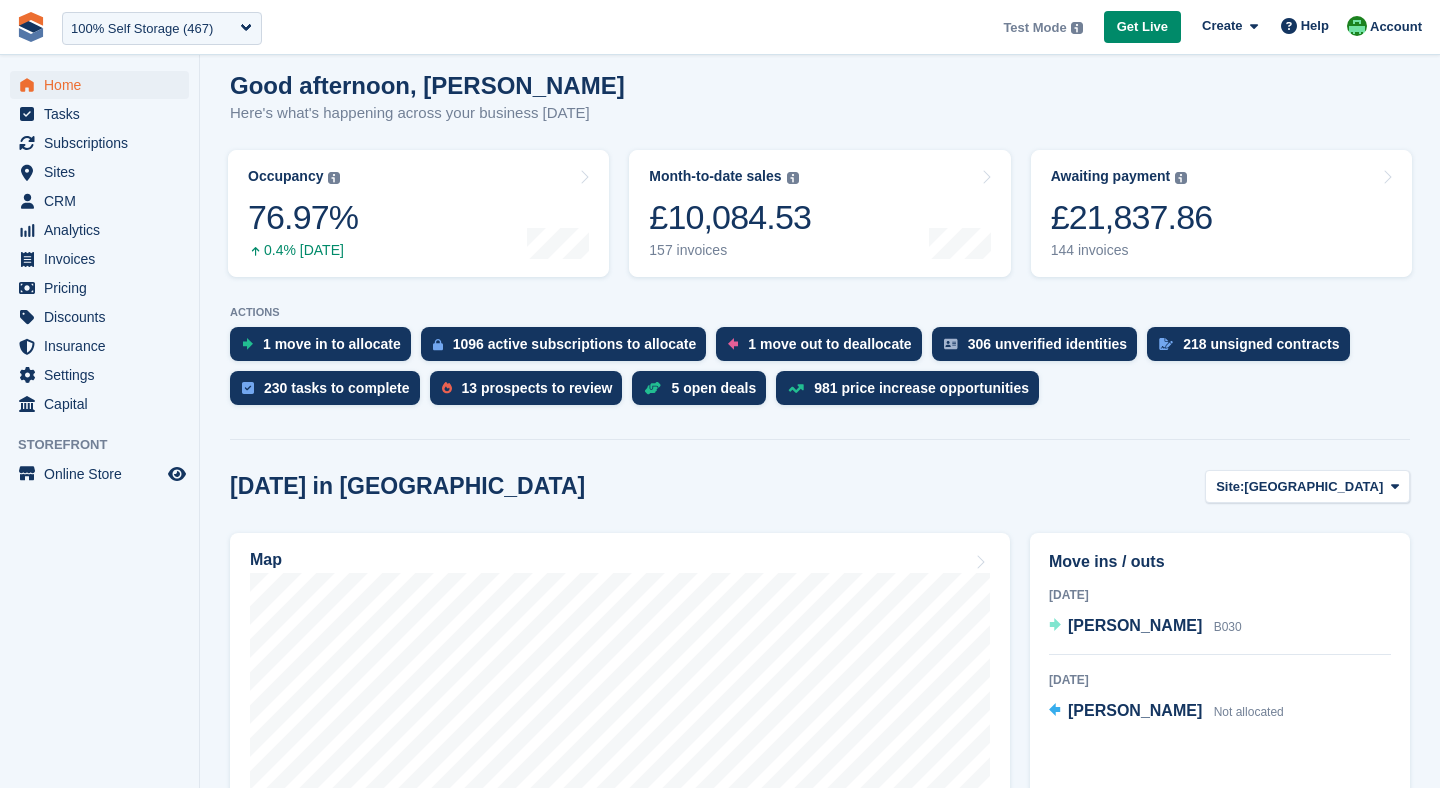 click on "Today in Nottingham
Site:
Nottingham
Nottingham
Leicester
Richmond Main
St iIves
Test Site
Edenderry
Map
Move ins / outs
1 Aug 2025
Laura Test
B030
9 Aug 2025
Laura Carlisle
Not allocated
All move ins
All move outs
Unit availability
10 available
Name
Available" at bounding box center (820, 1183) 